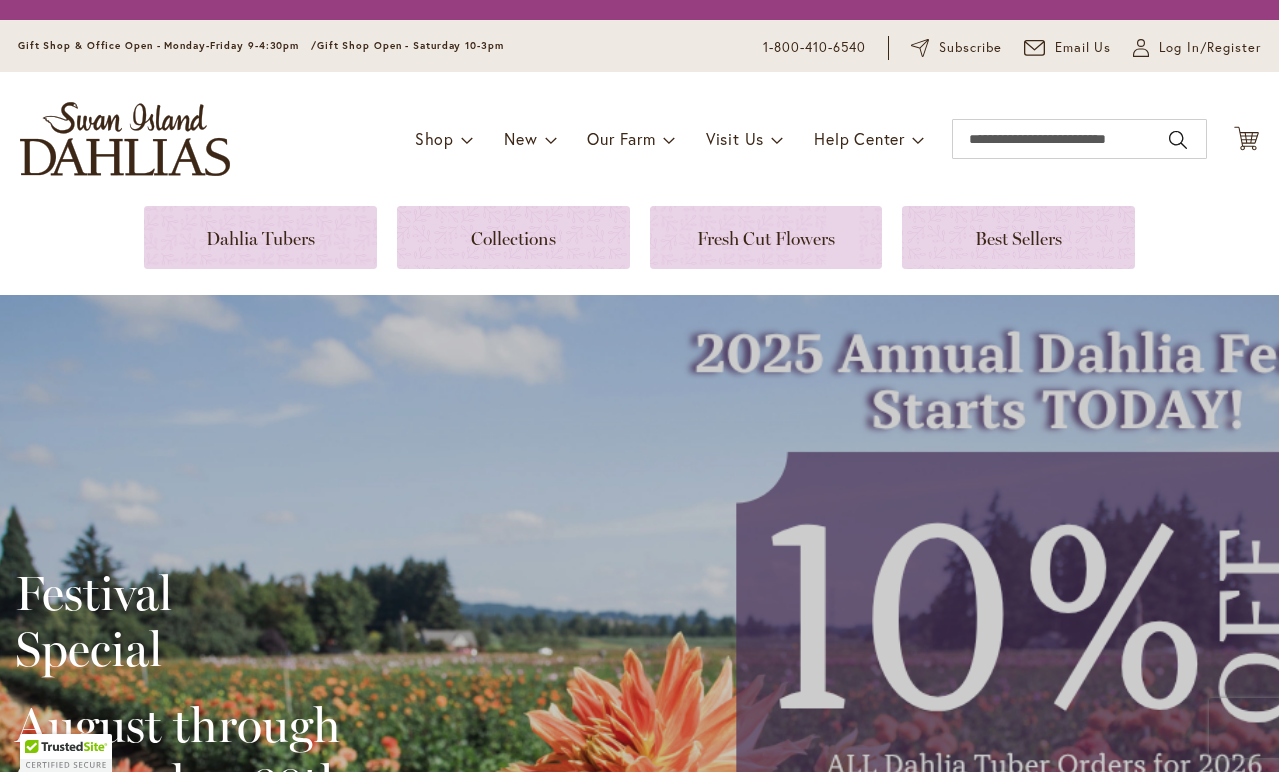 scroll, scrollTop: 0, scrollLeft: 0, axis: both 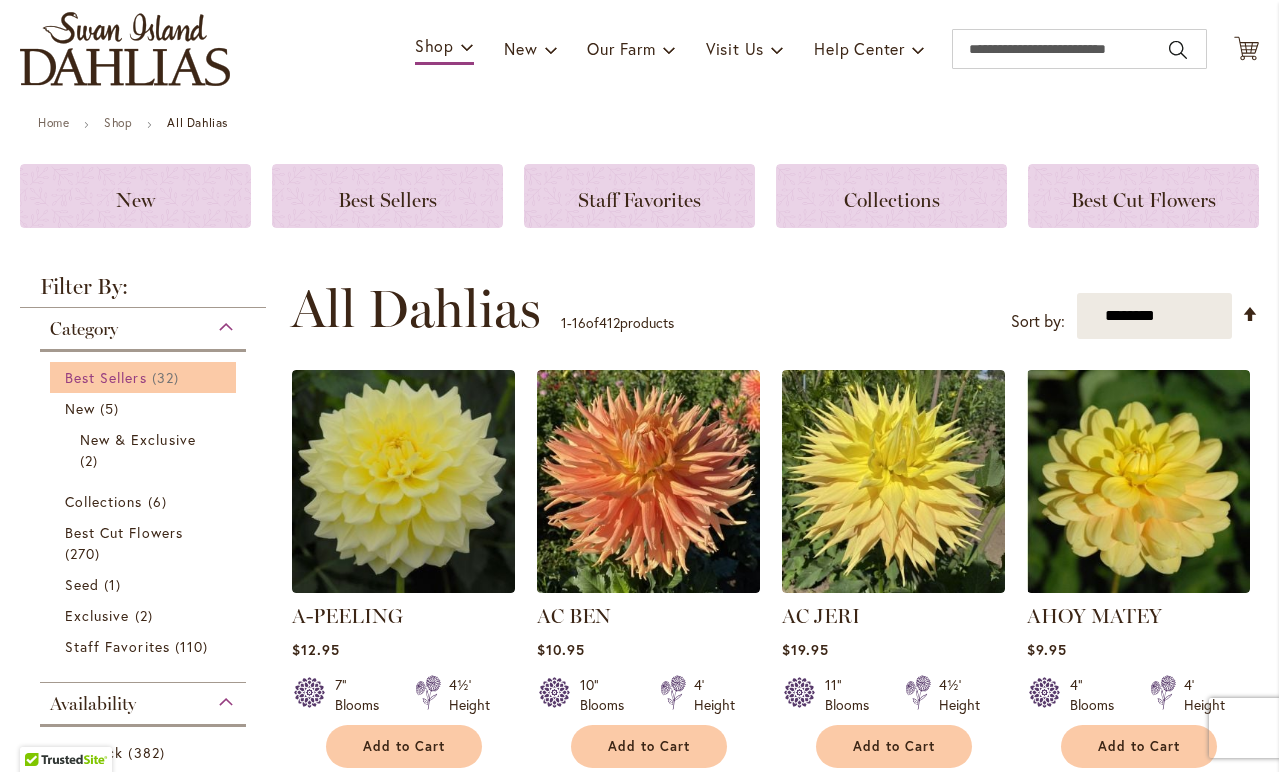 click on "Best Sellers" at bounding box center (106, 377) 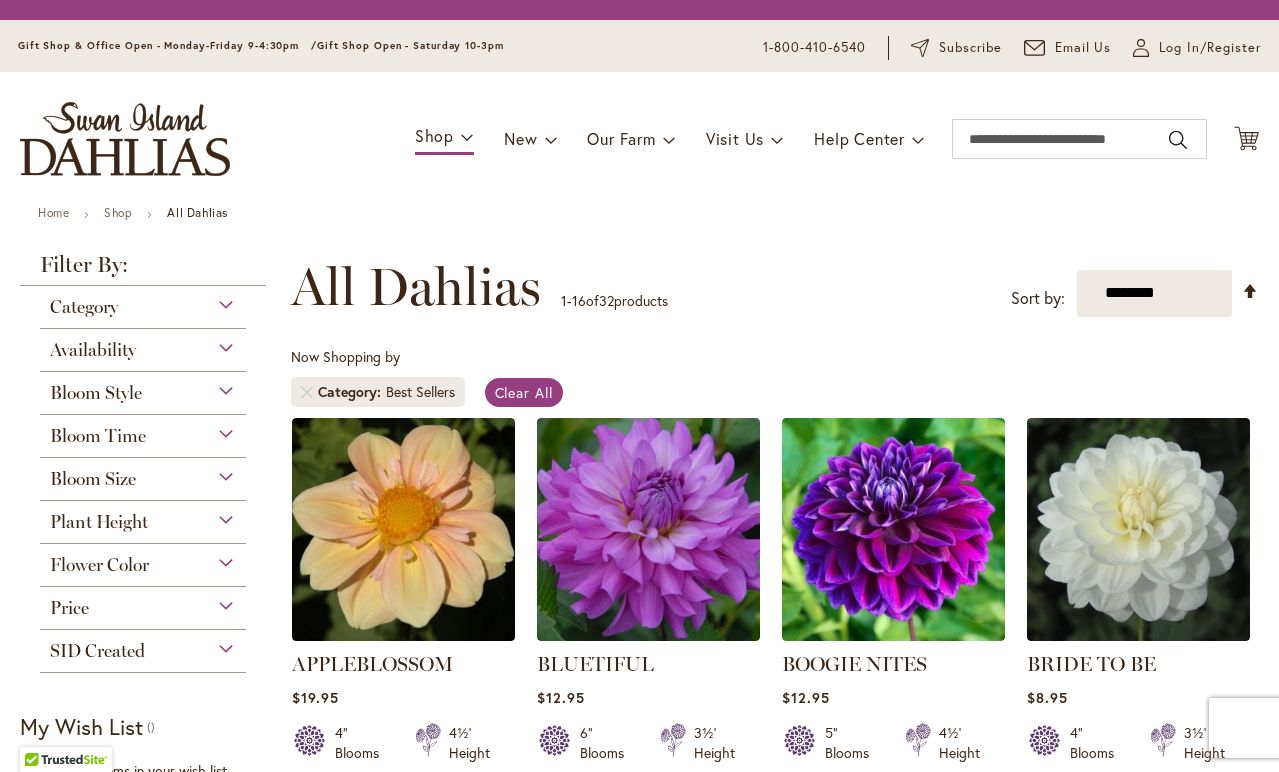 scroll, scrollTop: 0, scrollLeft: 0, axis: both 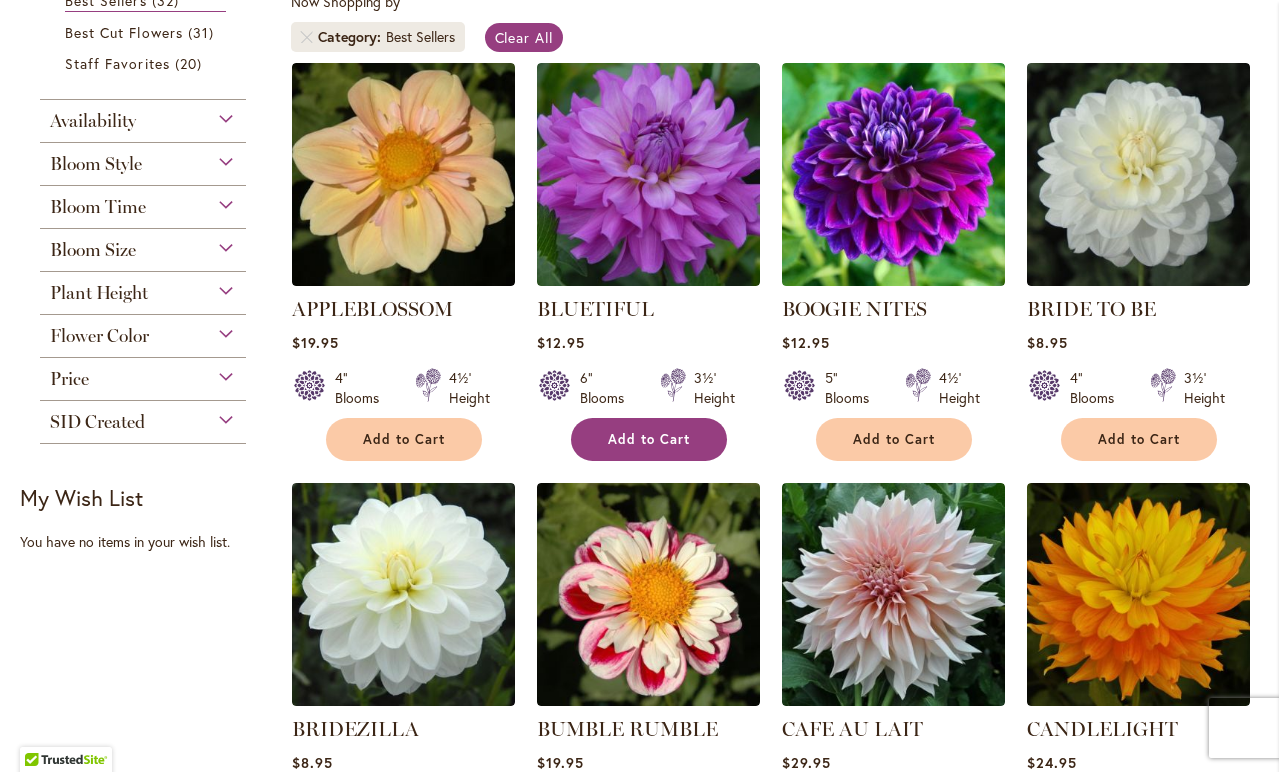 click on "Add to Cart" at bounding box center (649, 439) 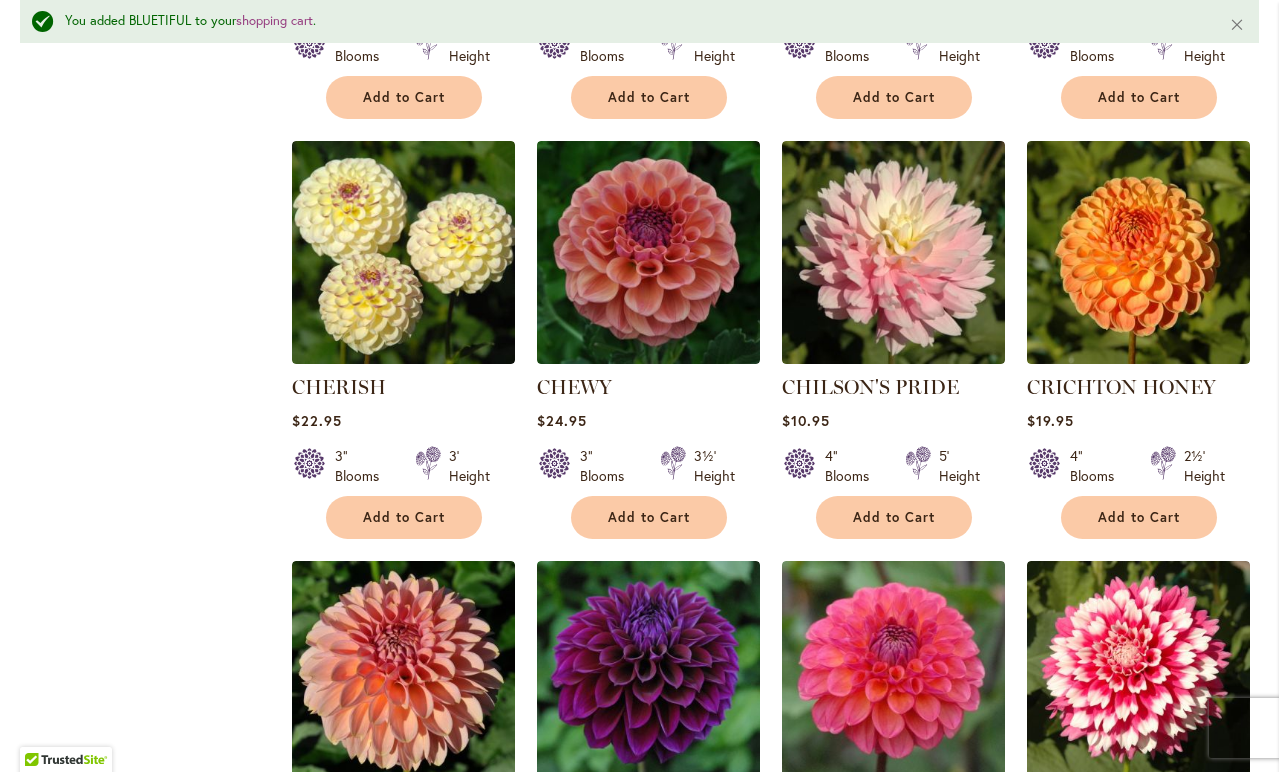 scroll, scrollTop: 1216, scrollLeft: 0, axis: vertical 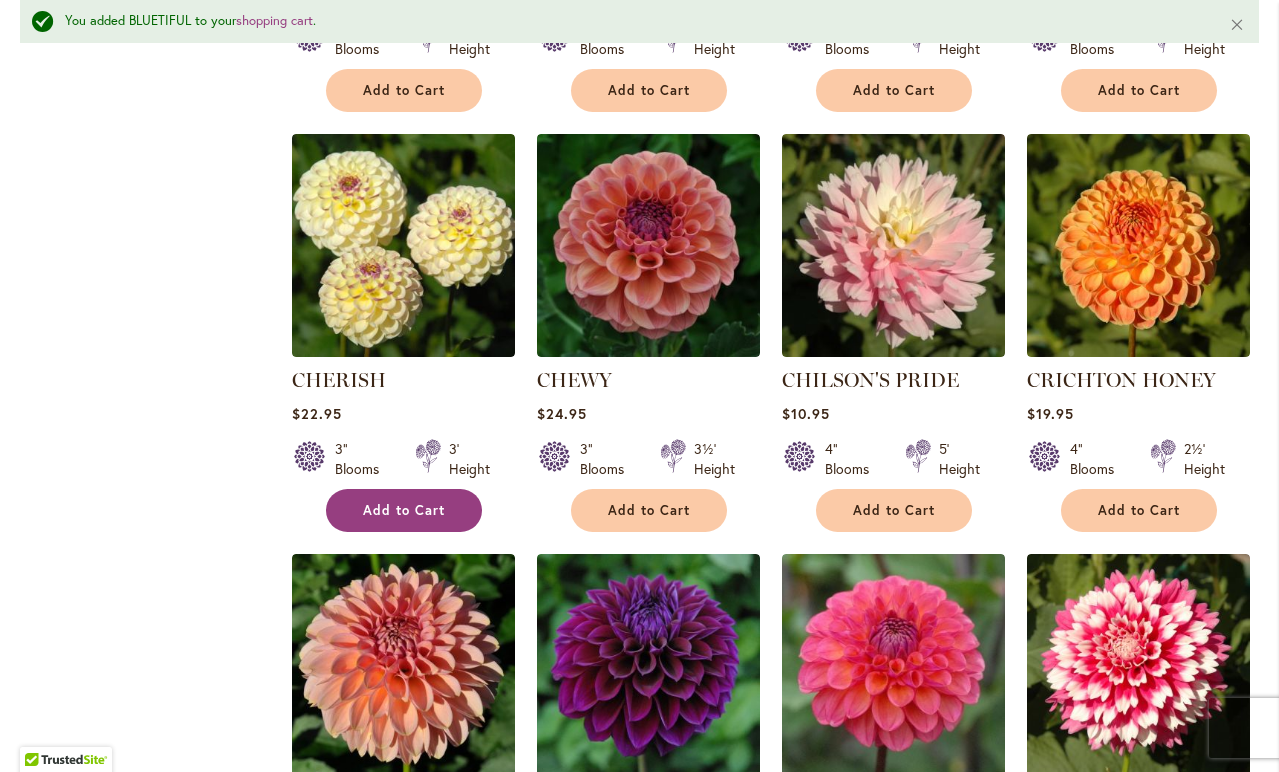 click on "Add to Cart" at bounding box center [404, 510] 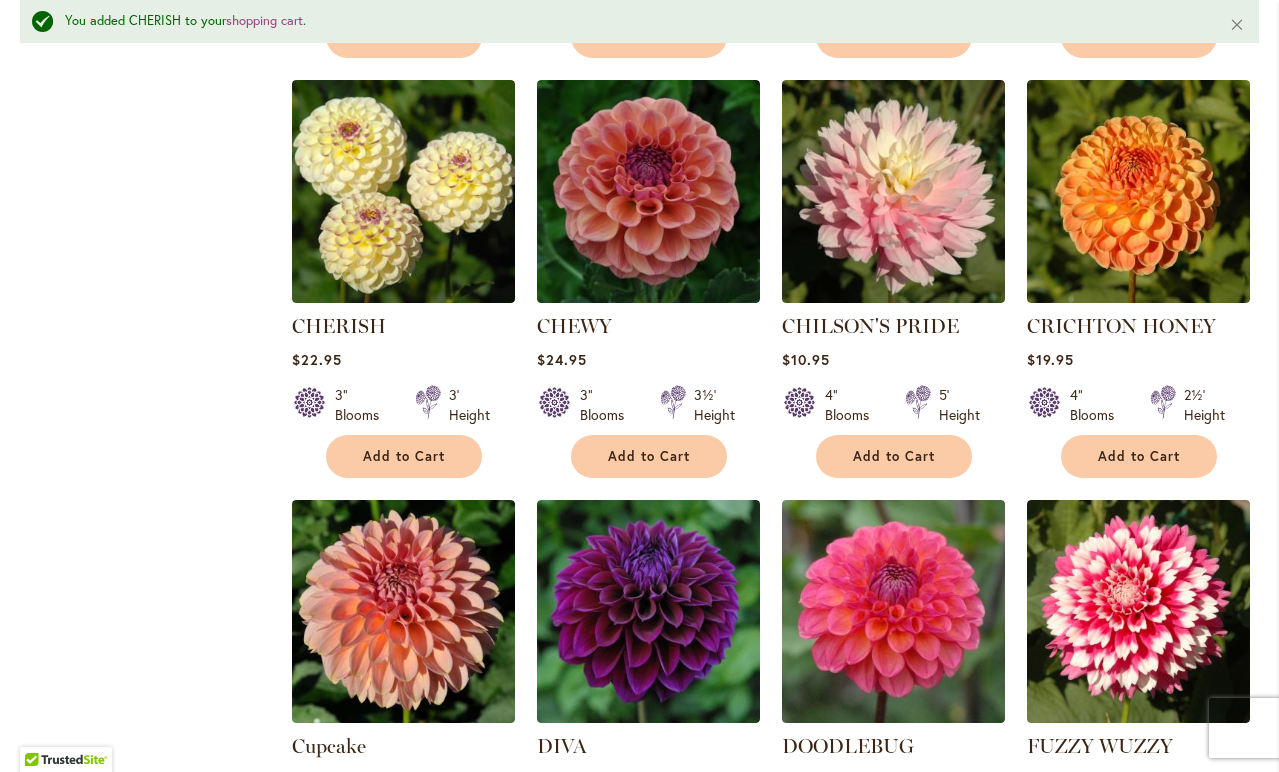 scroll, scrollTop: 1272, scrollLeft: 0, axis: vertical 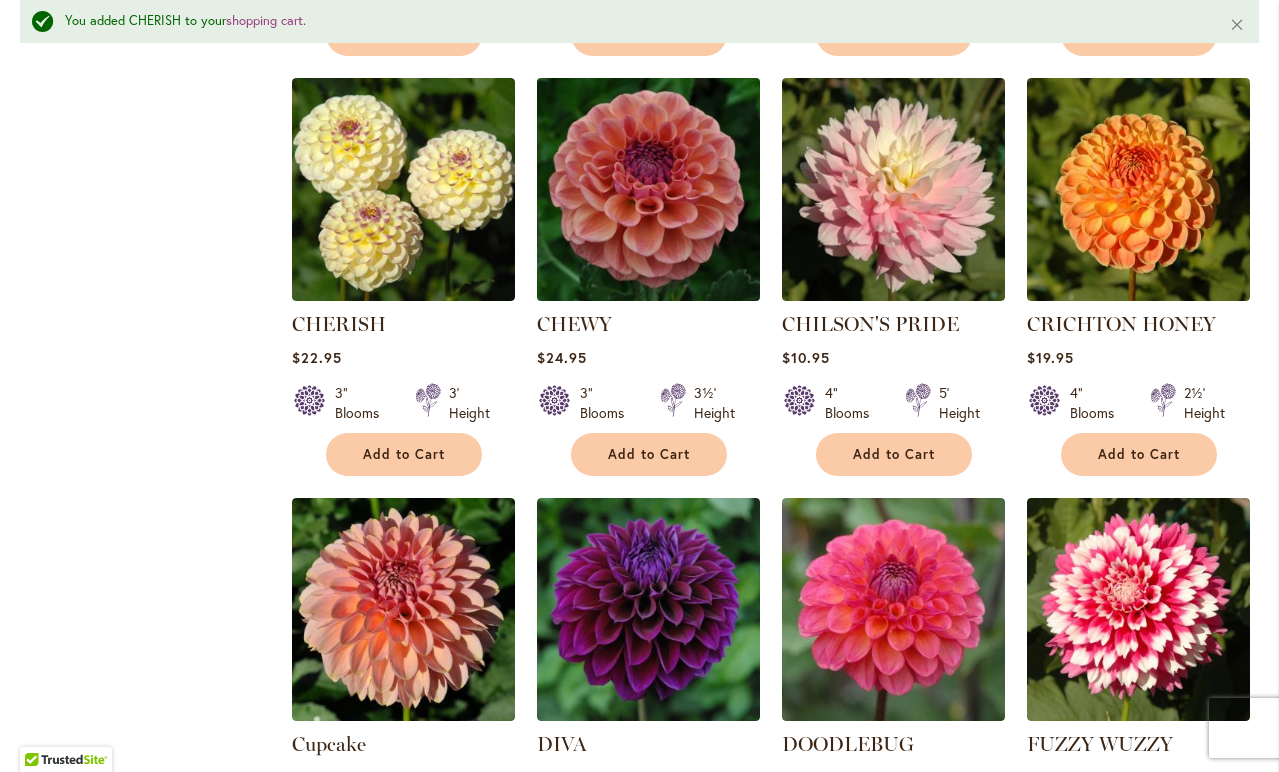 click at bounding box center [648, 189] 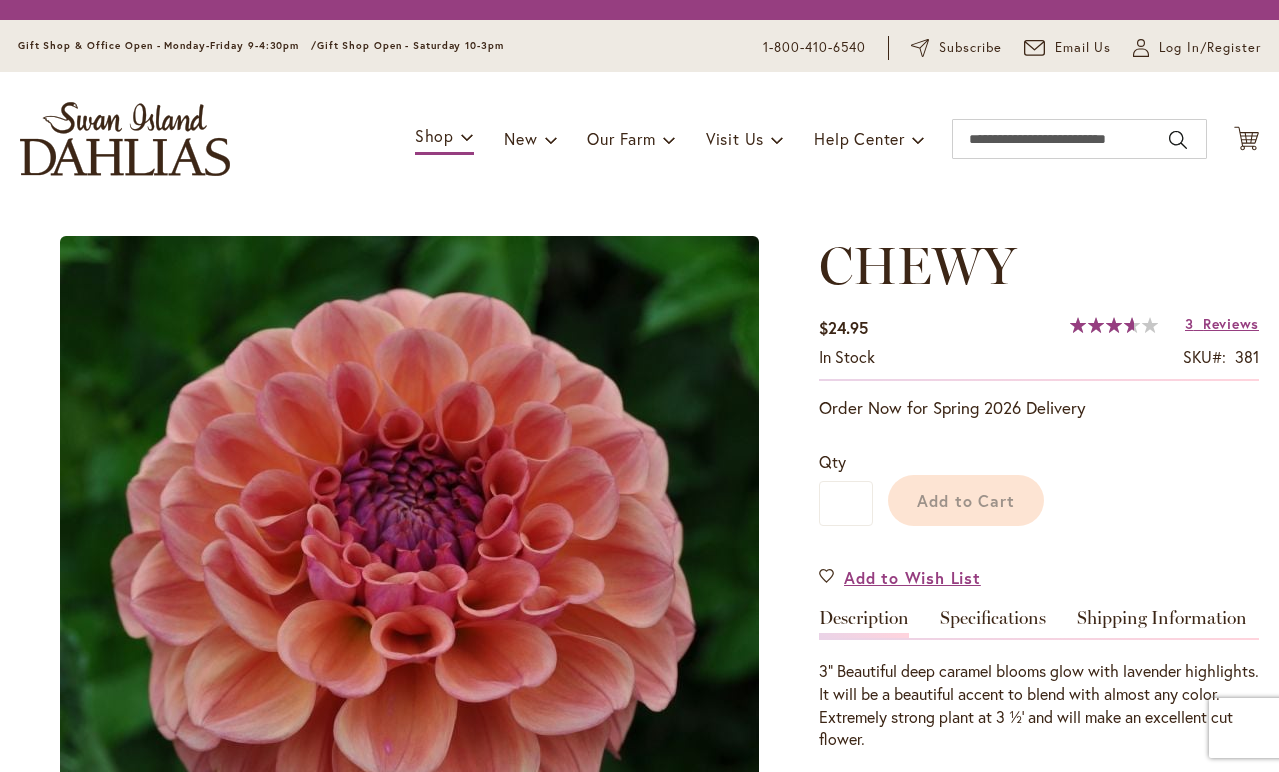 scroll, scrollTop: 0, scrollLeft: 0, axis: both 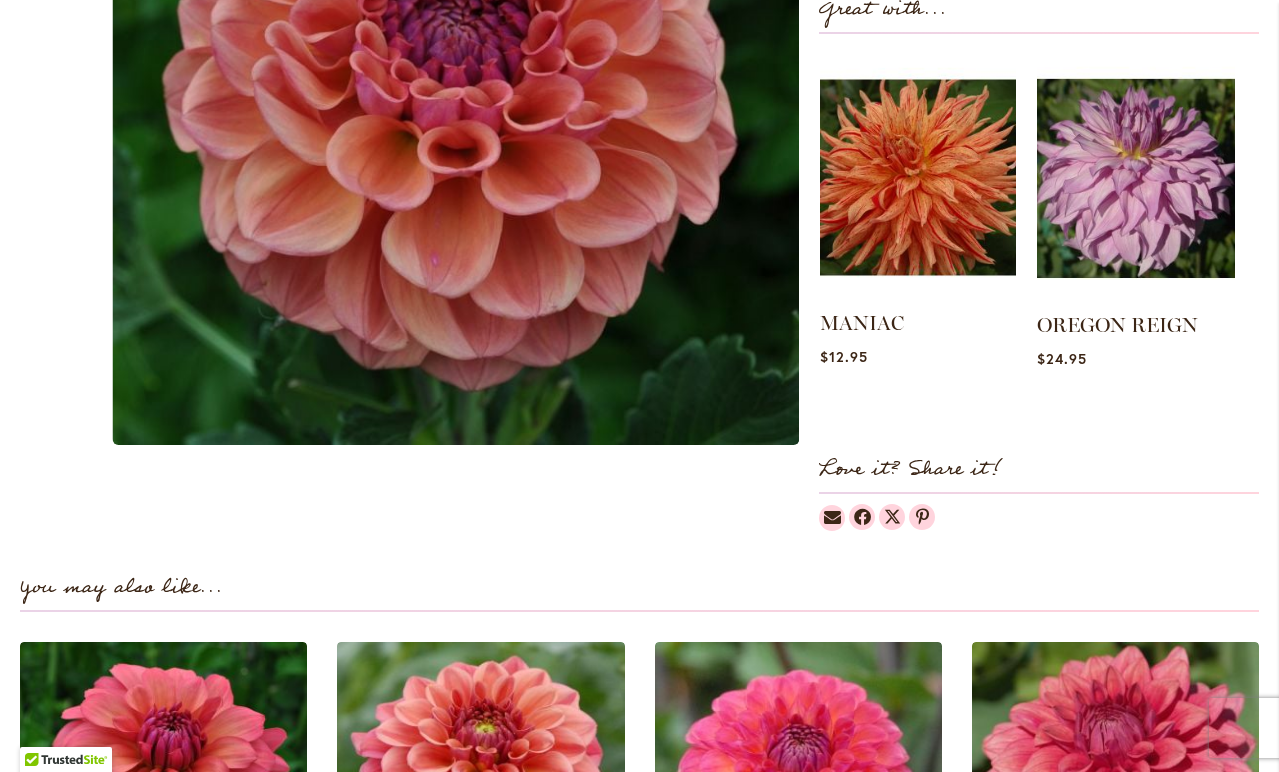 click at bounding box center (918, 177) 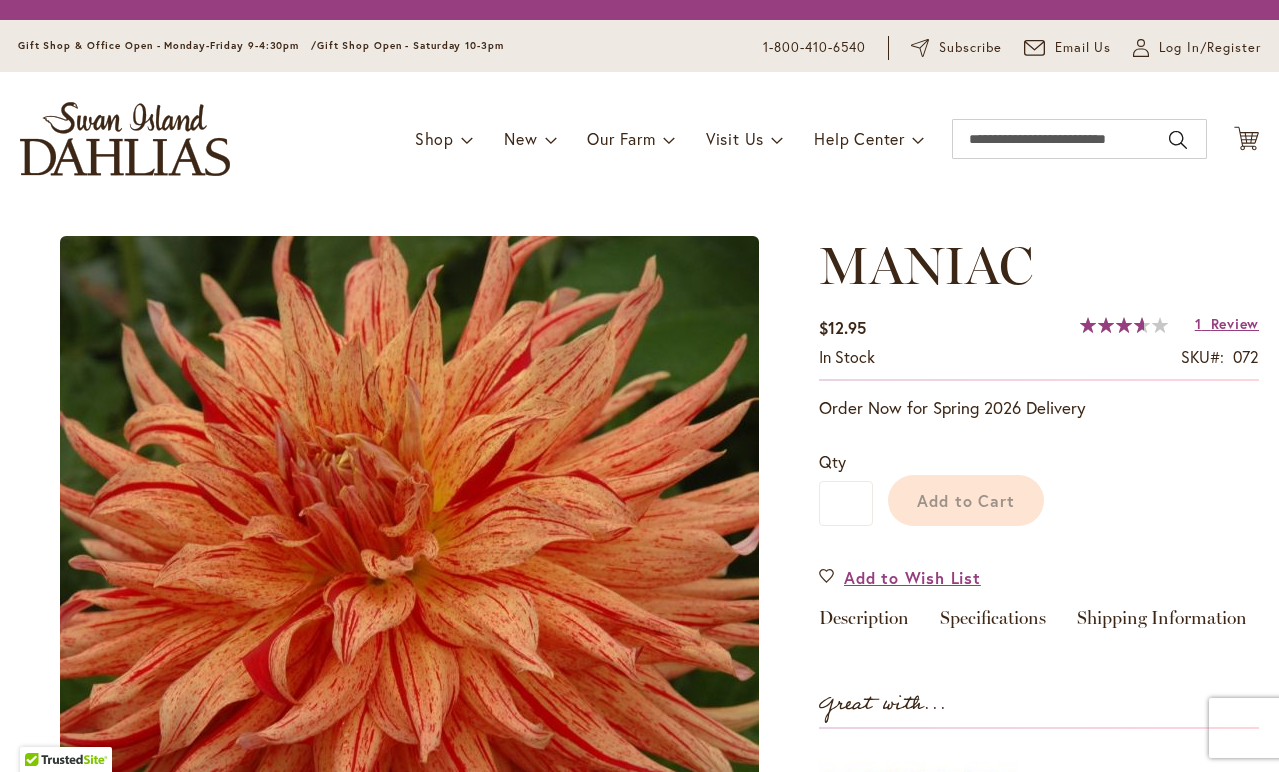 scroll, scrollTop: 0, scrollLeft: 0, axis: both 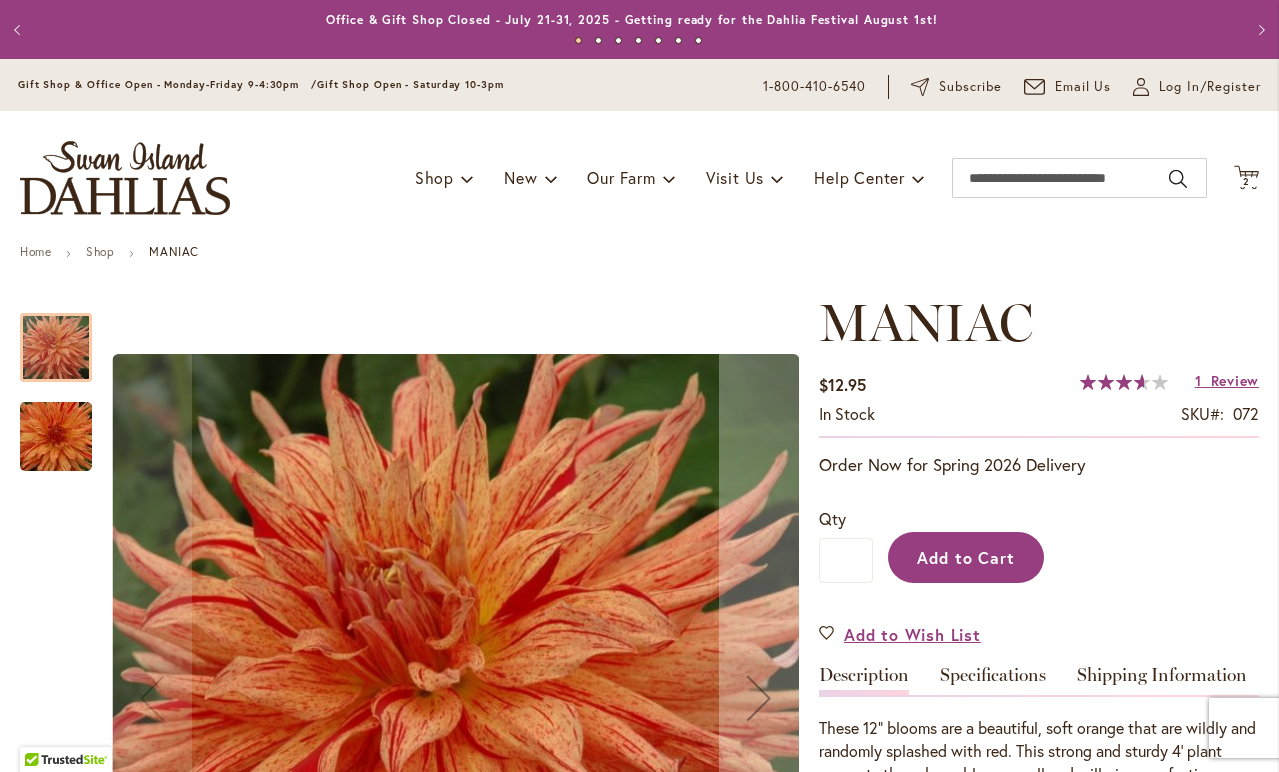 click on "Add to Cart" at bounding box center [966, 557] 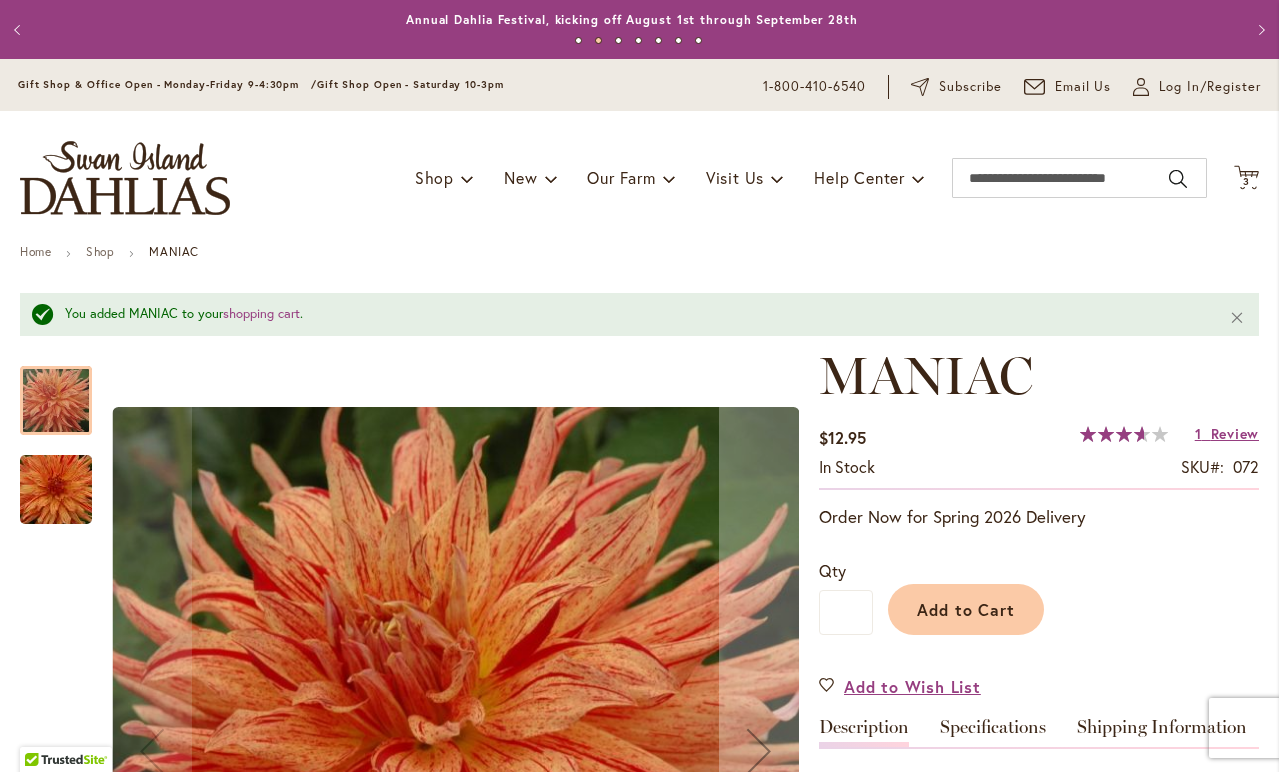 scroll, scrollTop: 0, scrollLeft: 0, axis: both 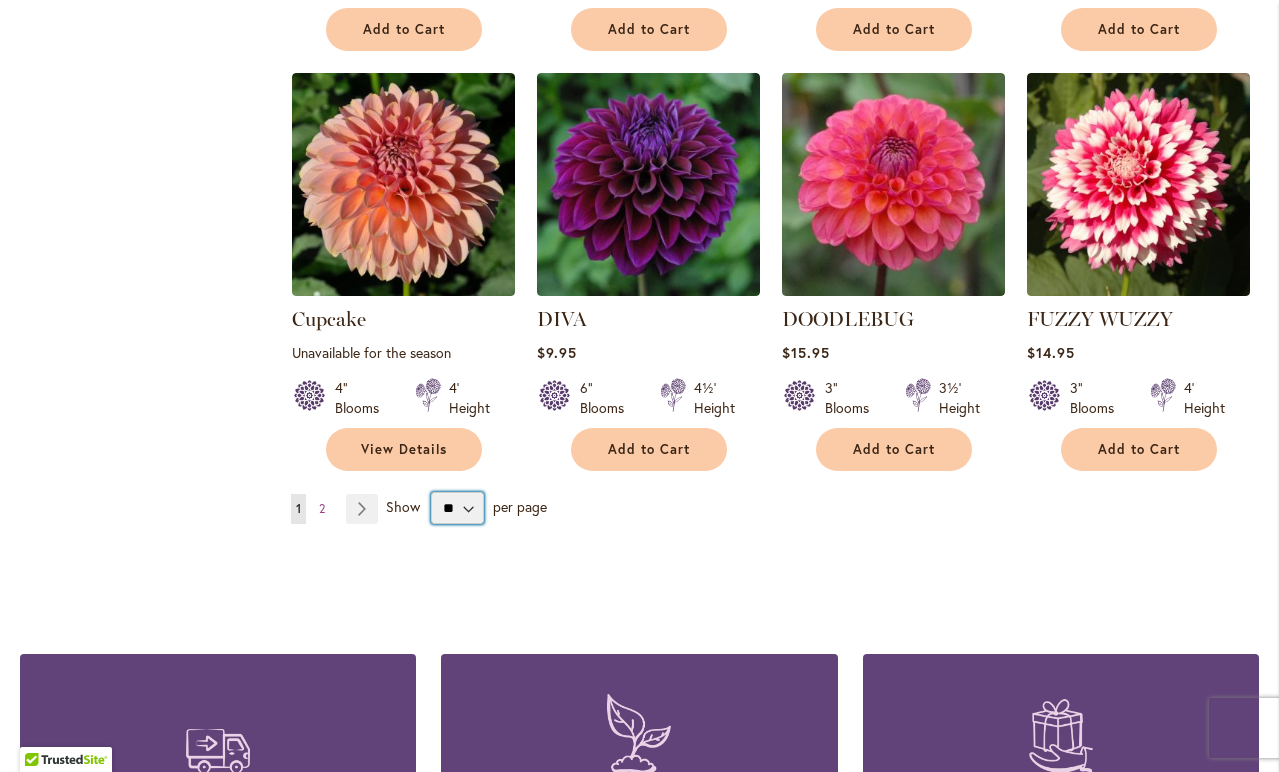 select on "**" 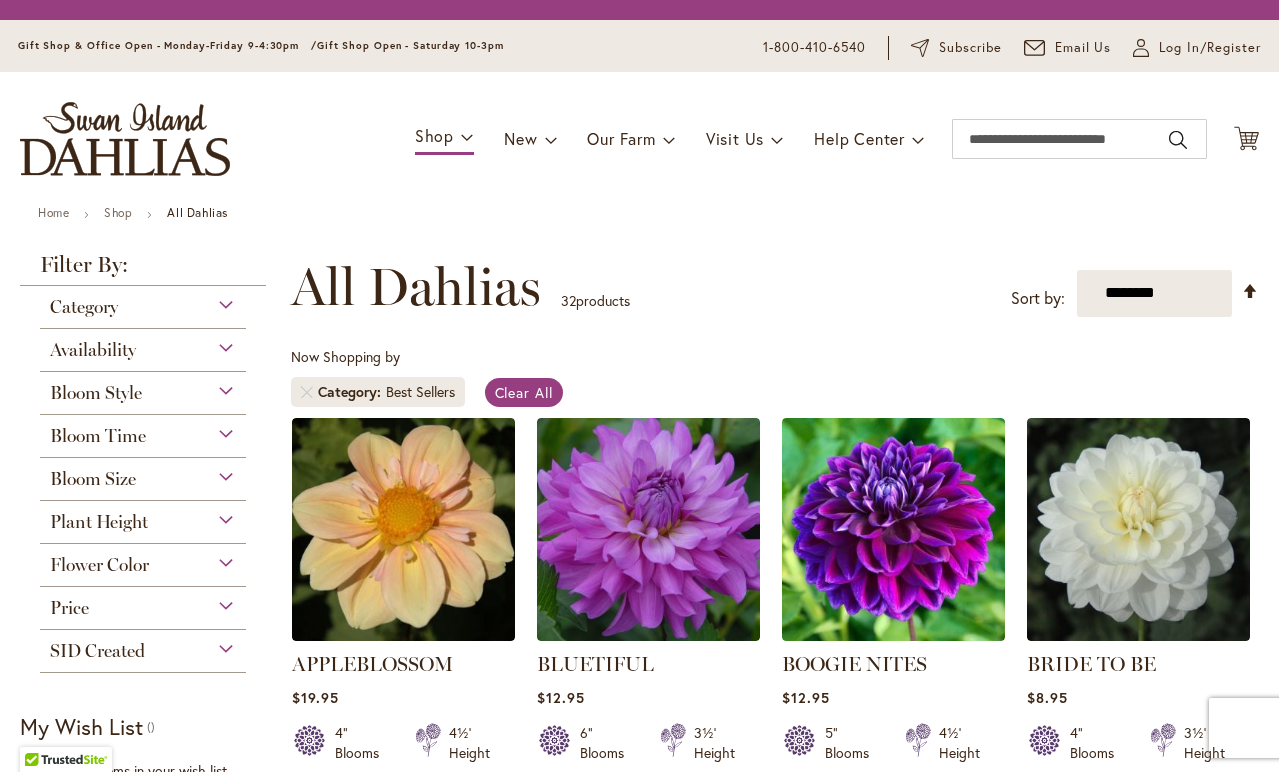 scroll, scrollTop: 0, scrollLeft: 0, axis: both 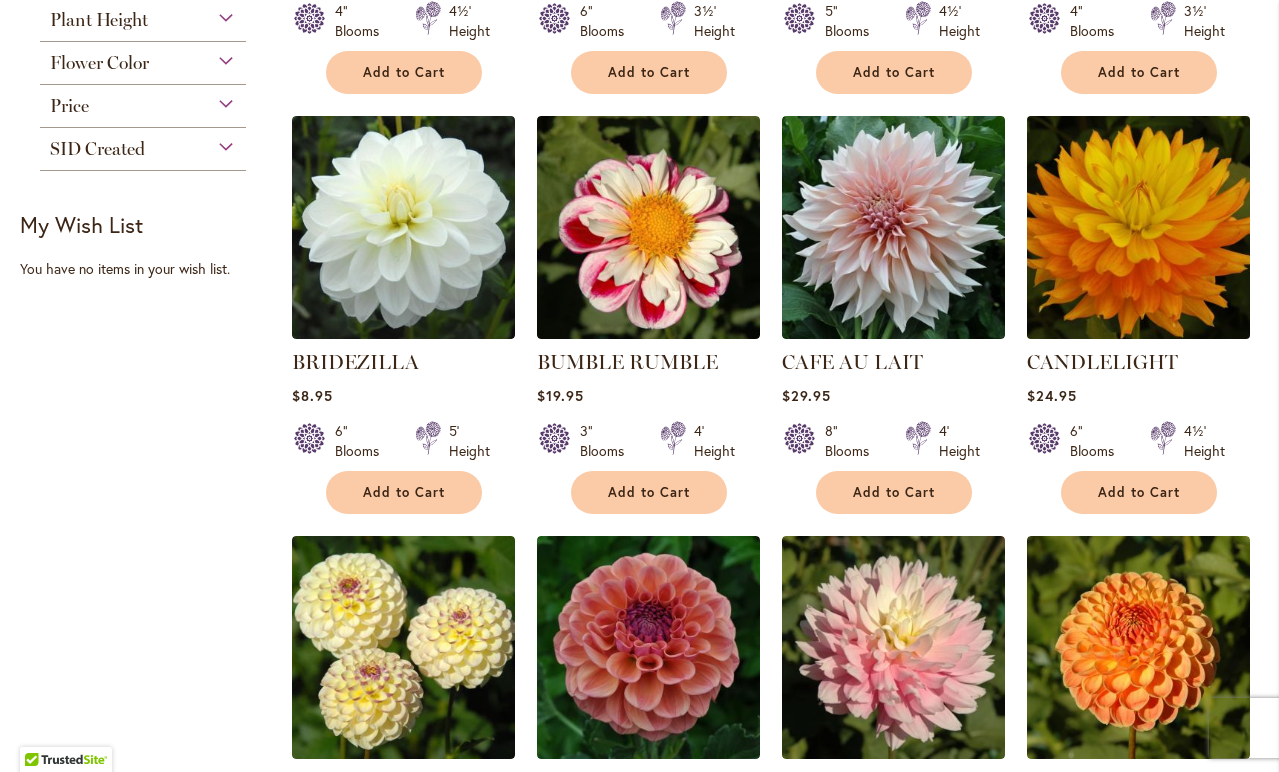 click at bounding box center (1138, 227) 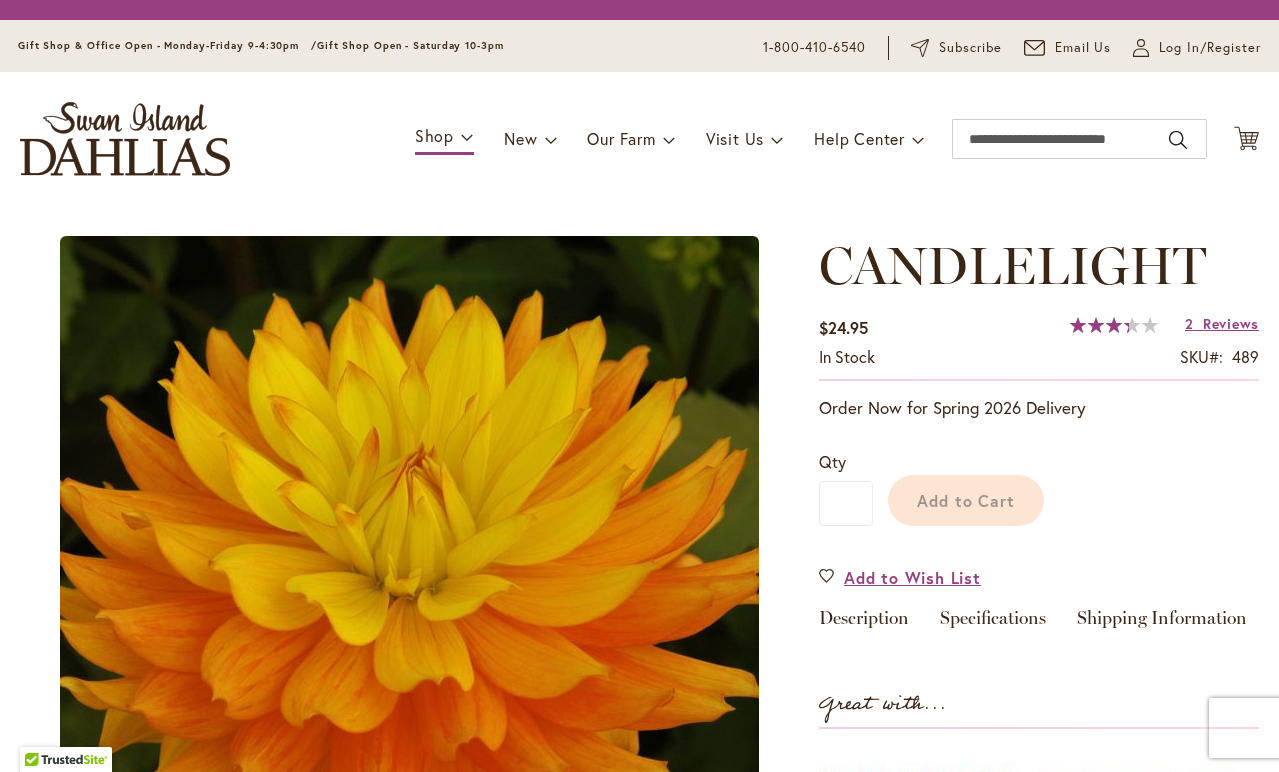 scroll, scrollTop: 0, scrollLeft: 0, axis: both 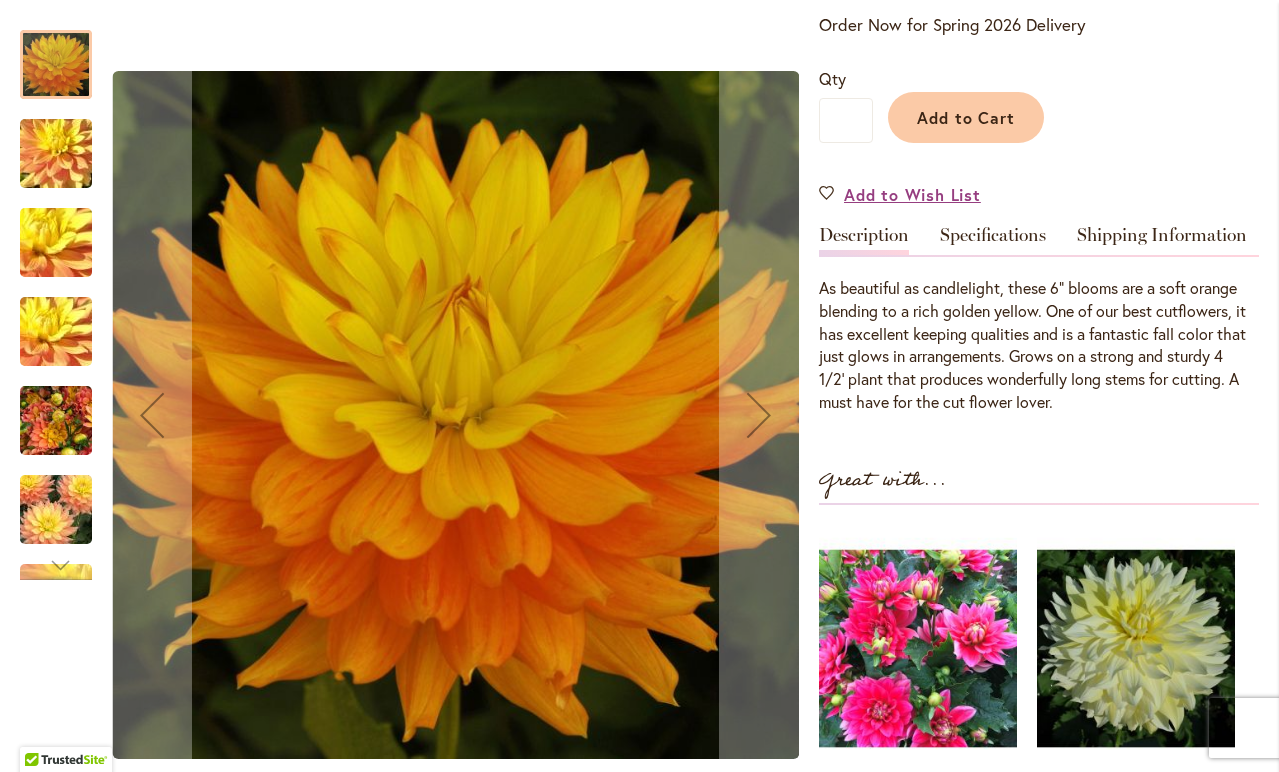 click at bounding box center [56, 421] 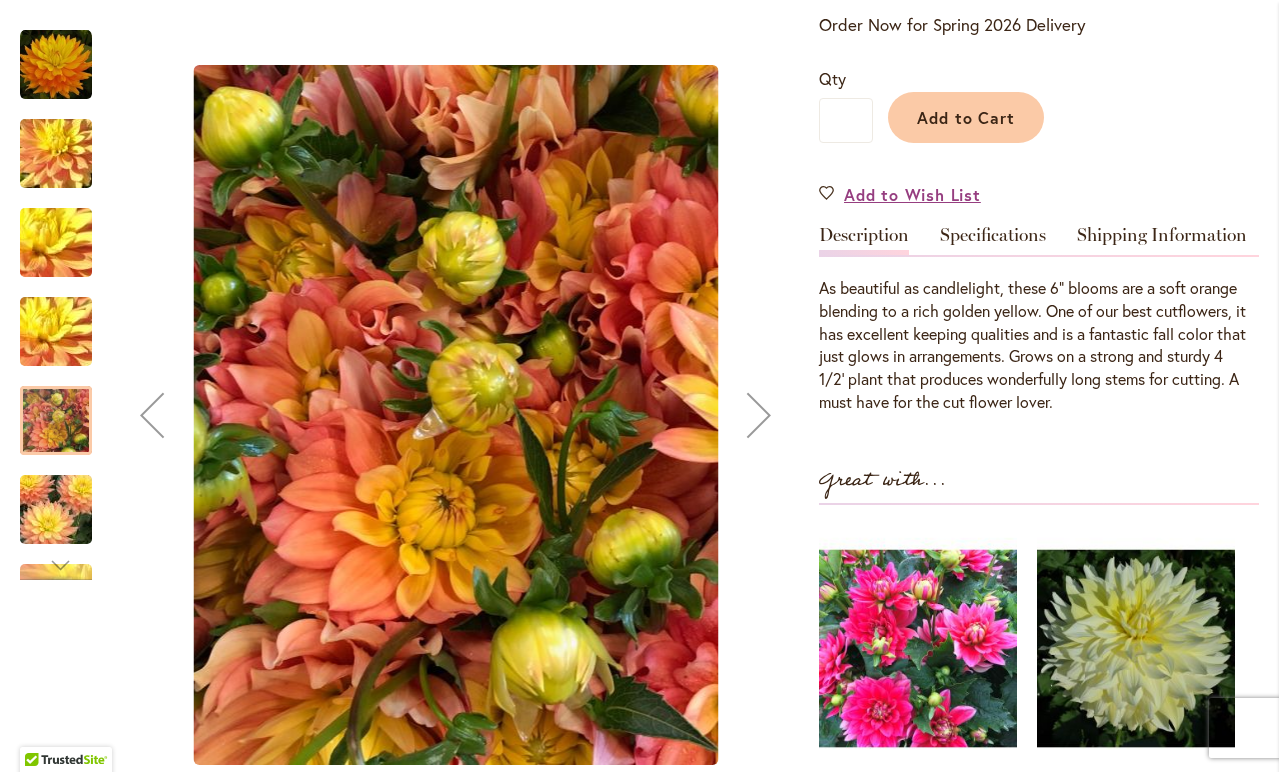 click at bounding box center [56, 510] 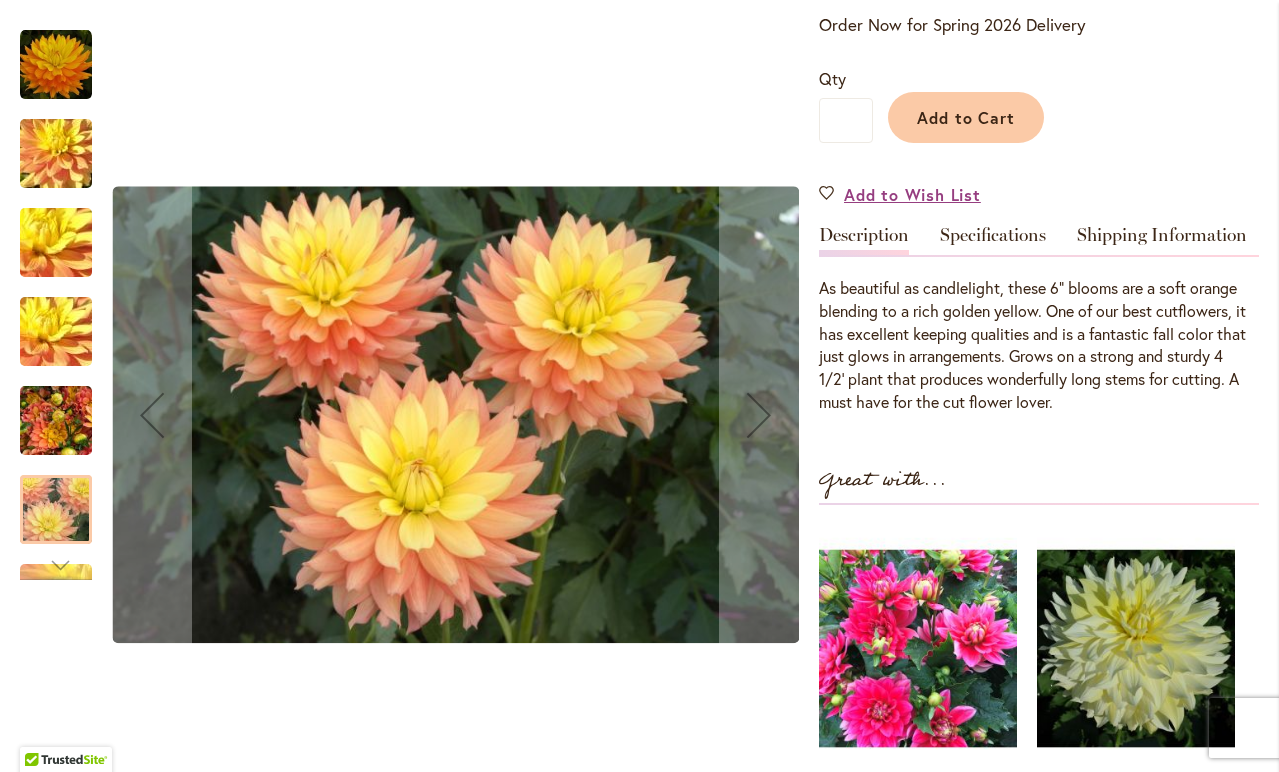 click at bounding box center [56, 332] 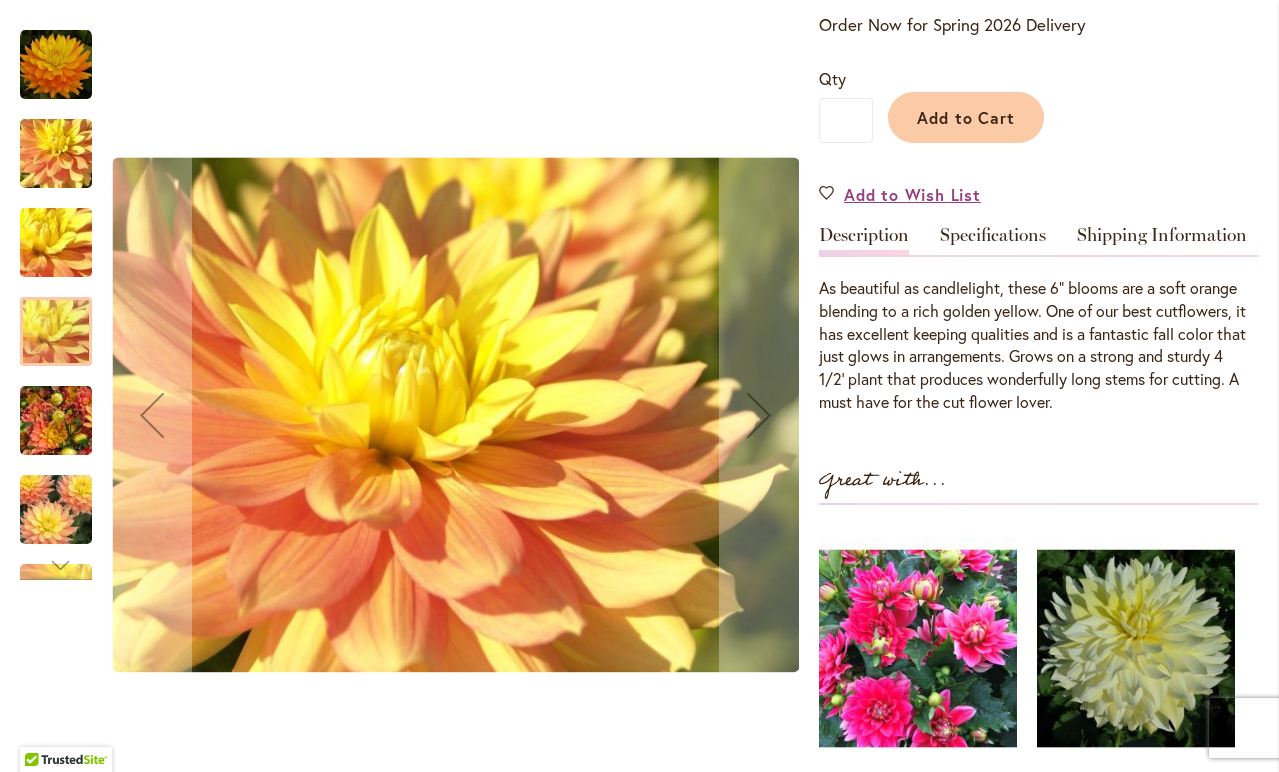 click at bounding box center (56, 243) 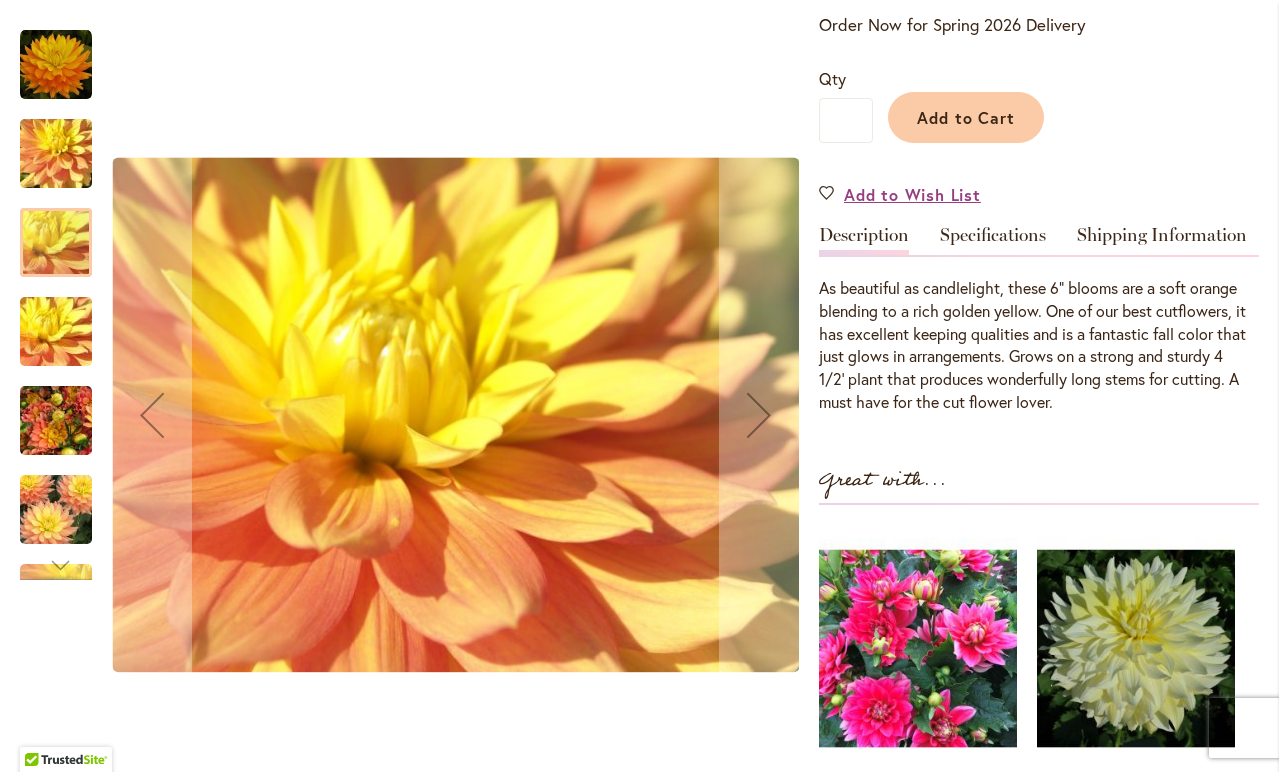 click at bounding box center (66, 232) 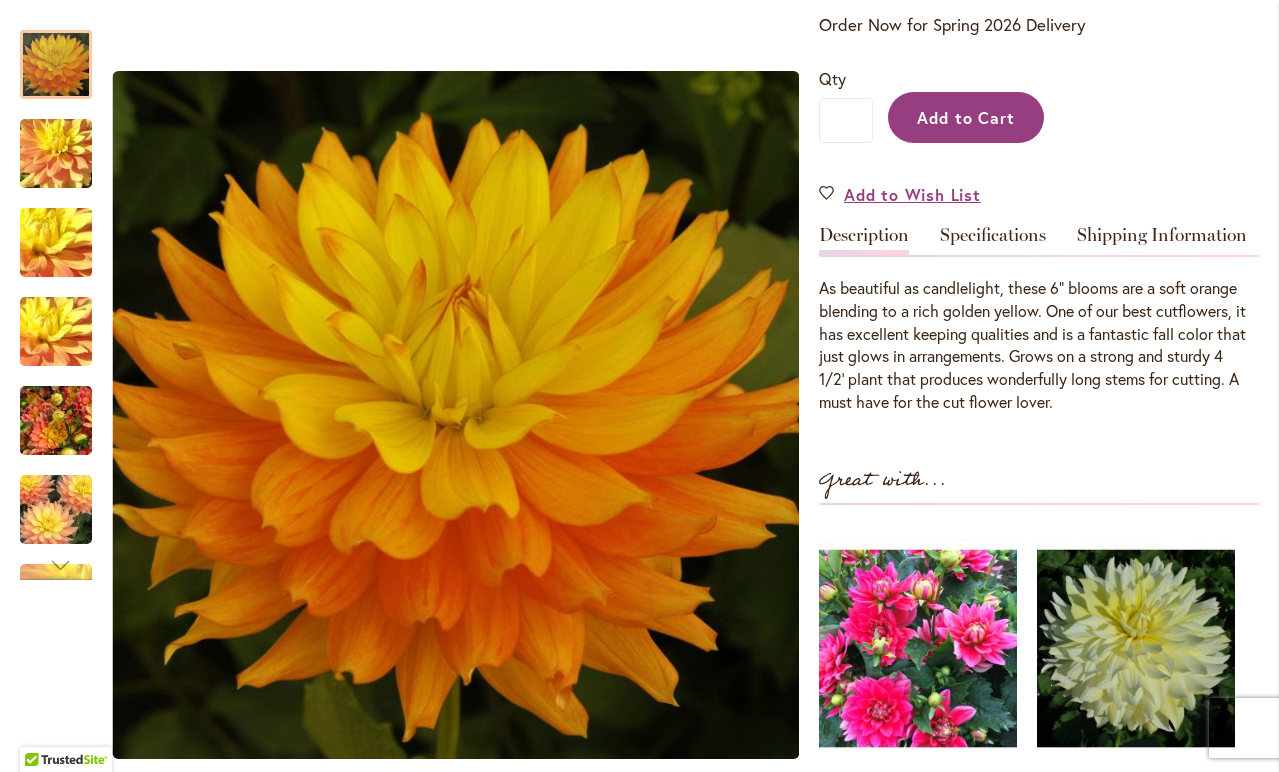 click on "Add to Cart" at bounding box center (966, 117) 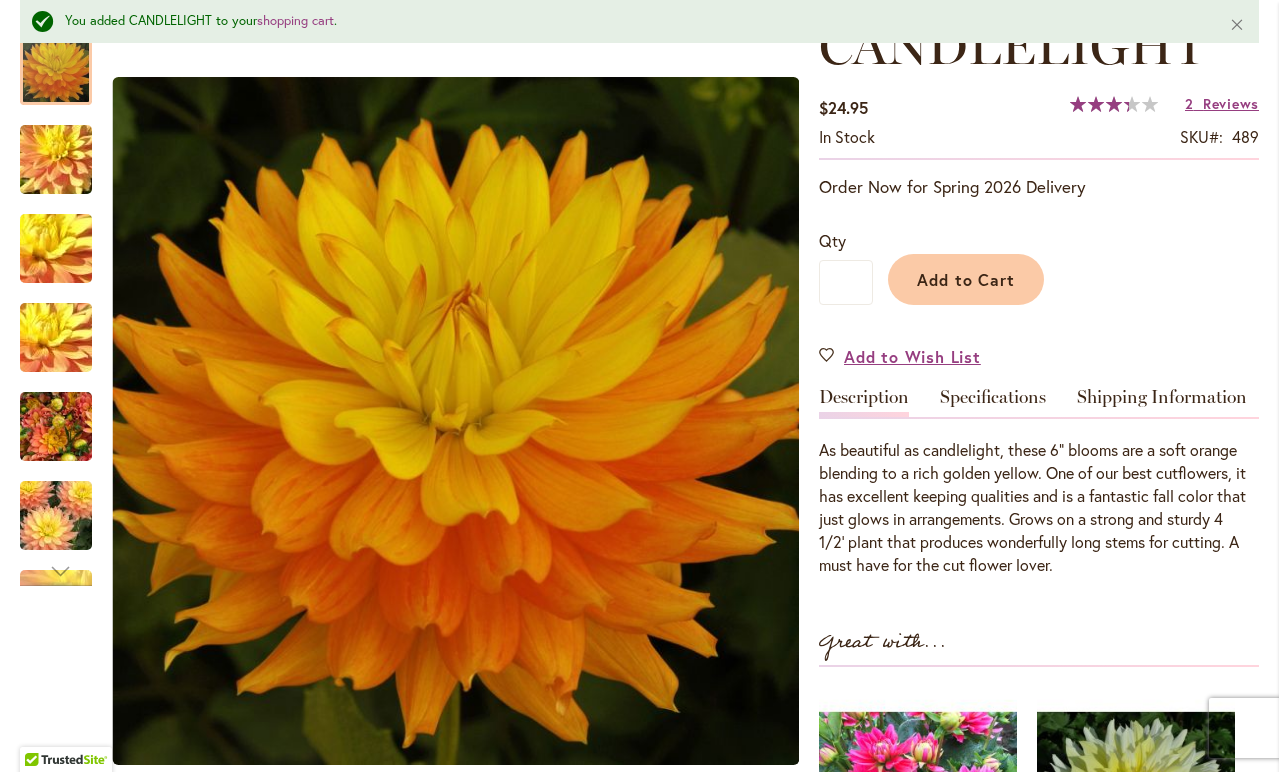 scroll, scrollTop: 217, scrollLeft: 0, axis: vertical 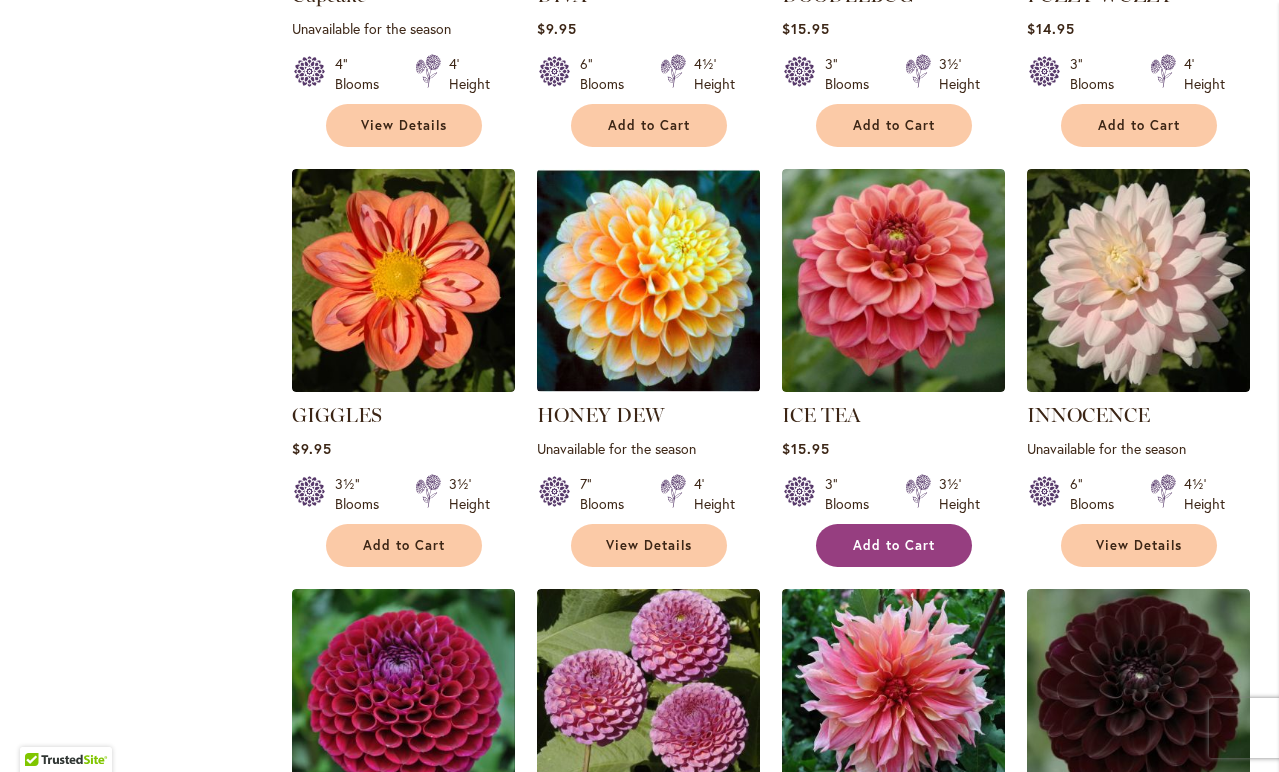 click on "Add to Cart" at bounding box center (894, 545) 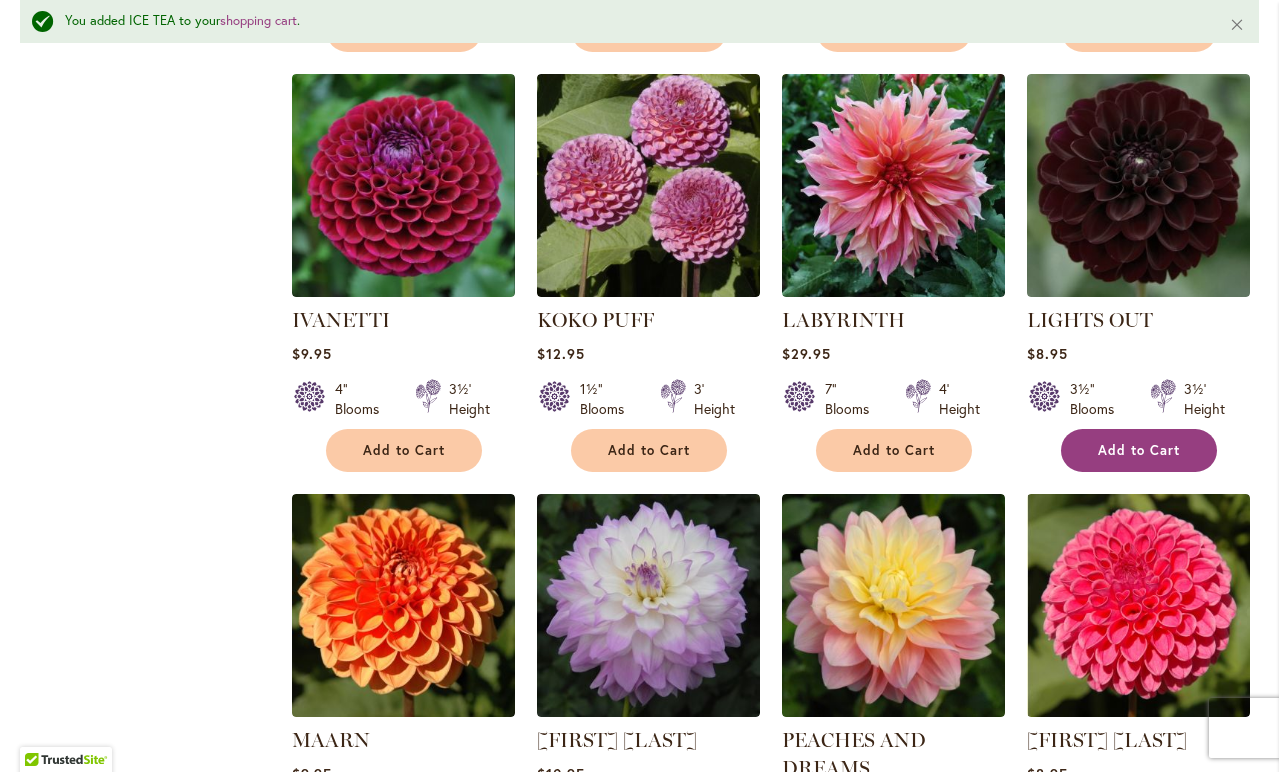 scroll, scrollTop: 2534, scrollLeft: 0, axis: vertical 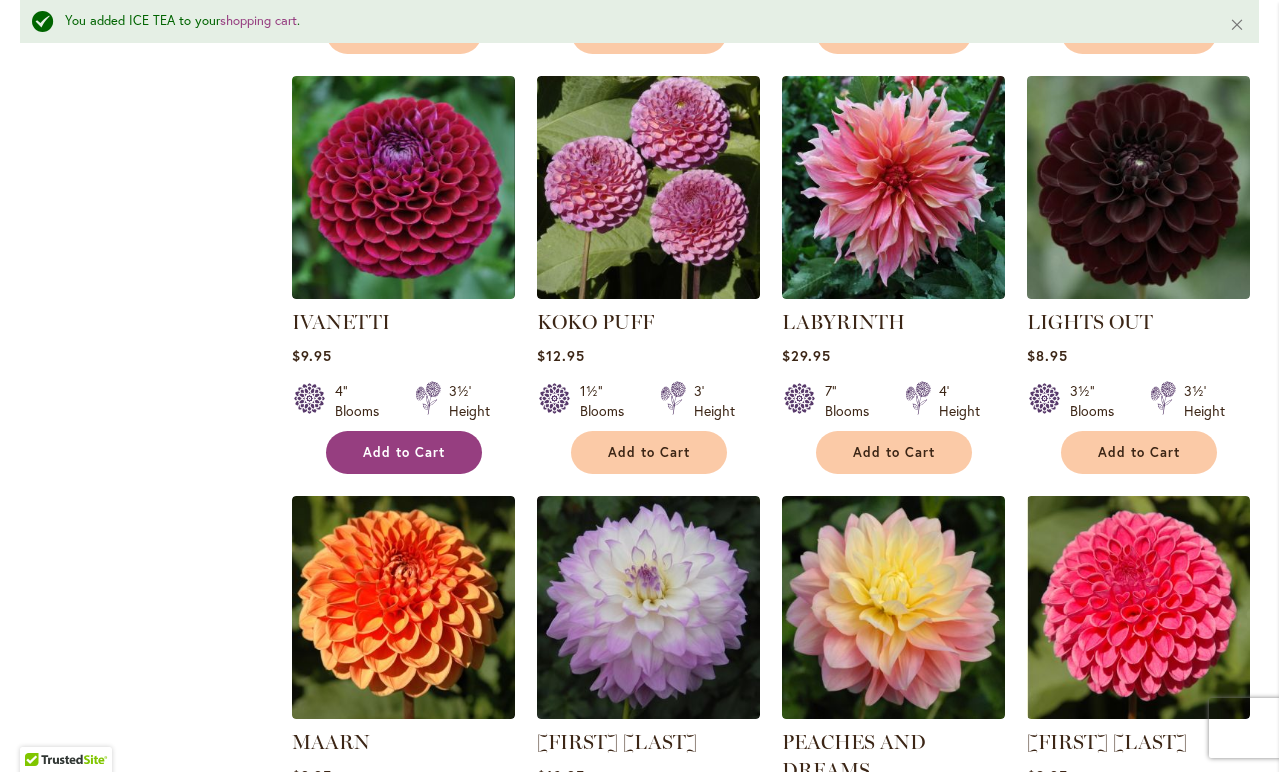 click on "Add to Cart" at bounding box center (404, 452) 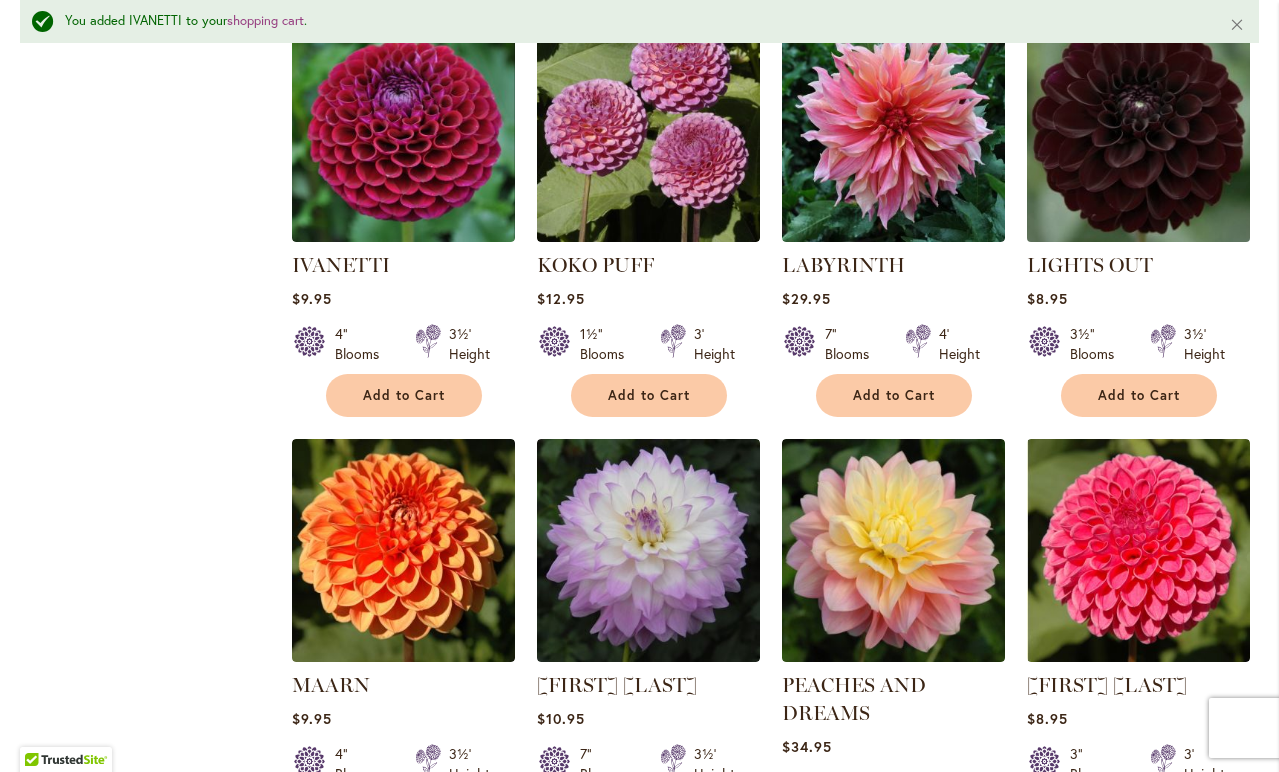 scroll, scrollTop: 2598, scrollLeft: 0, axis: vertical 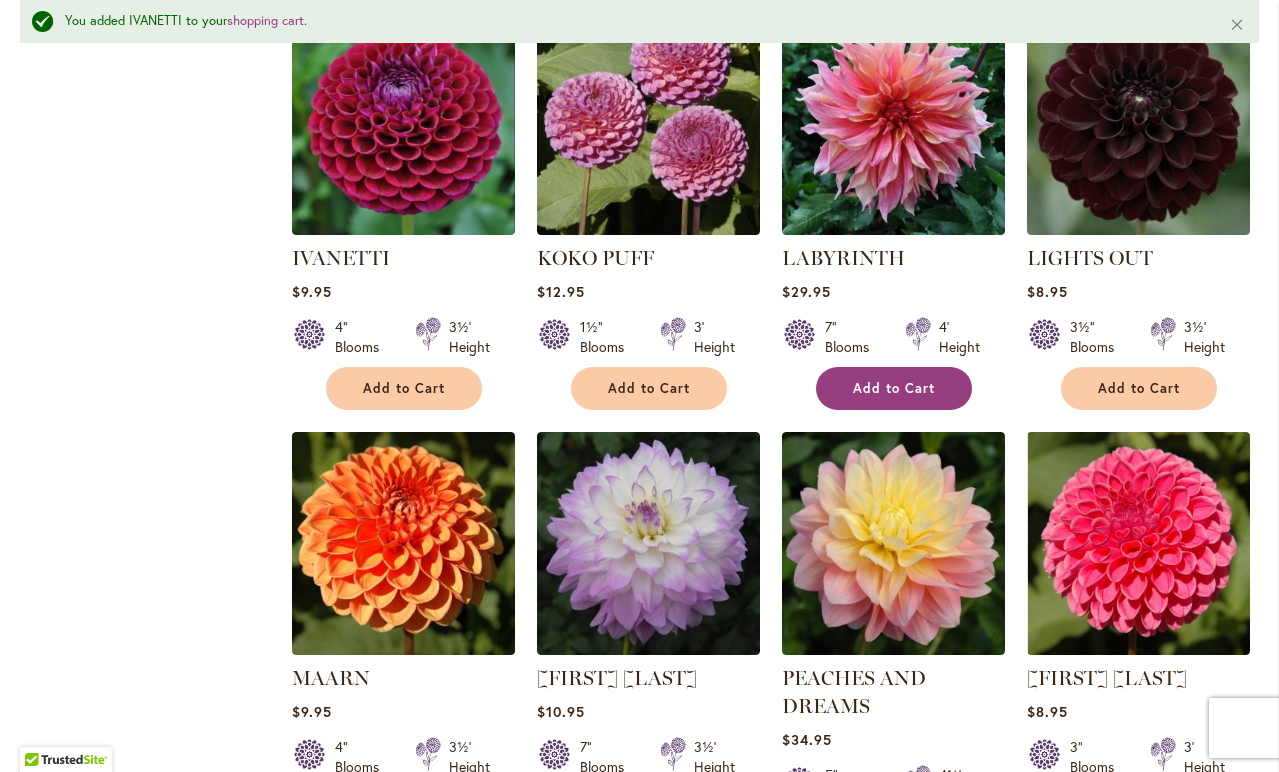 click on "Add to Cart" at bounding box center [894, 388] 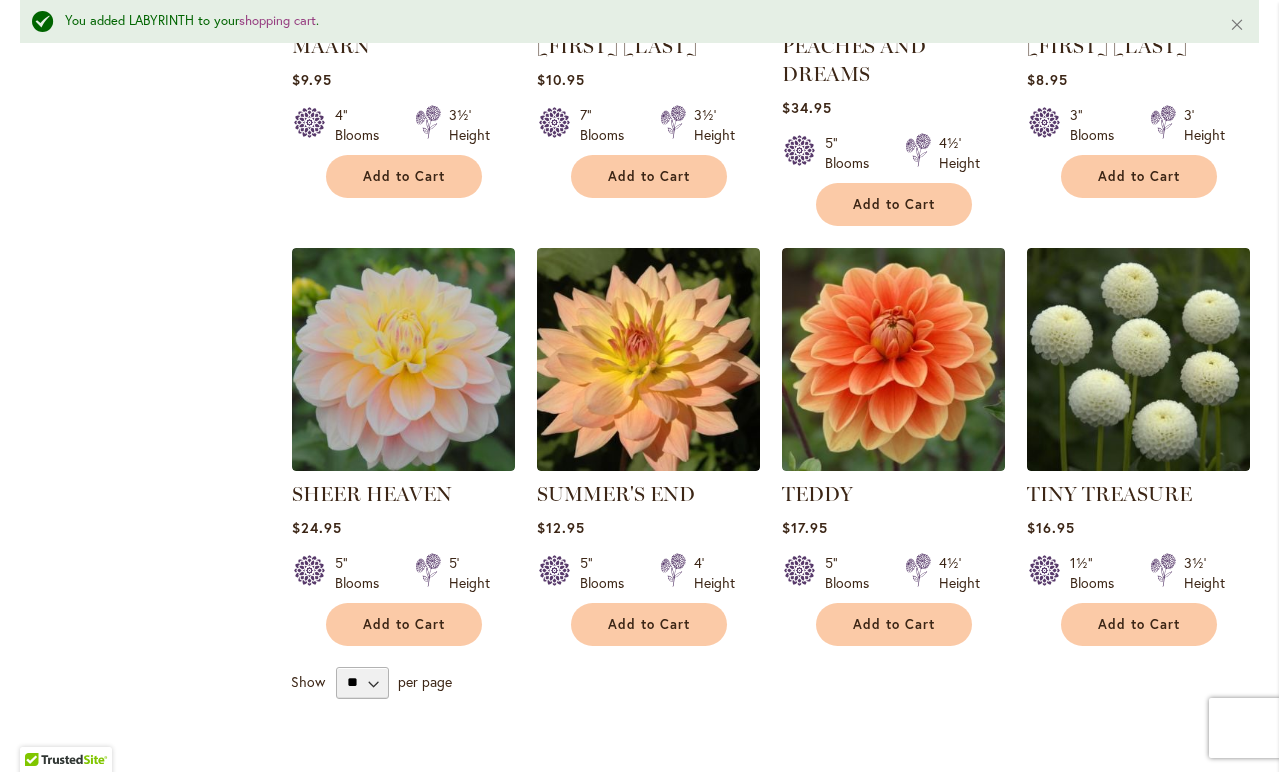 scroll, scrollTop: 3273, scrollLeft: 0, axis: vertical 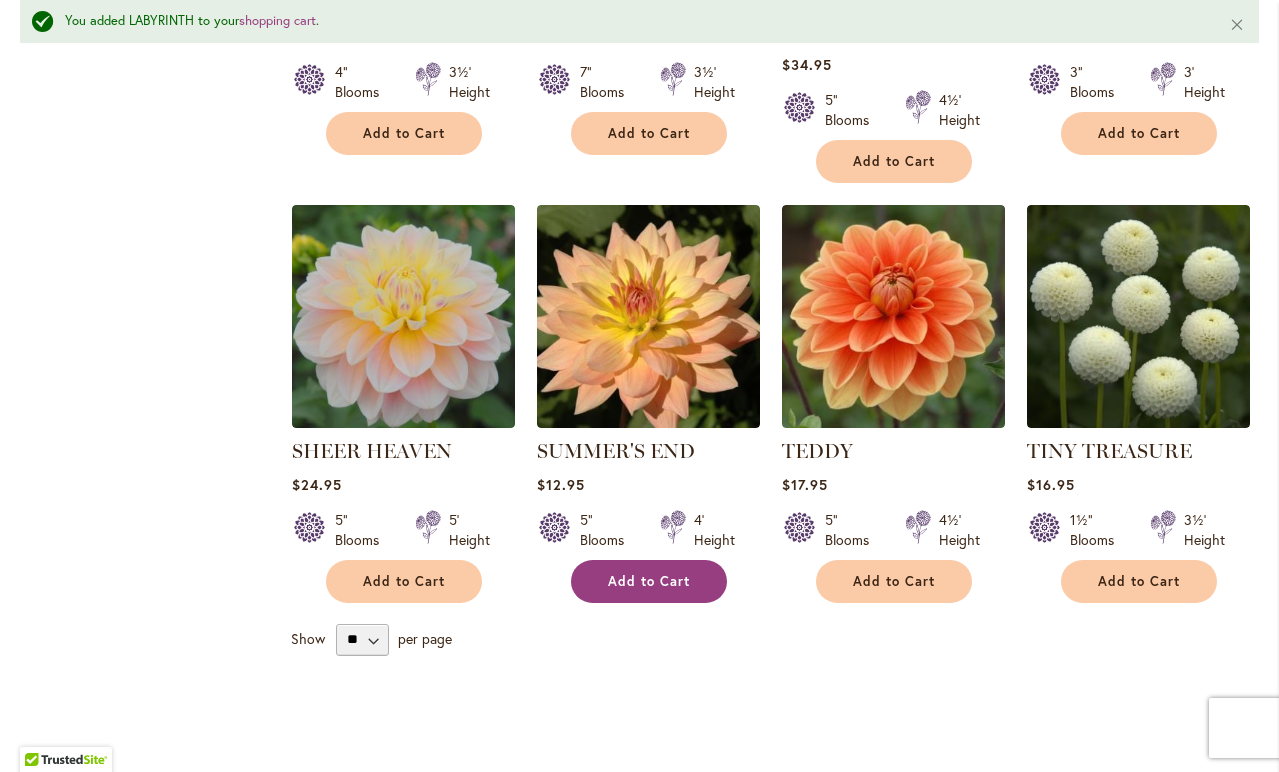 click on "Add to Cart" at bounding box center (649, 581) 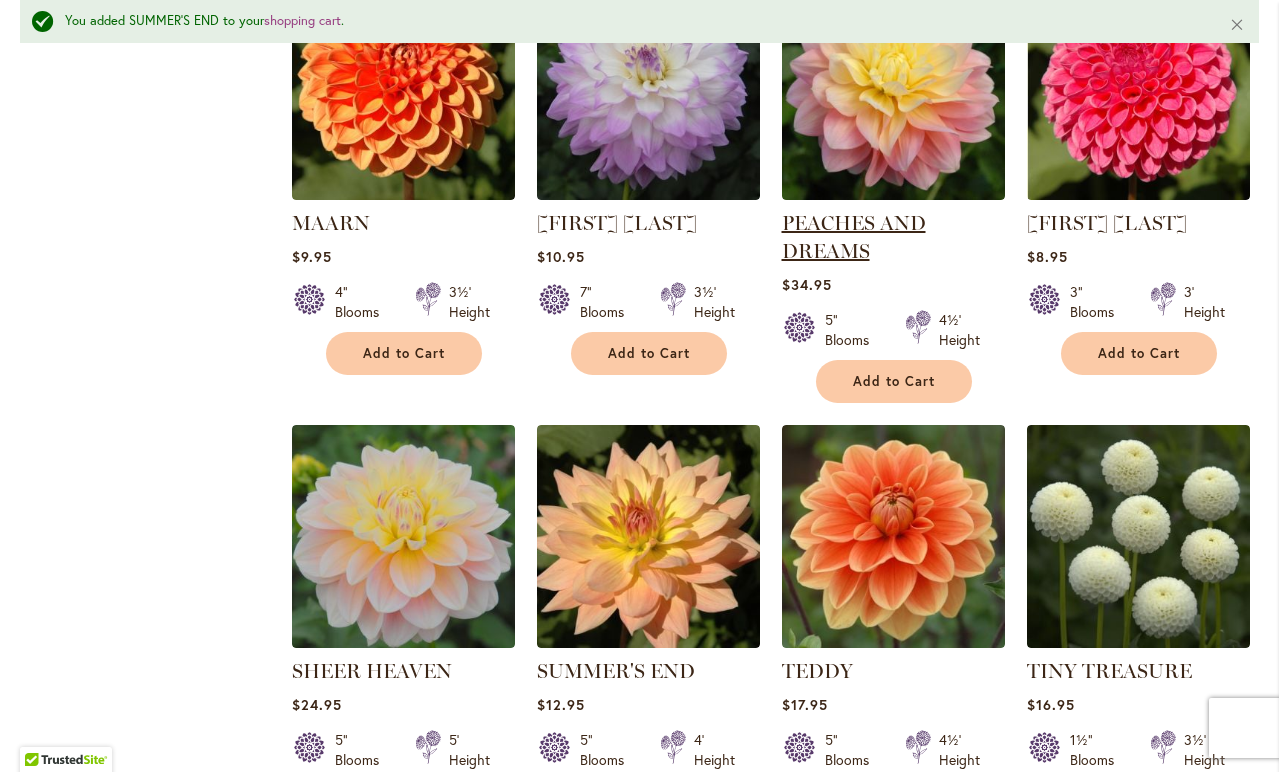 scroll, scrollTop: 3060, scrollLeft: 0, axis: vertical 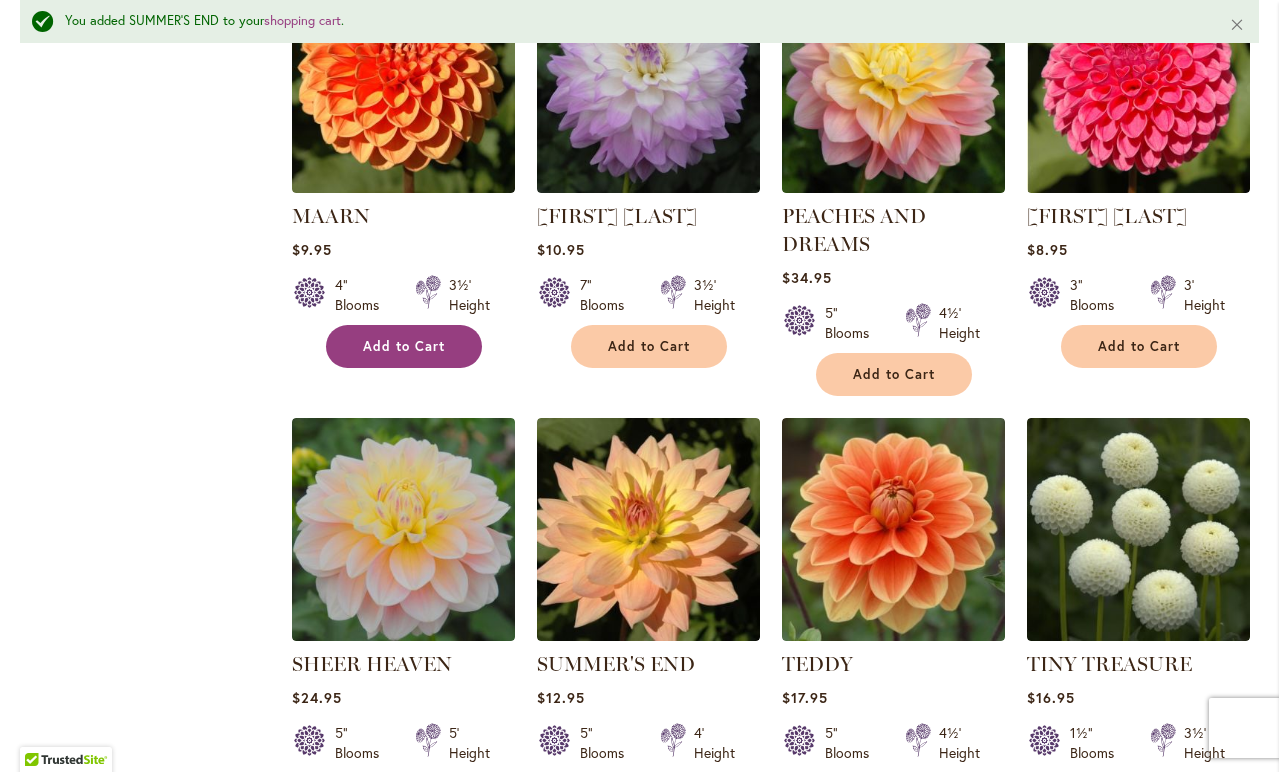 click on "Add to Cart" at bounding box center [404, 346] 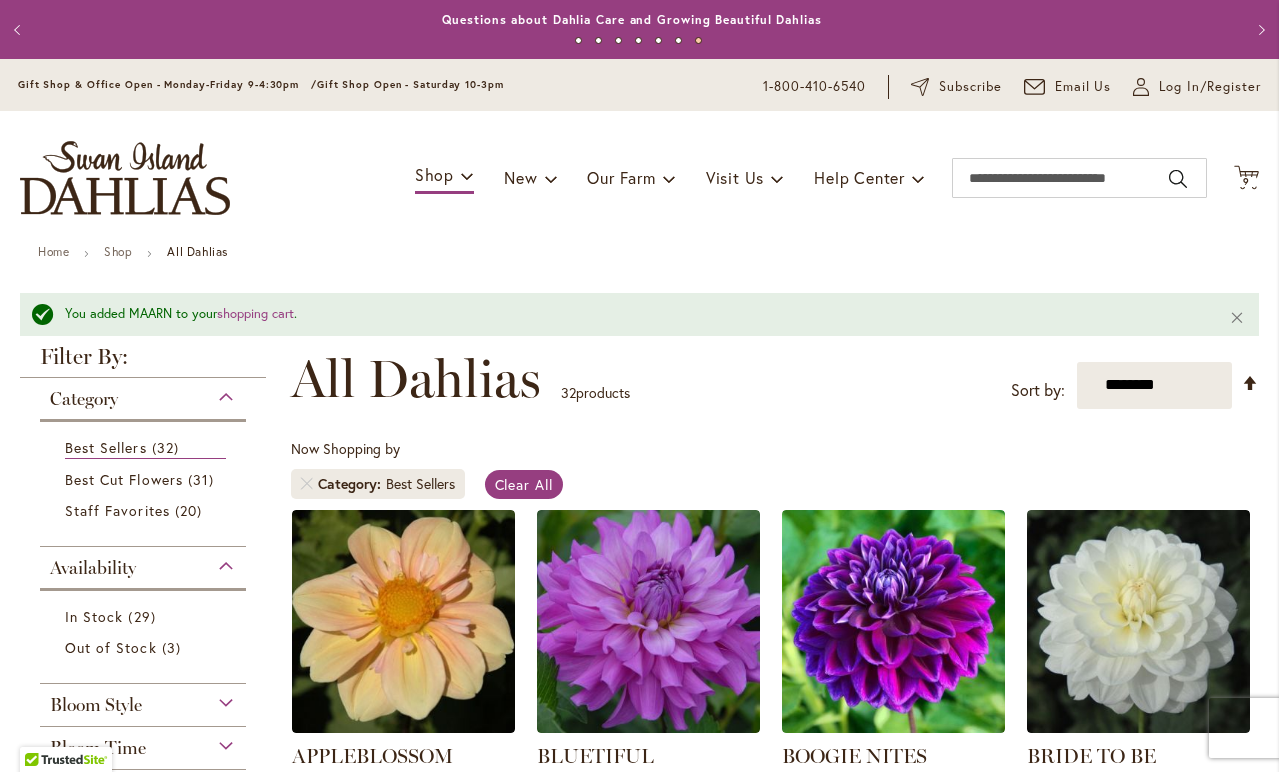 scroll, scrollTop: 0, scrollLeft: 0, axis: both 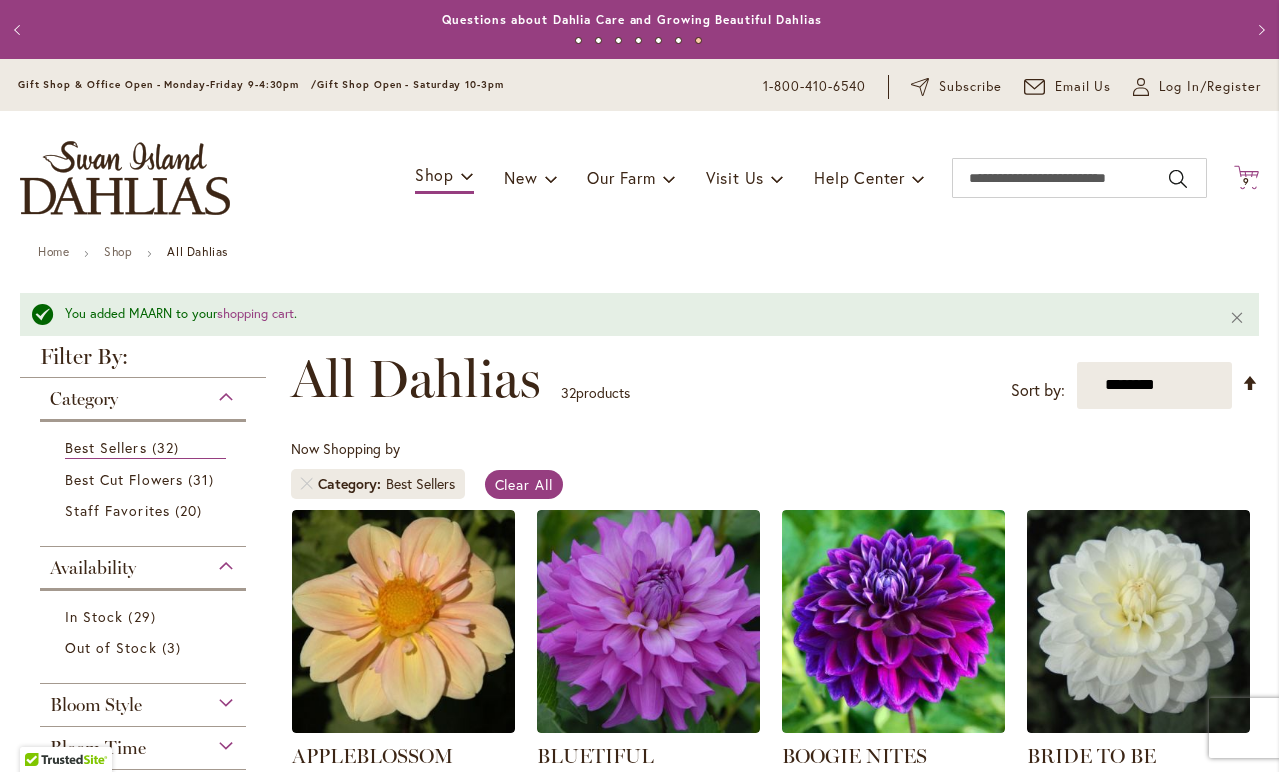 click on "9" at bounding box center (1246, 181) 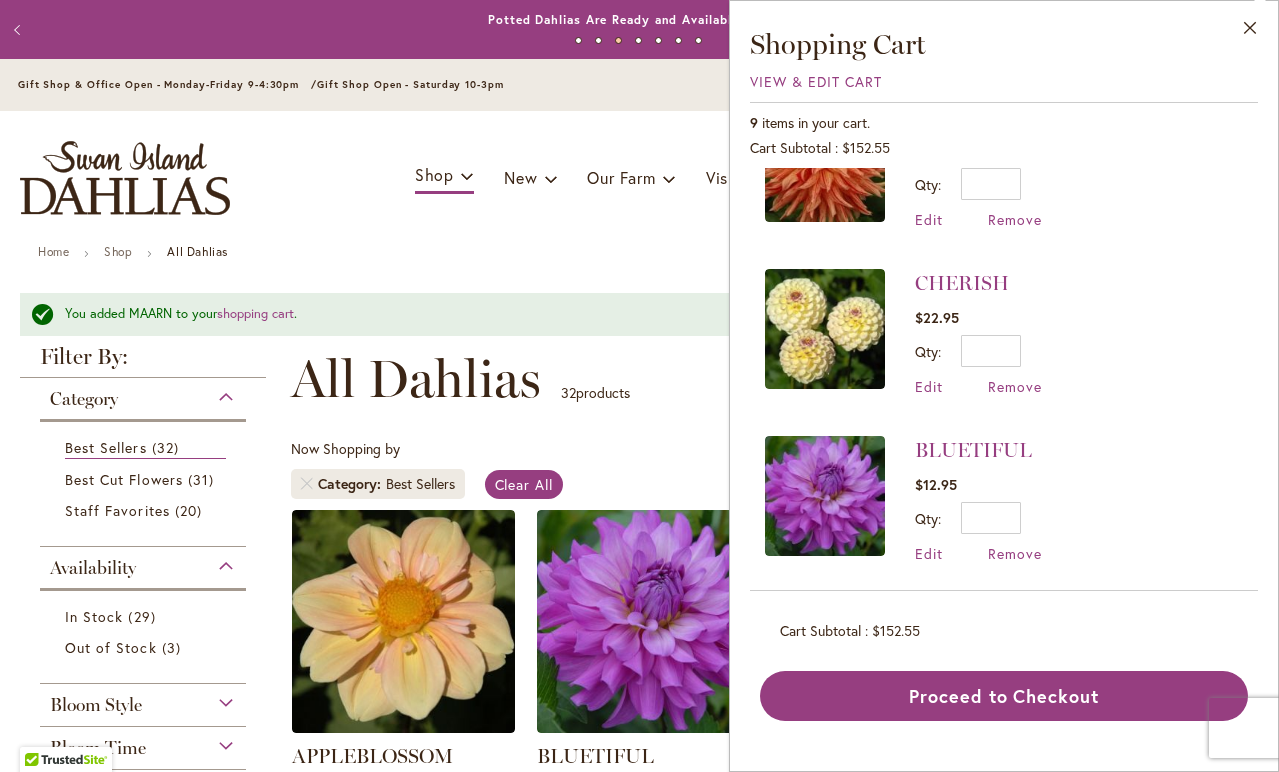 scroll, scrollTop: 1082, scrollLeft: 0, axis: vertical 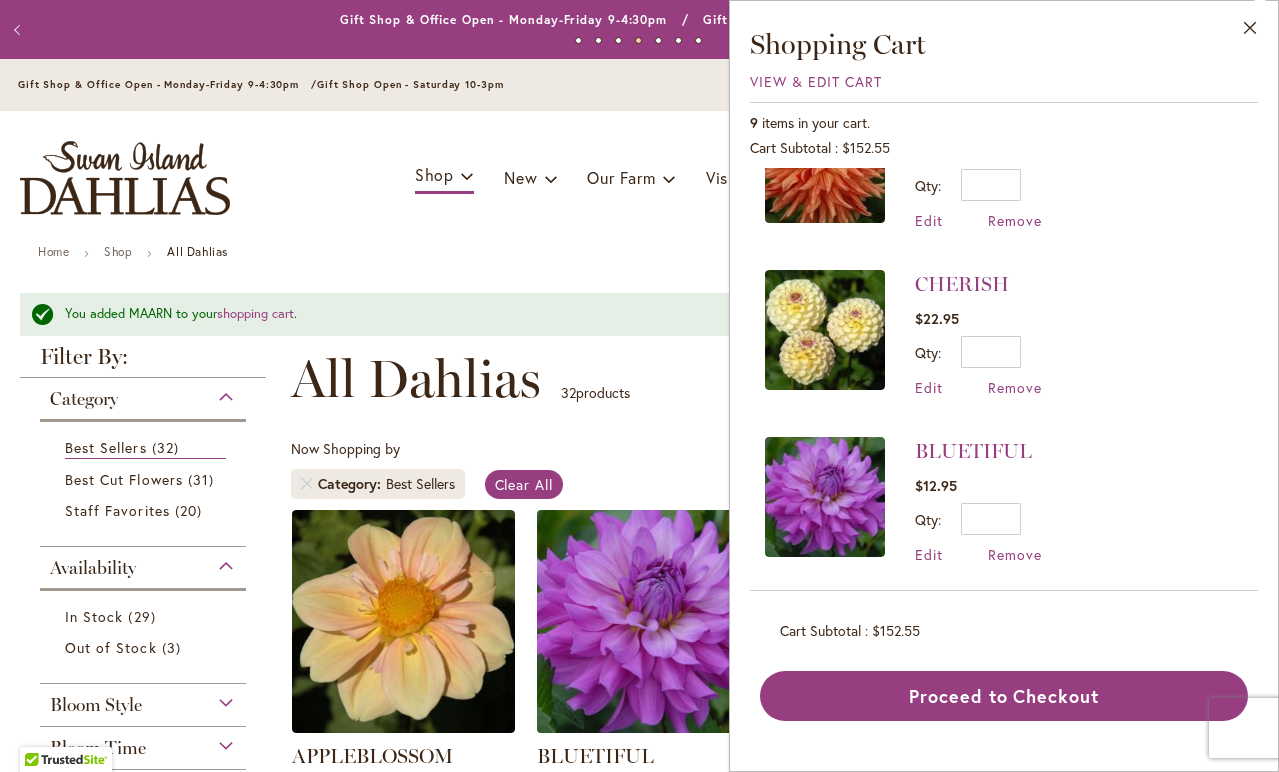 click at bounding box center (648, 621) 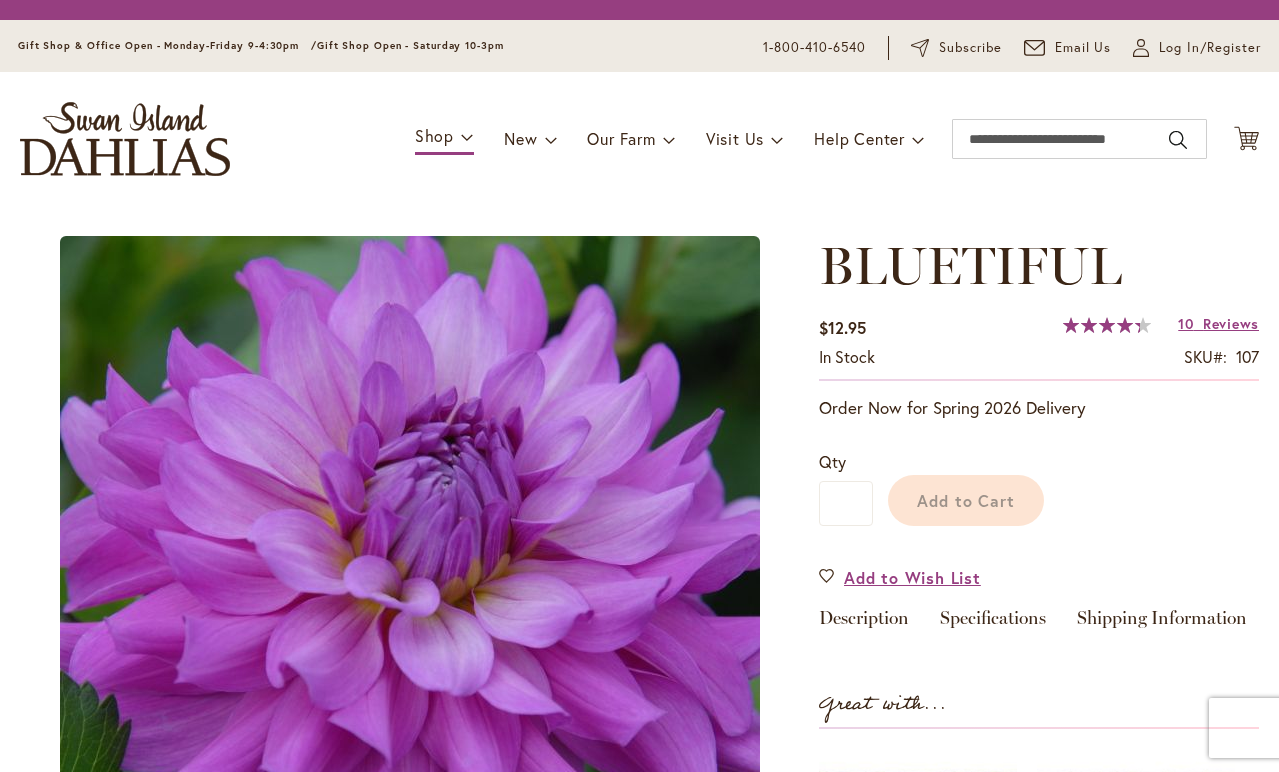 scroll, scrollTop: 0, scrollLeft: 0, axis: both 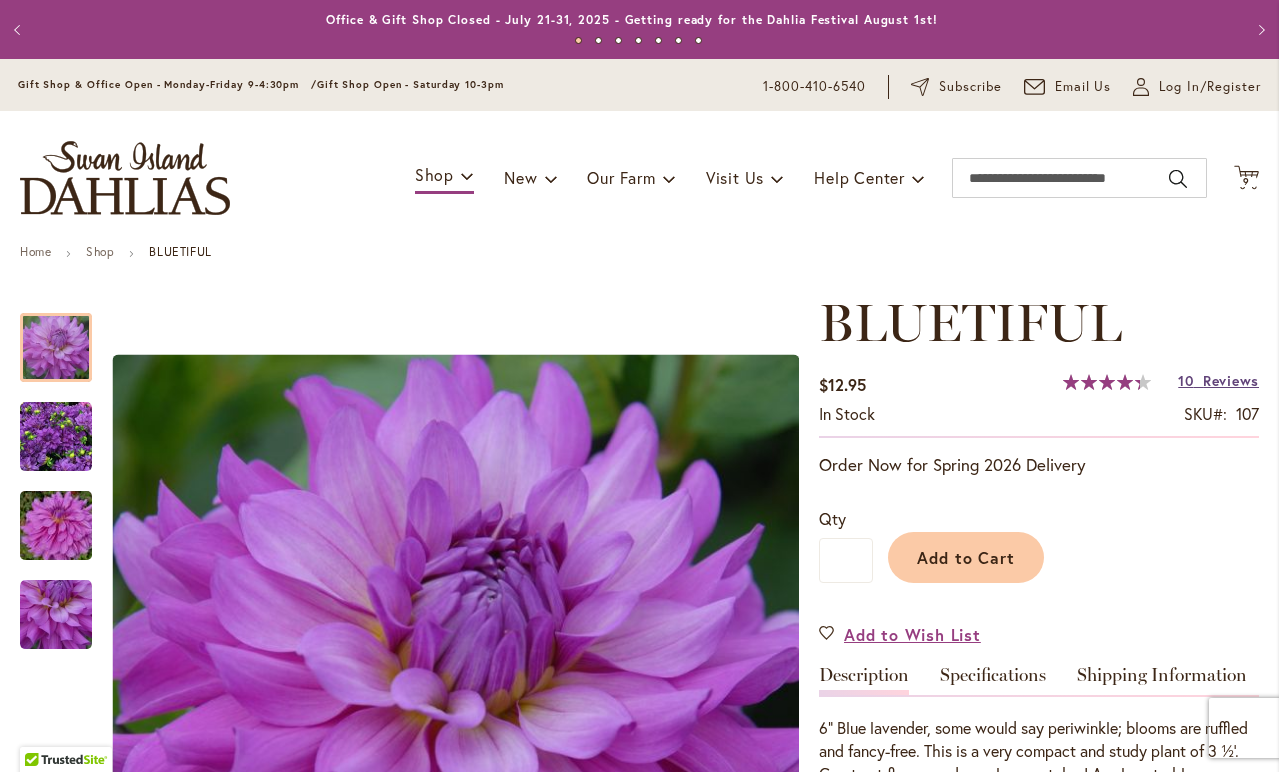 click on "Reviews" at bounding box center [1231, 380] 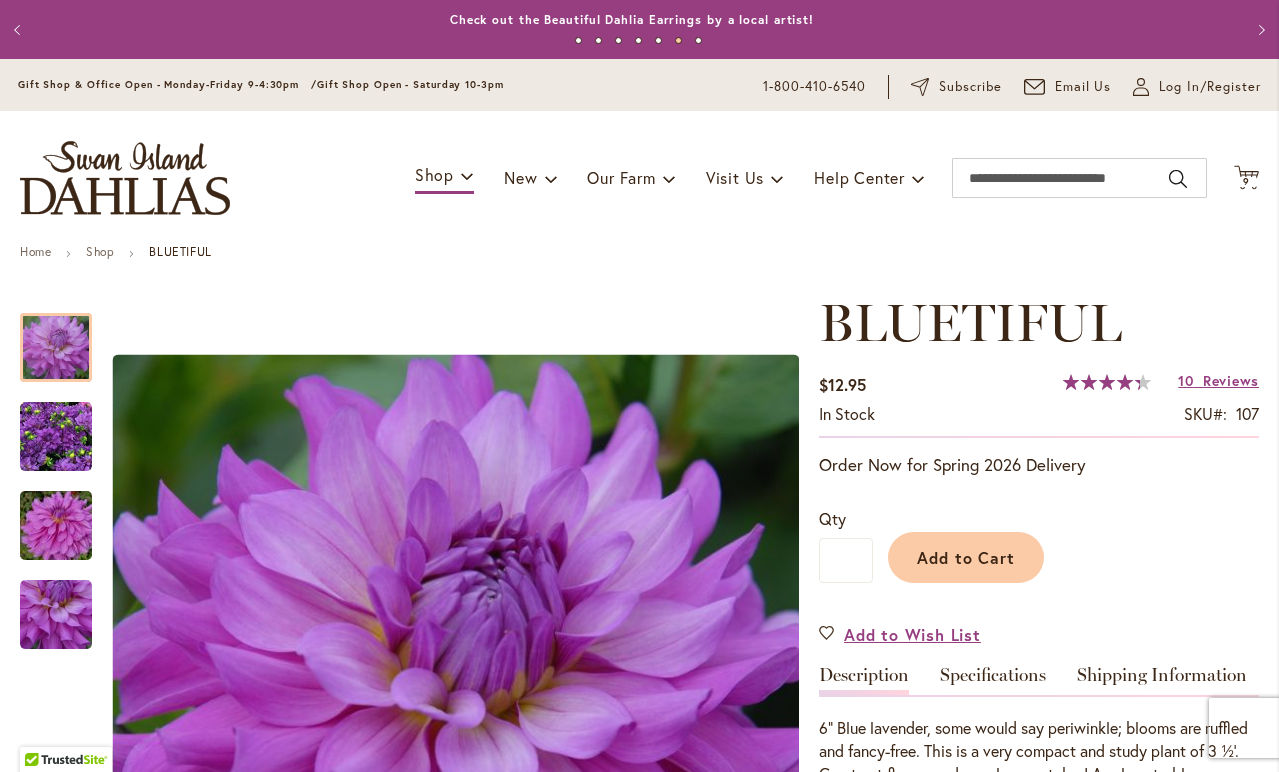 scroll, scrollTop: 0, scrollLeft: 0, axis: both 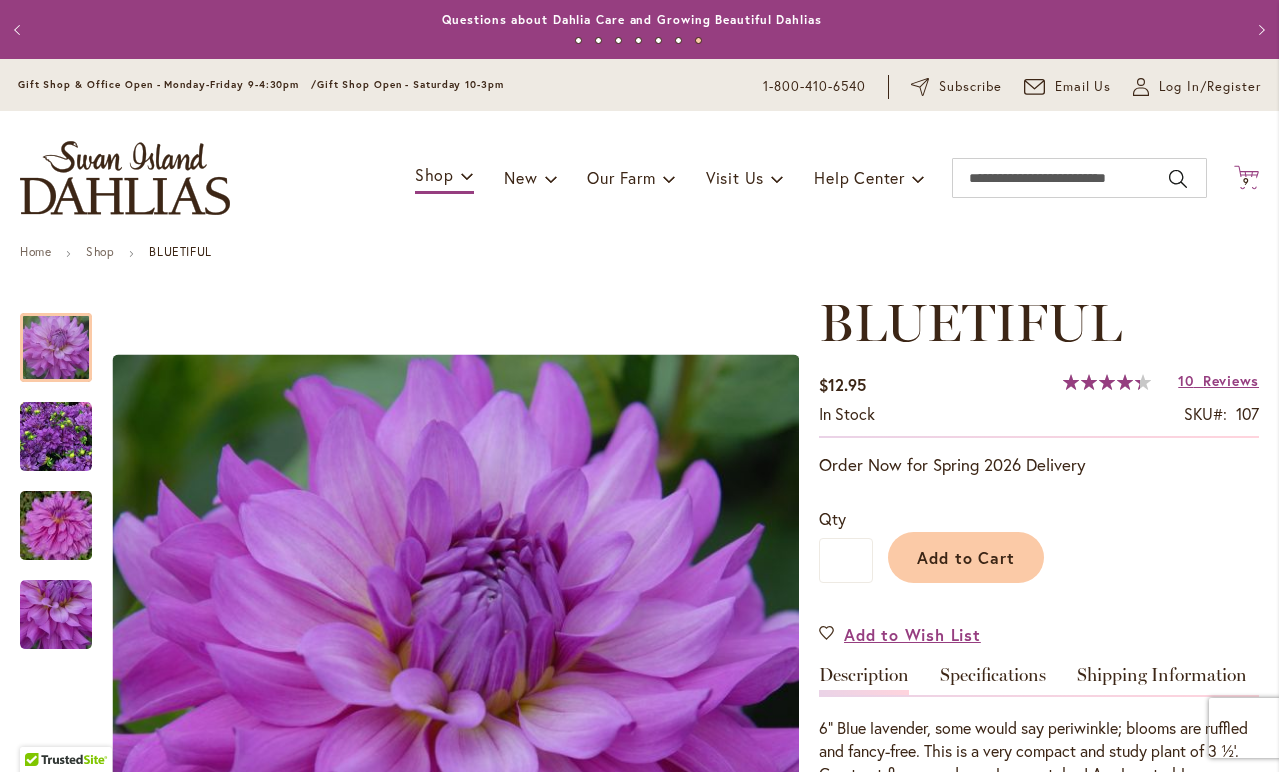 click on "9" at bounding box center [1246, 181] 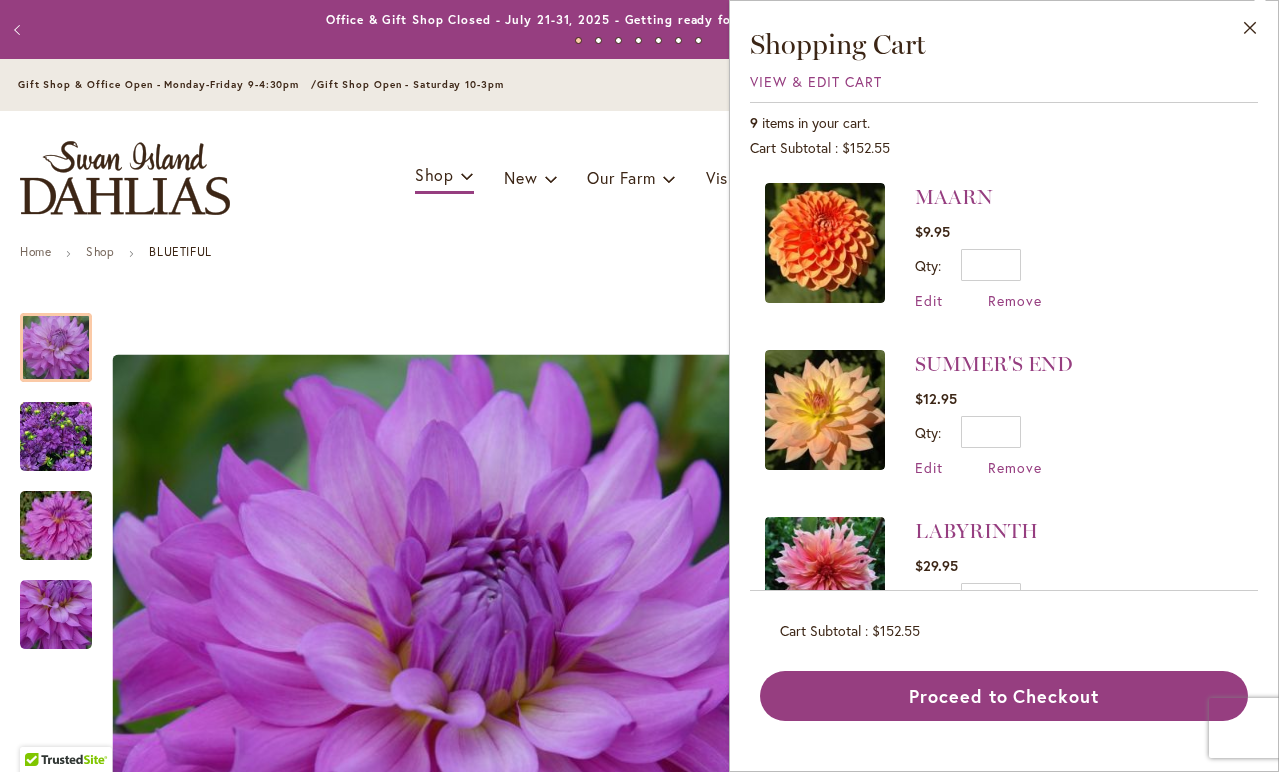 click on "Home
Shop
BLUETIFUL
Skip to the end of the images gallery
Skip to the beginning of the images gallery
BLUETIFUL
$12.95
In stock
SKU
107" at bounding box center [639, 2760] 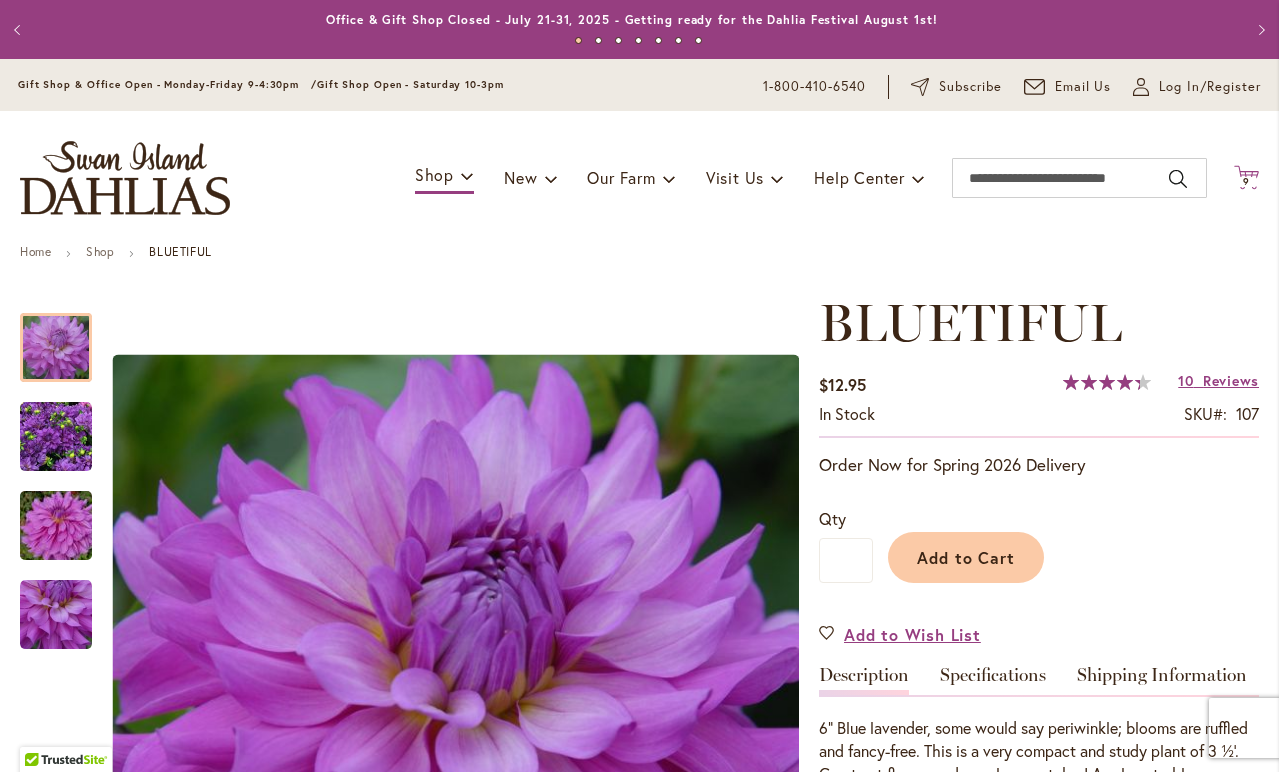 click 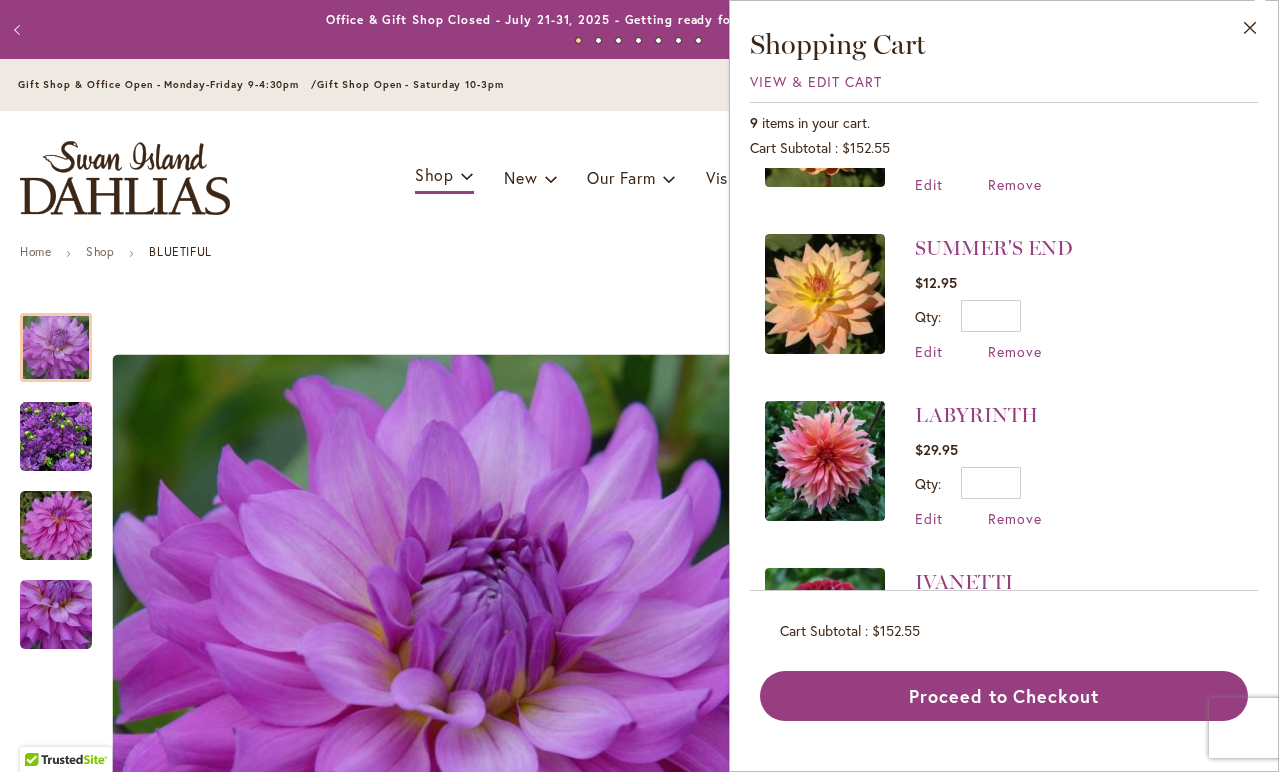 scroll, scrollTop: 119, scrollLeft: 0, axis: vertical 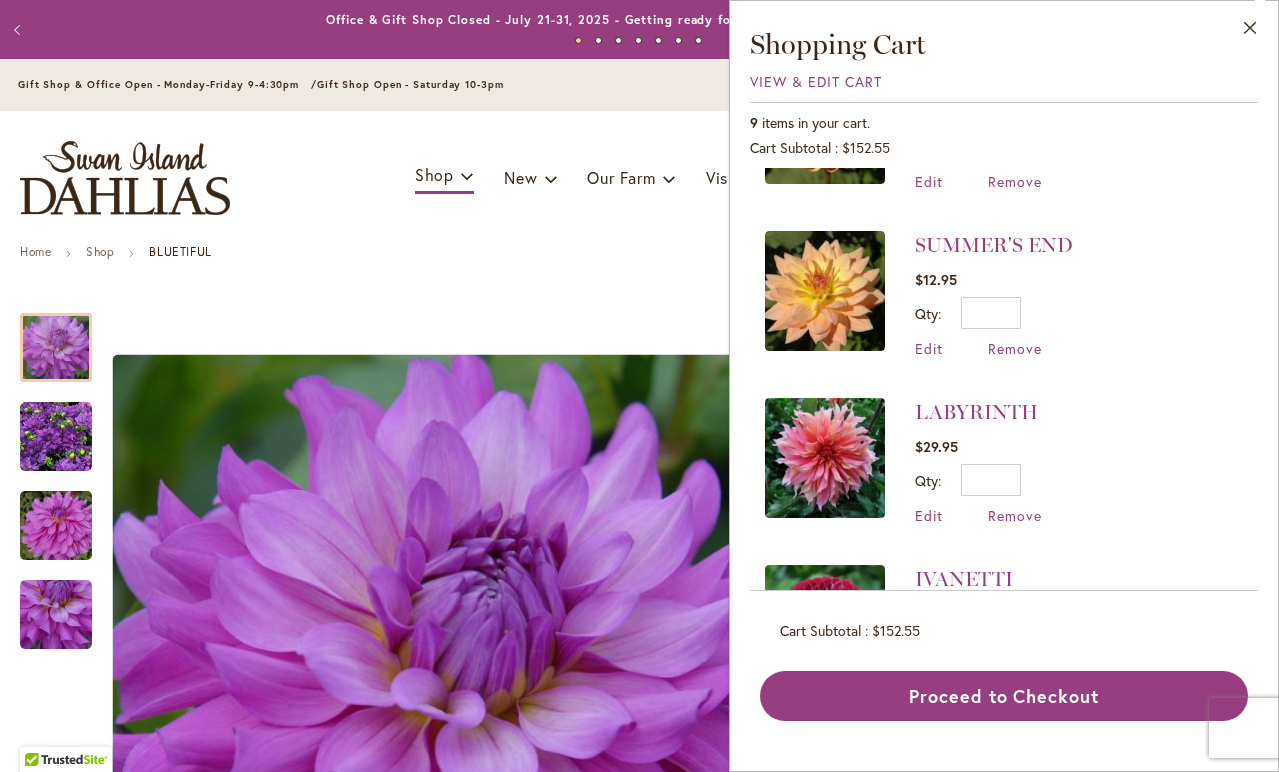 click at bounding box center [825, 458] 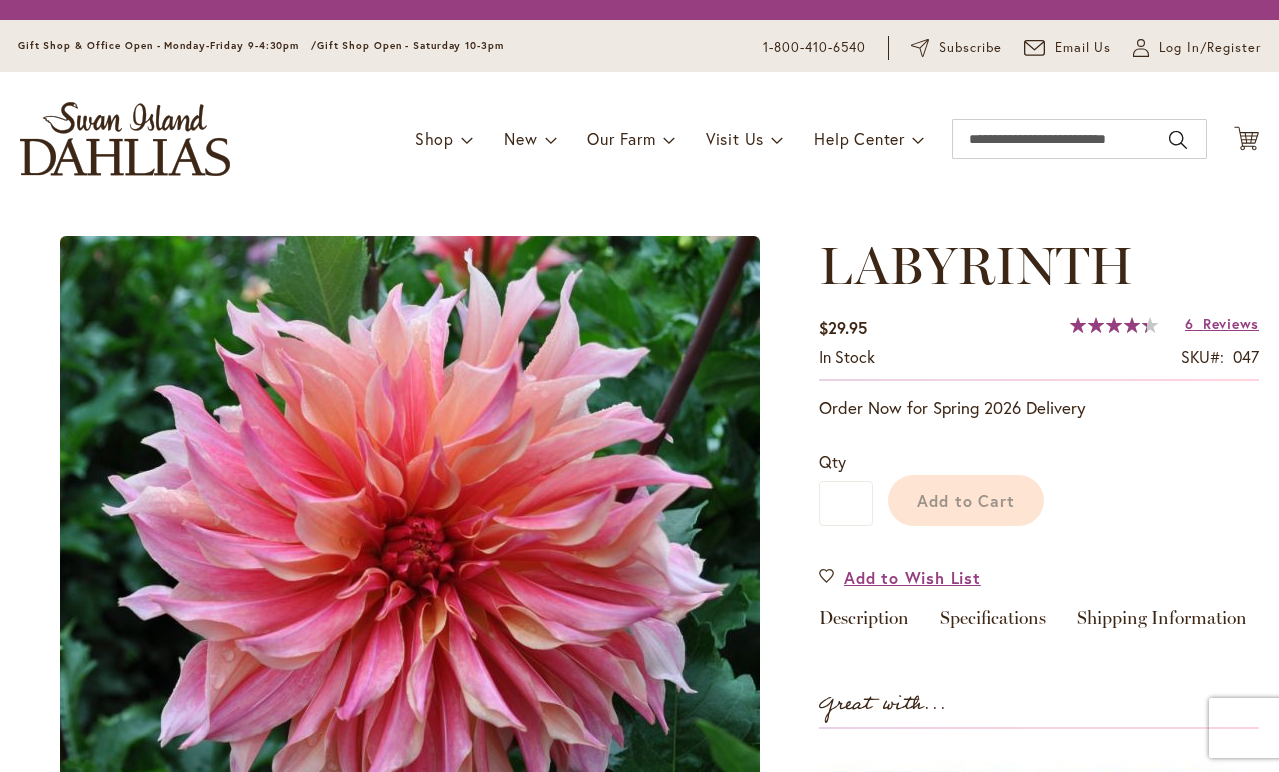 scroll, scrollTop: 0, scrollLeft: 0, axis: both 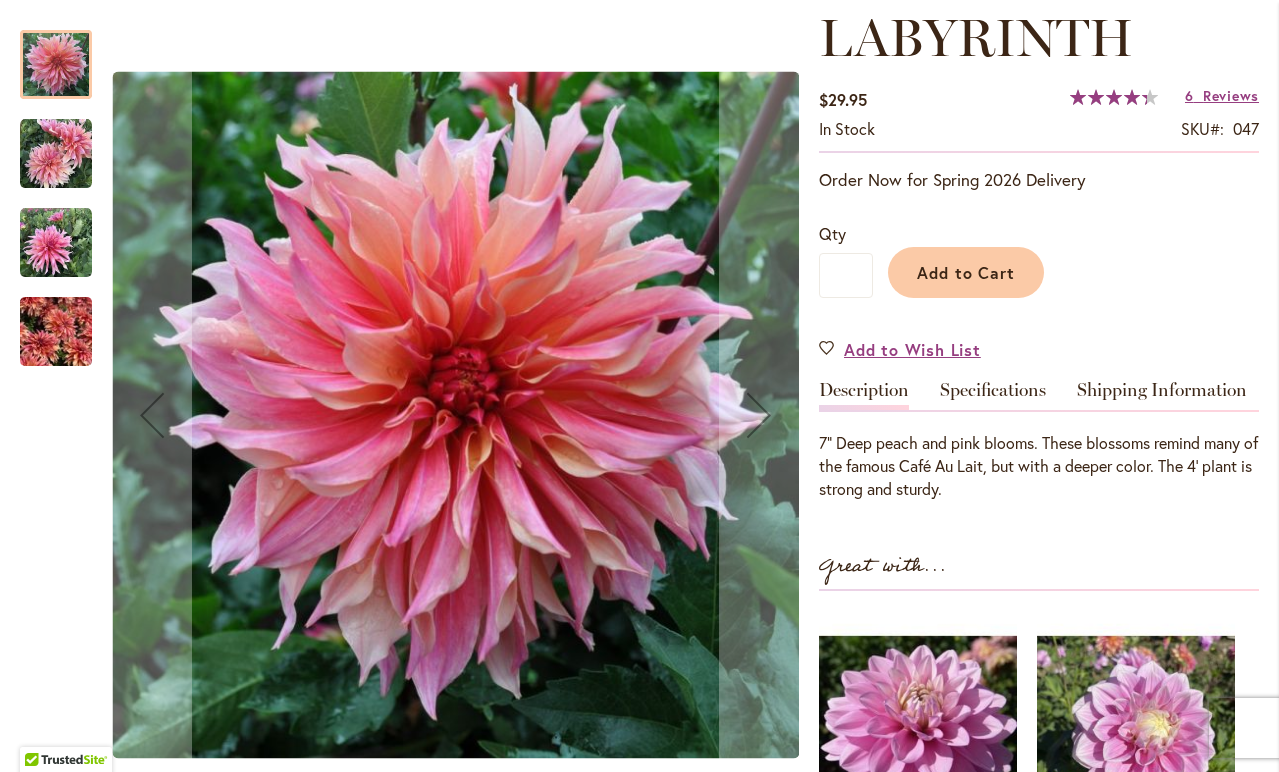click at bounding box center [56, 243] 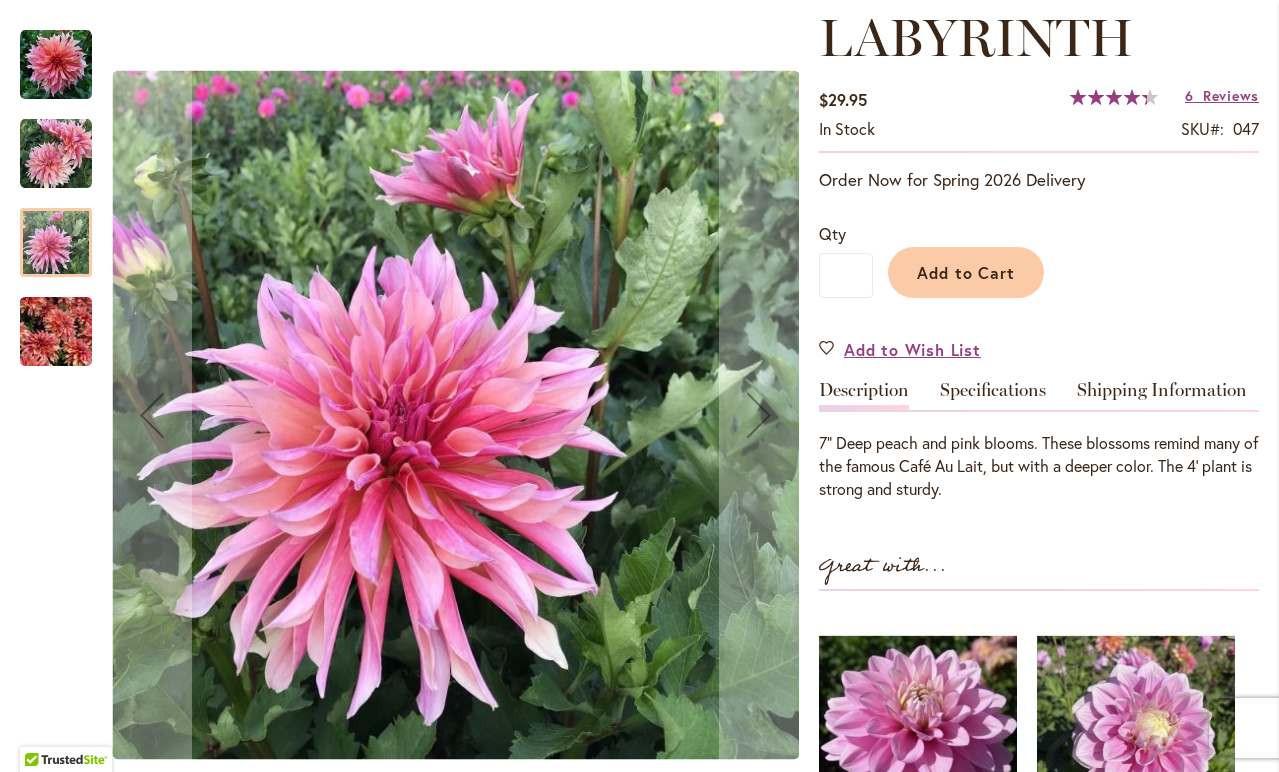 click at bounding box center [56, 332] 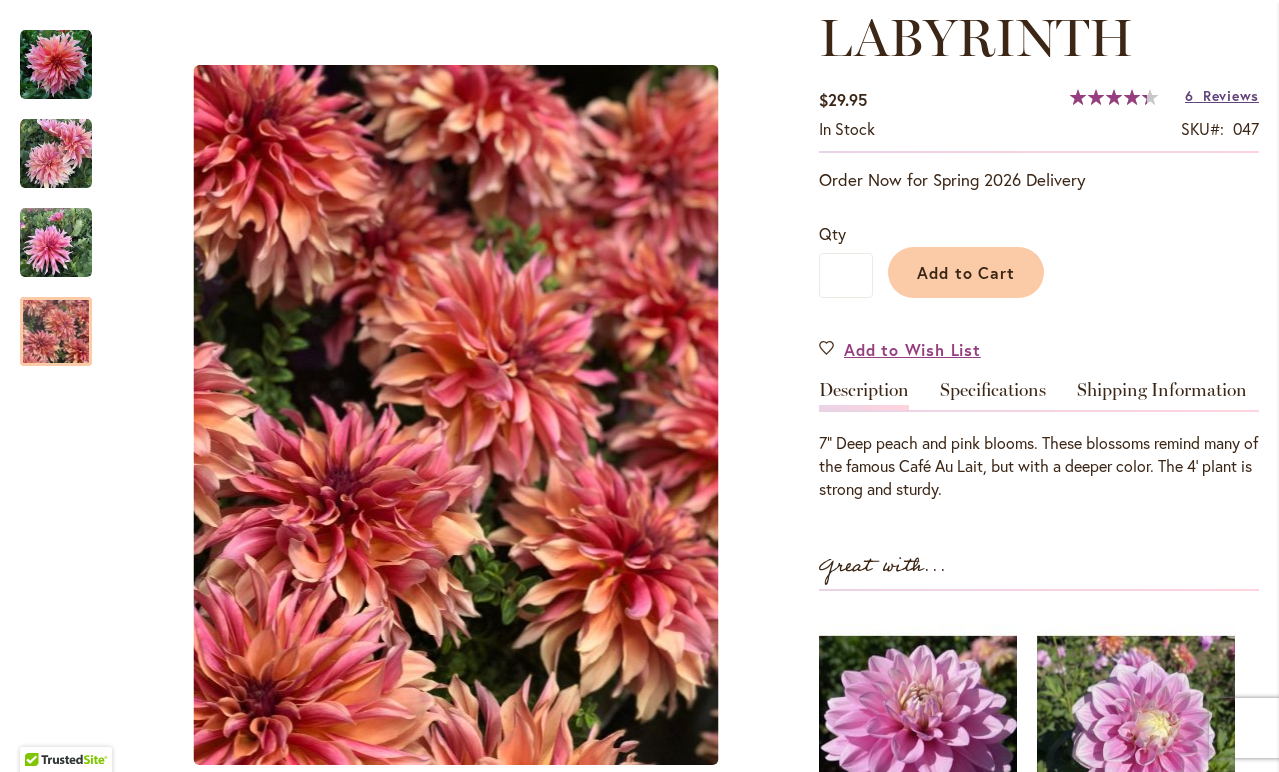 click on "Reviews" at bounding box center (1231, 95) 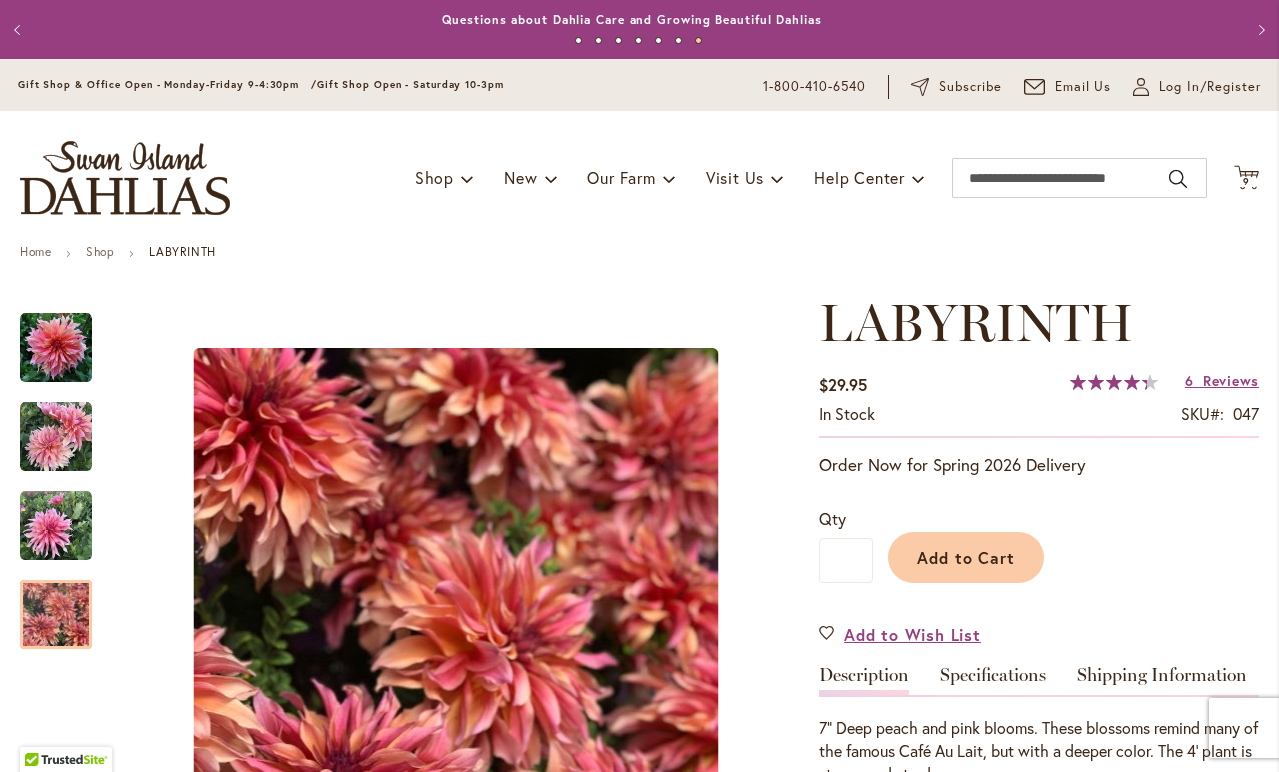 scroll, scrollTop: 0, scrollLeft: 0, axis: both 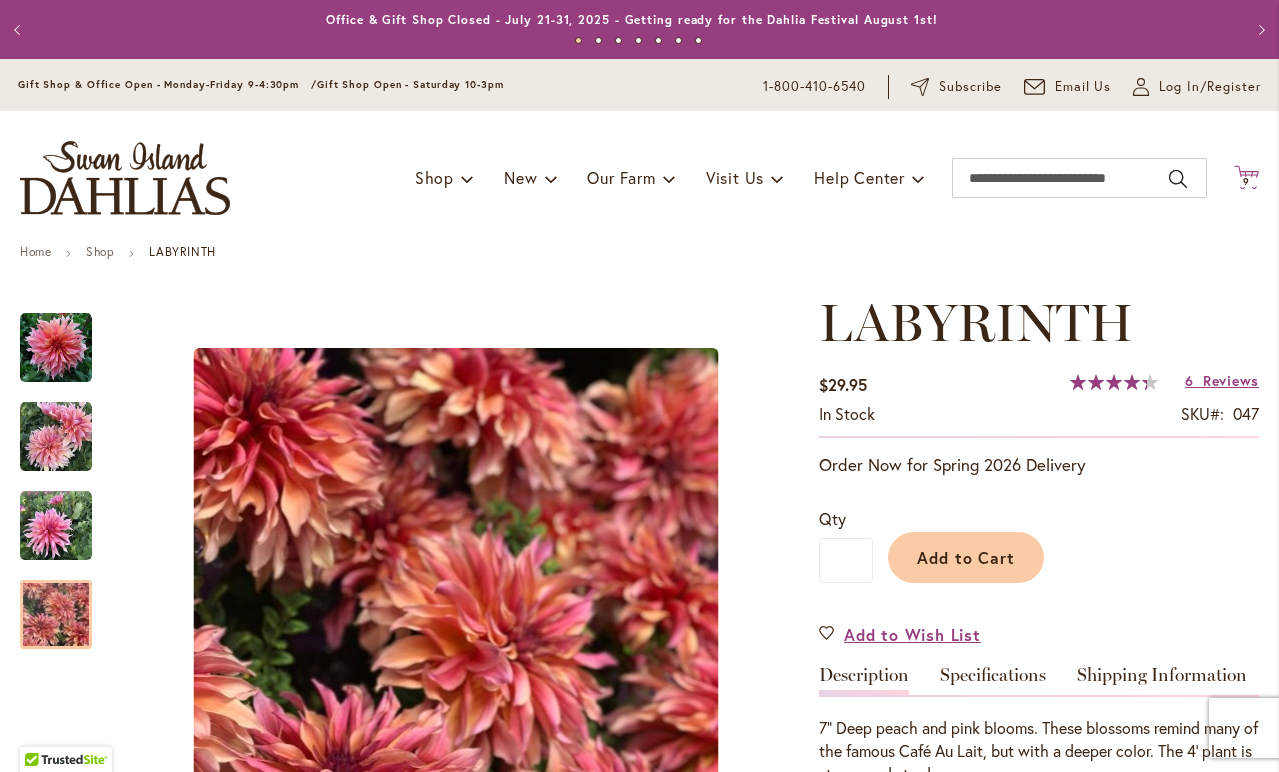 click on "9" at bounding box center [1246, 181] 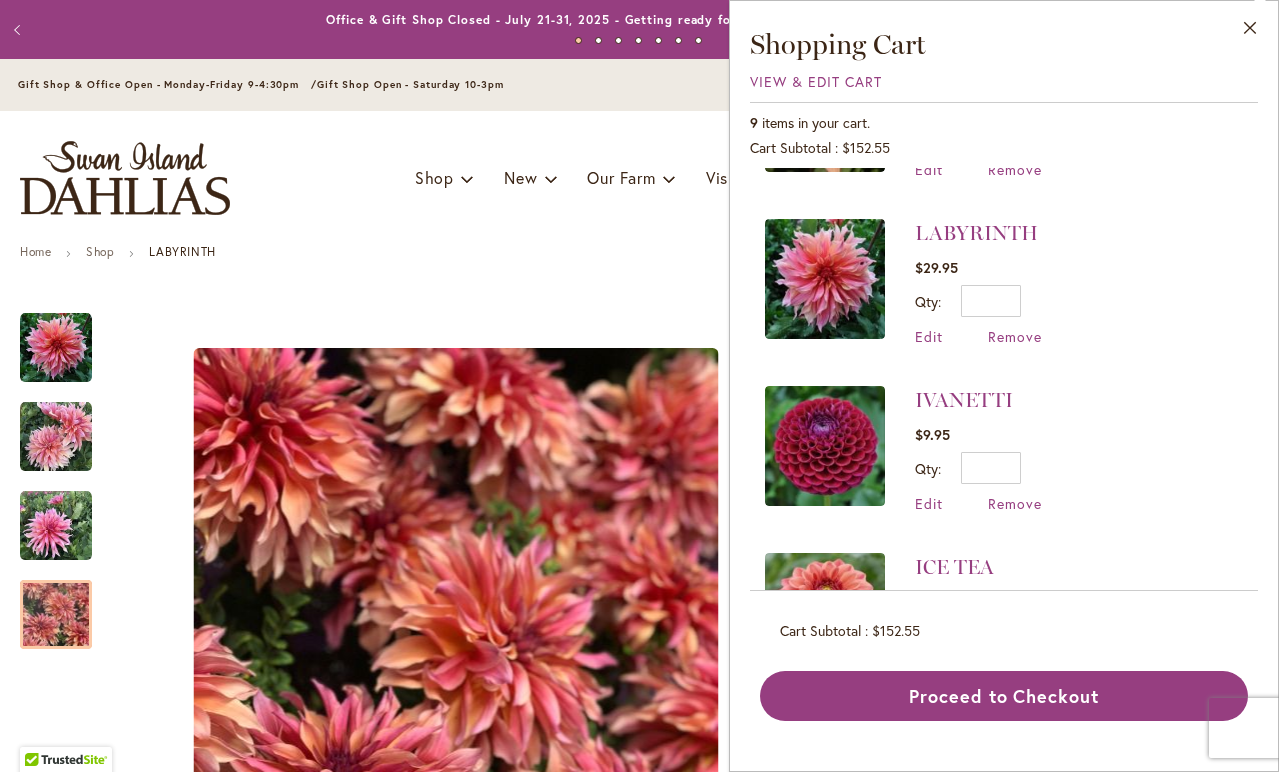 scroll, scrollTop: 300, scrollLeft: 0, axis: vertical 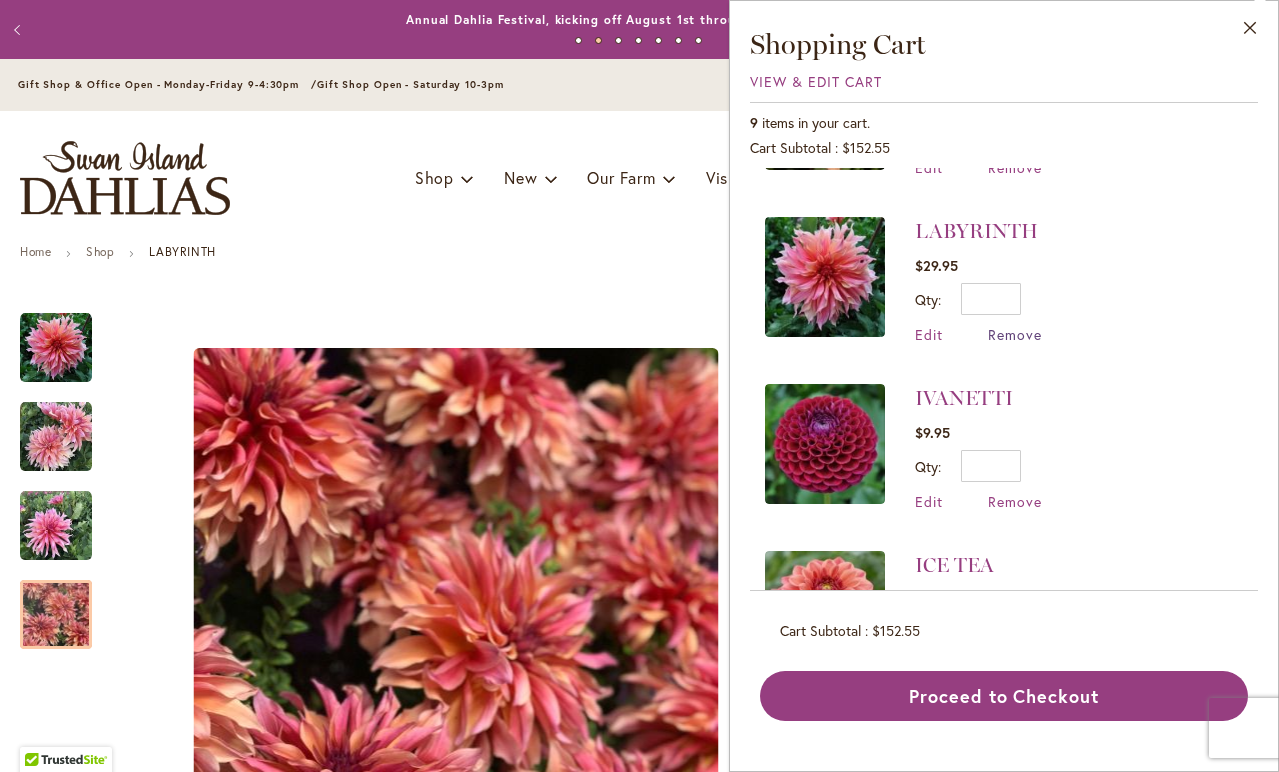 click on "Remove" at bounding box center [1015, 334] 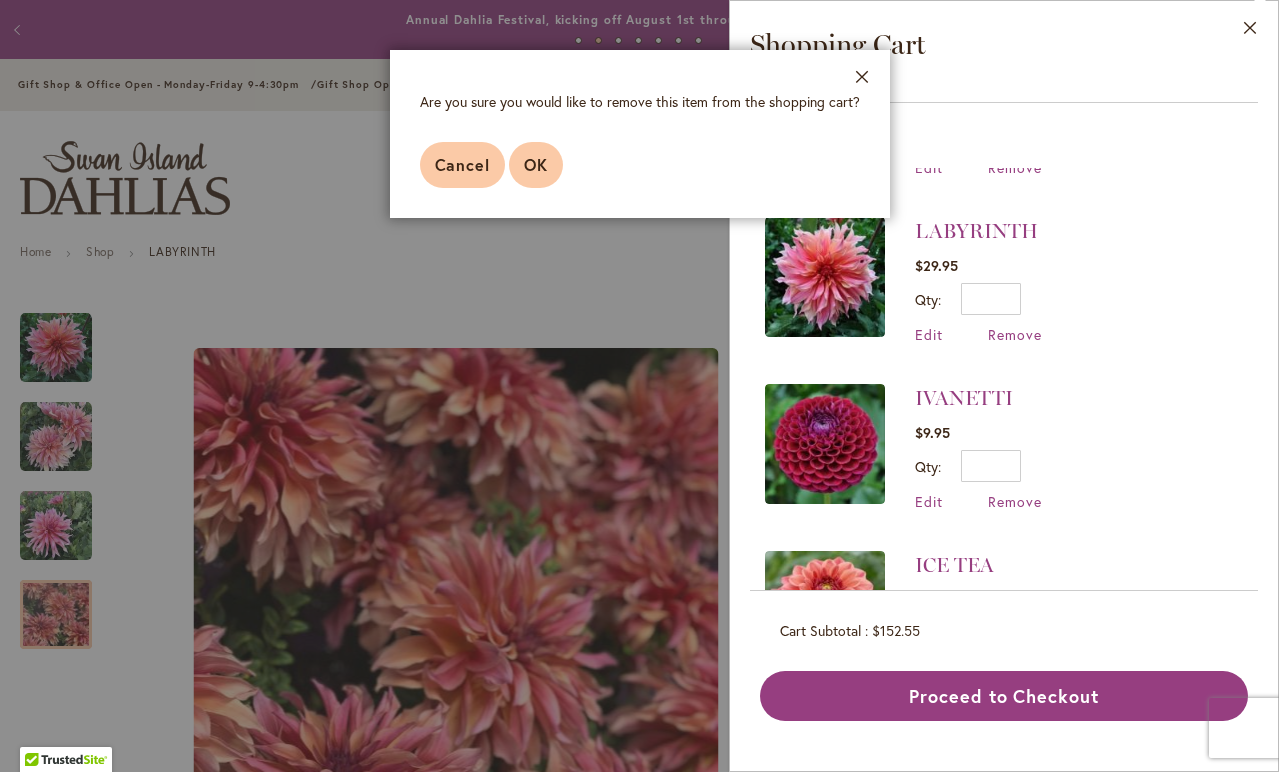 click on "OK" at bounding box center (536, 164) 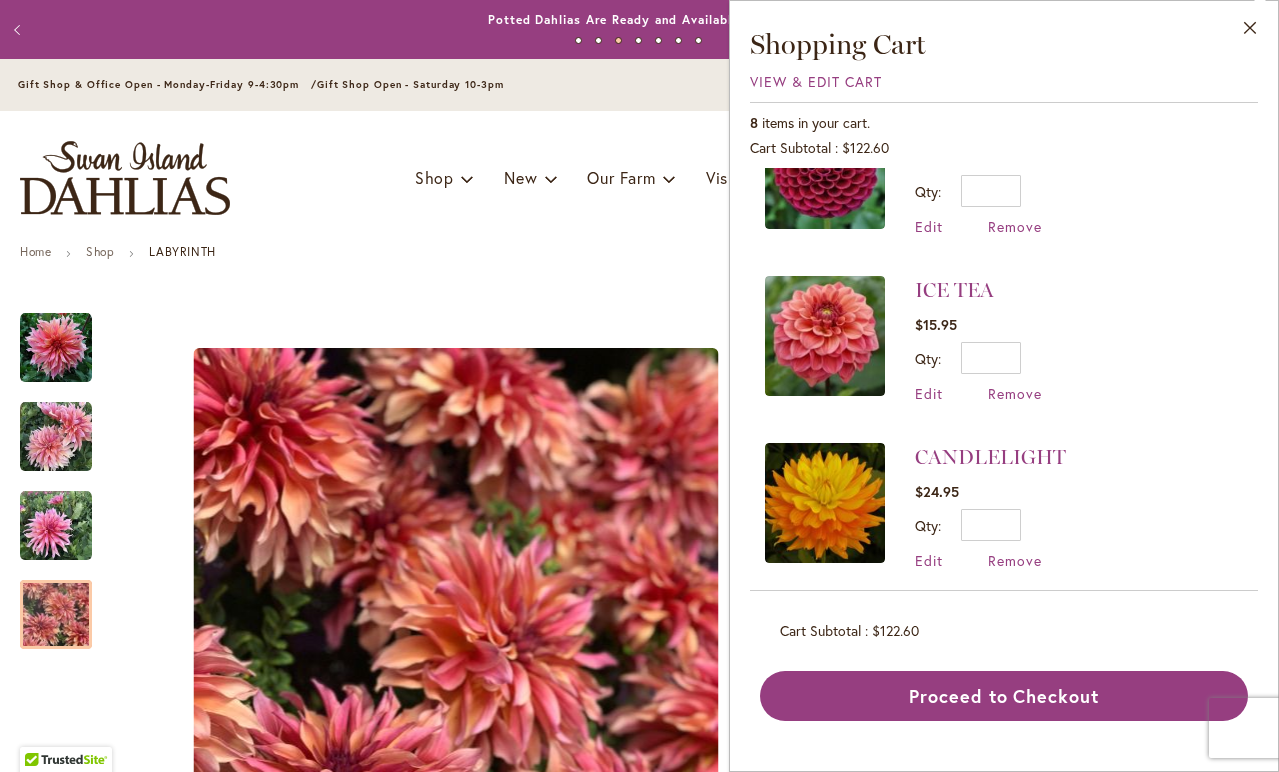 scroll, scrollTop: 490, scrollLeft: 0, axis: vertical 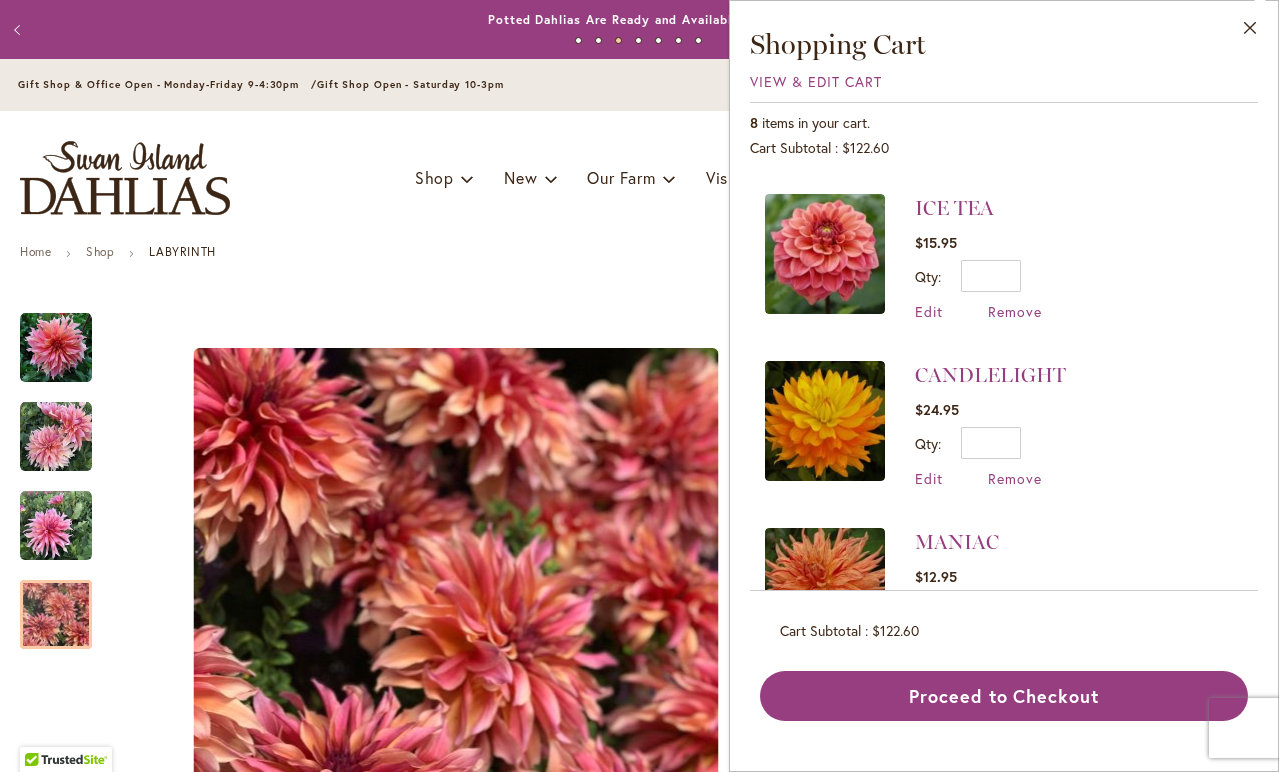 click at bounding box center (825, 254) 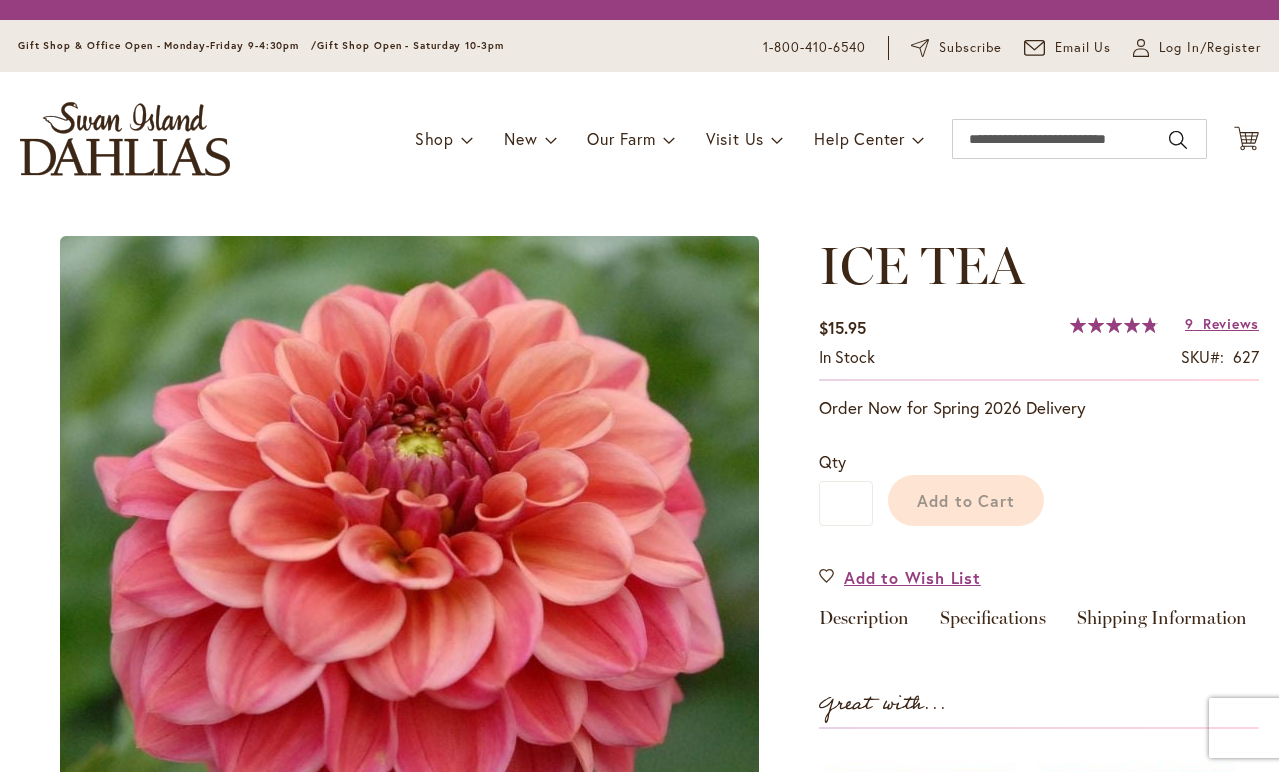 scroll, scrollTop: 0, scrollLeft: 0, axis: both 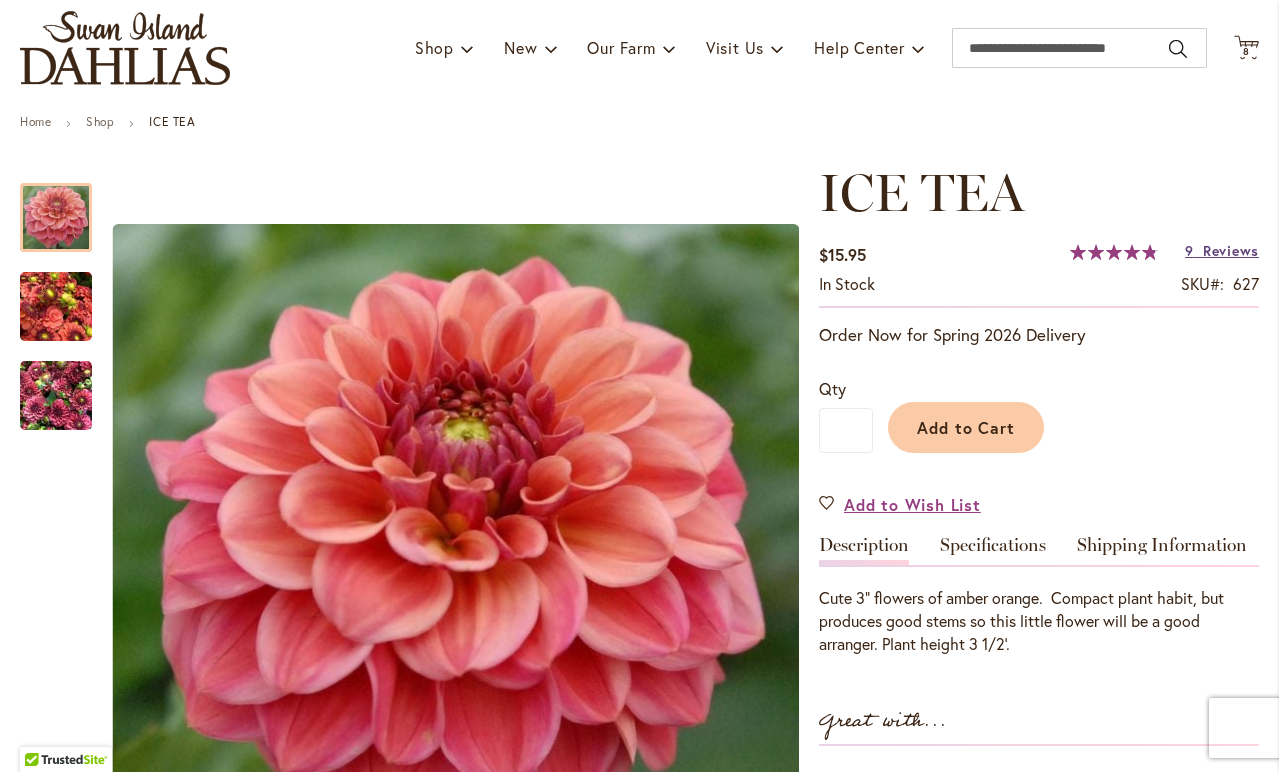 click on "Reviews" at bounding box center (1231, 250) 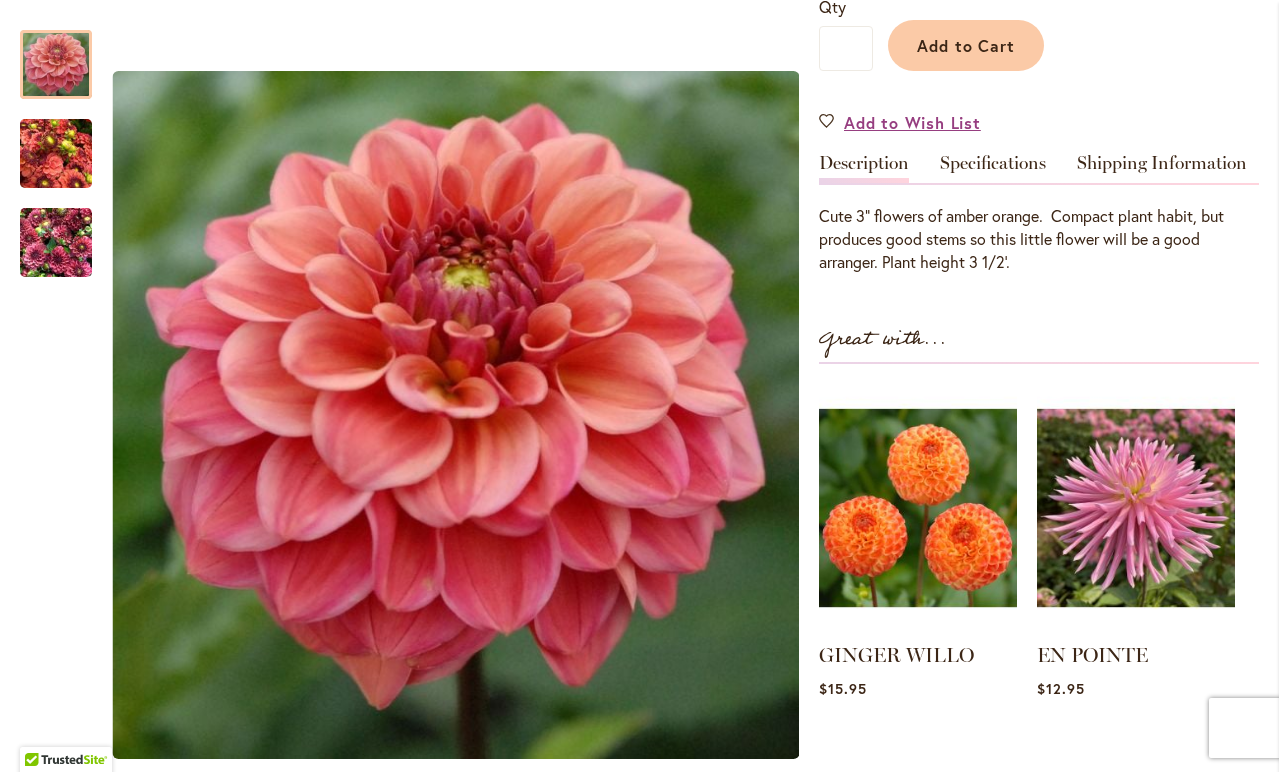 scroll, scrollTop: 359, scrollLeft: 0, axis: vertical 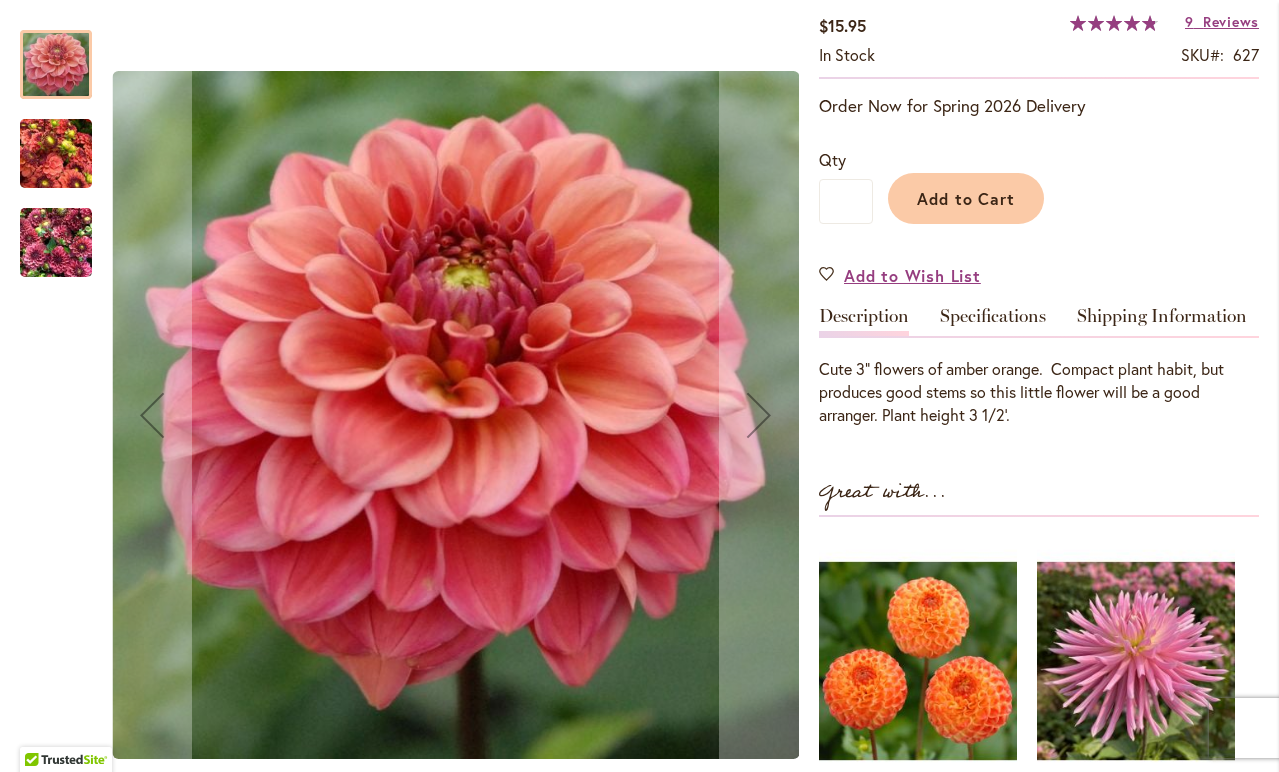 click at bounding box center (56, 64) 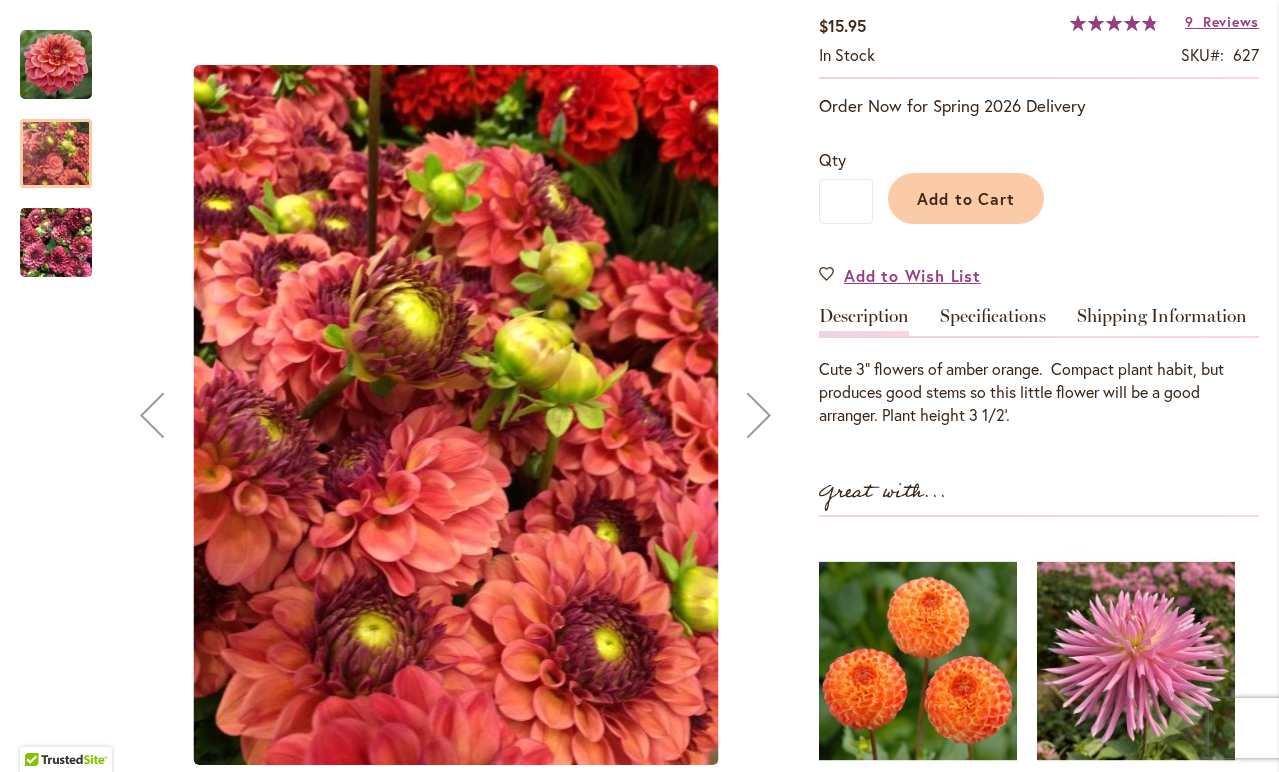 click at bounding box center [56, 243] 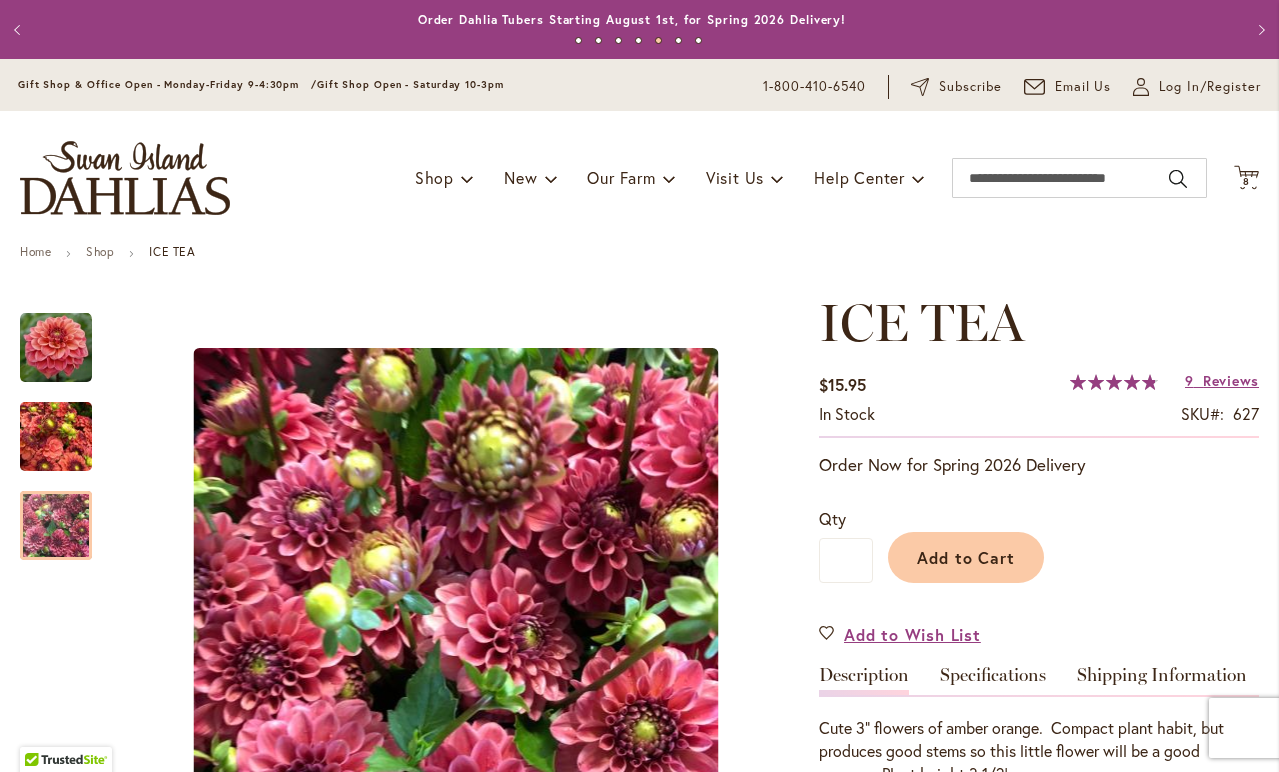 scroll, scrollTop: 0, scrollLeft: 0, axis: both 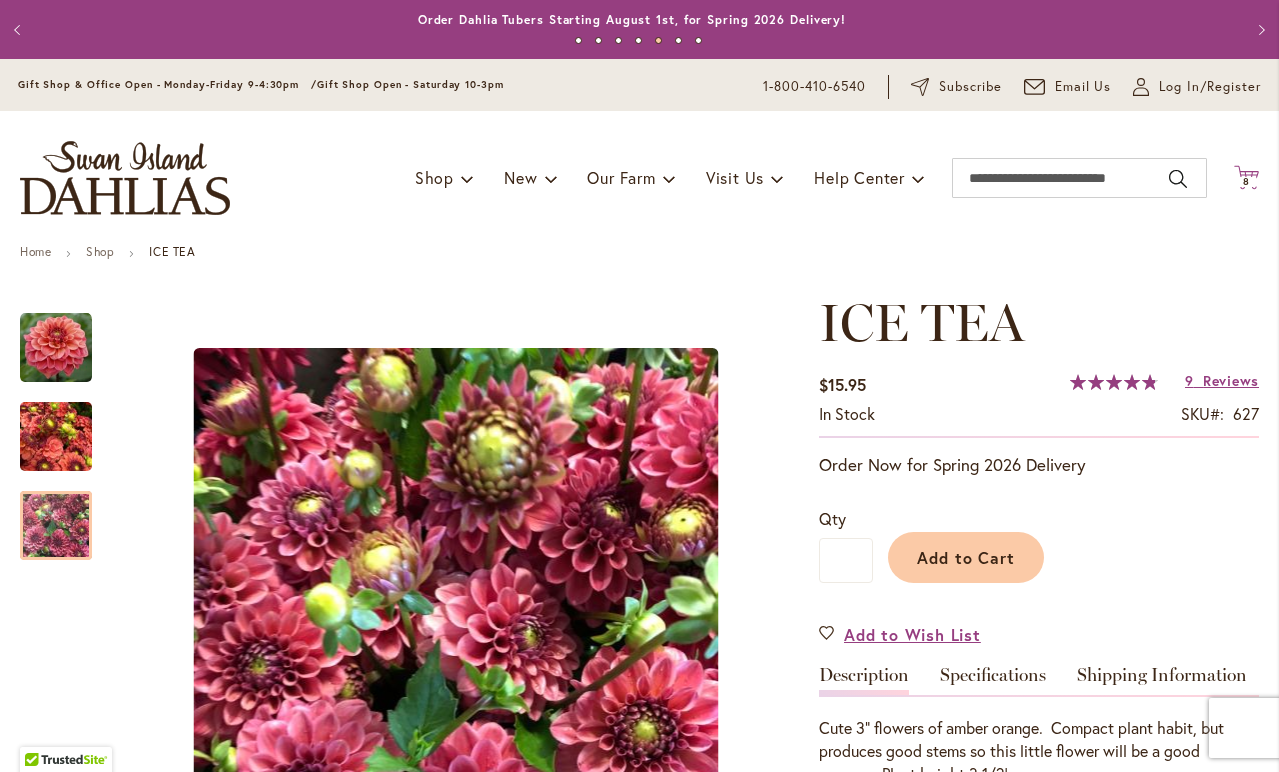 click on "8" at bounding box center (1246, 181) 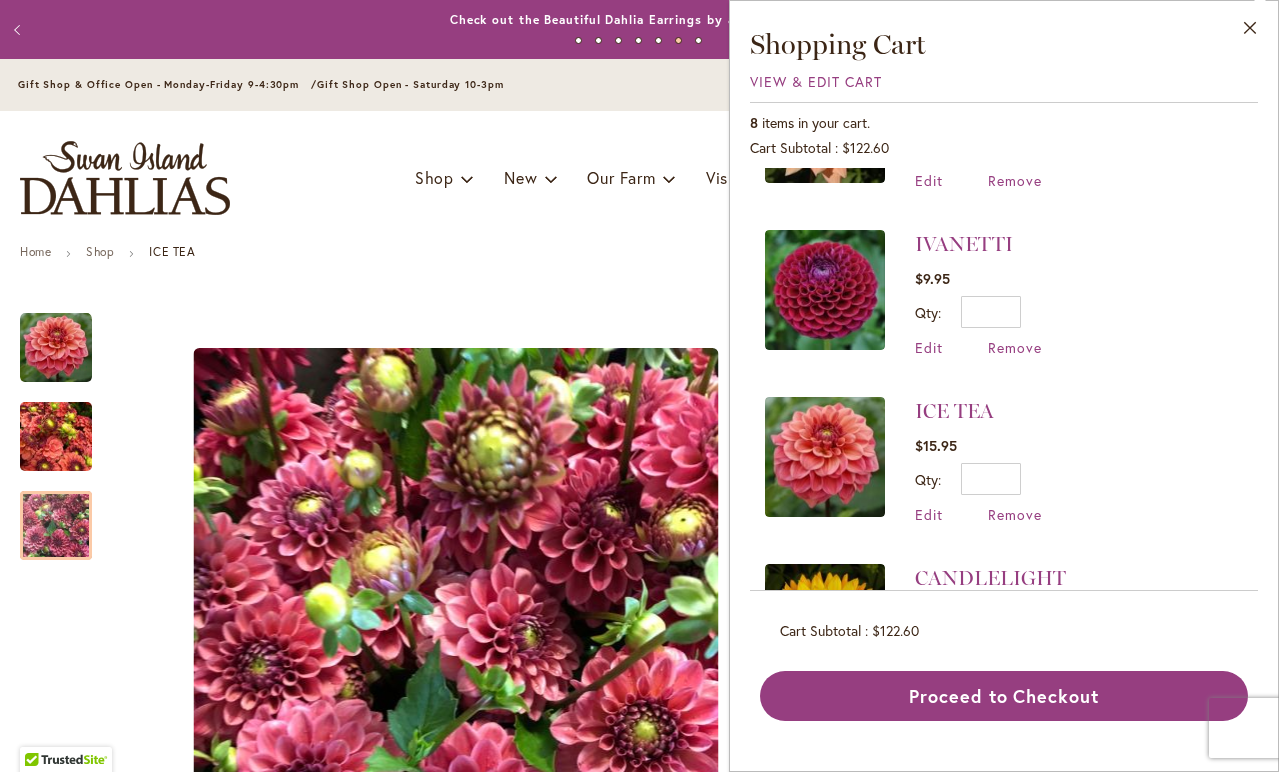 scroll, scrollTop: 290, scrollLeft: 0, axis: vertical 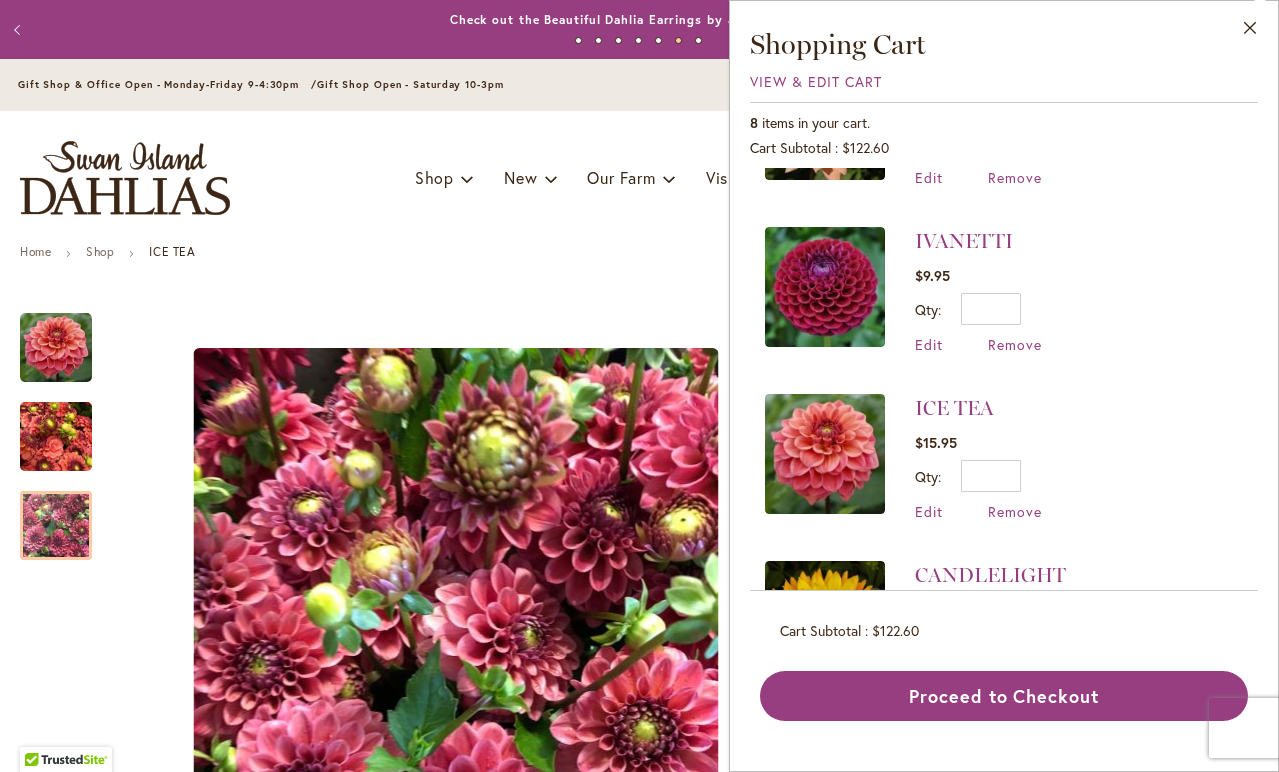 click at bounding box center (825, 287) 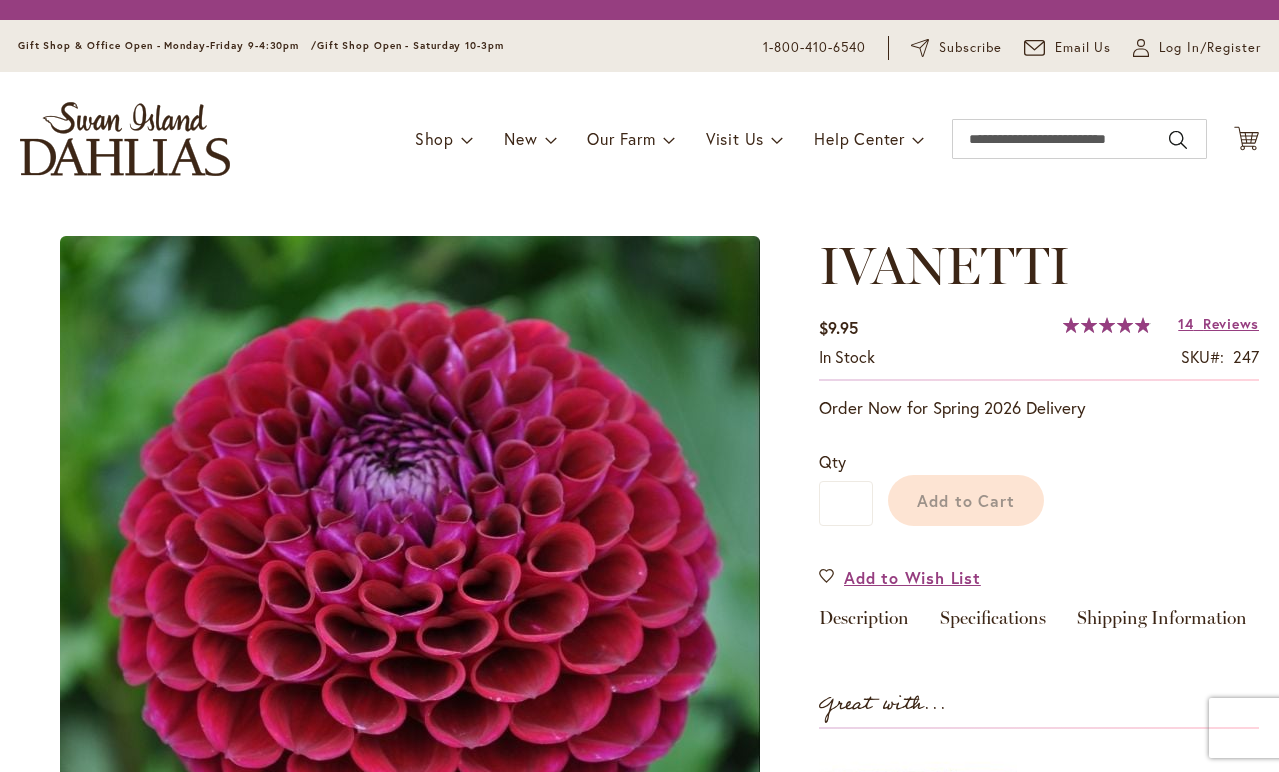 scroll, scrollTop: 0, scrollLeft: 0, axis: both 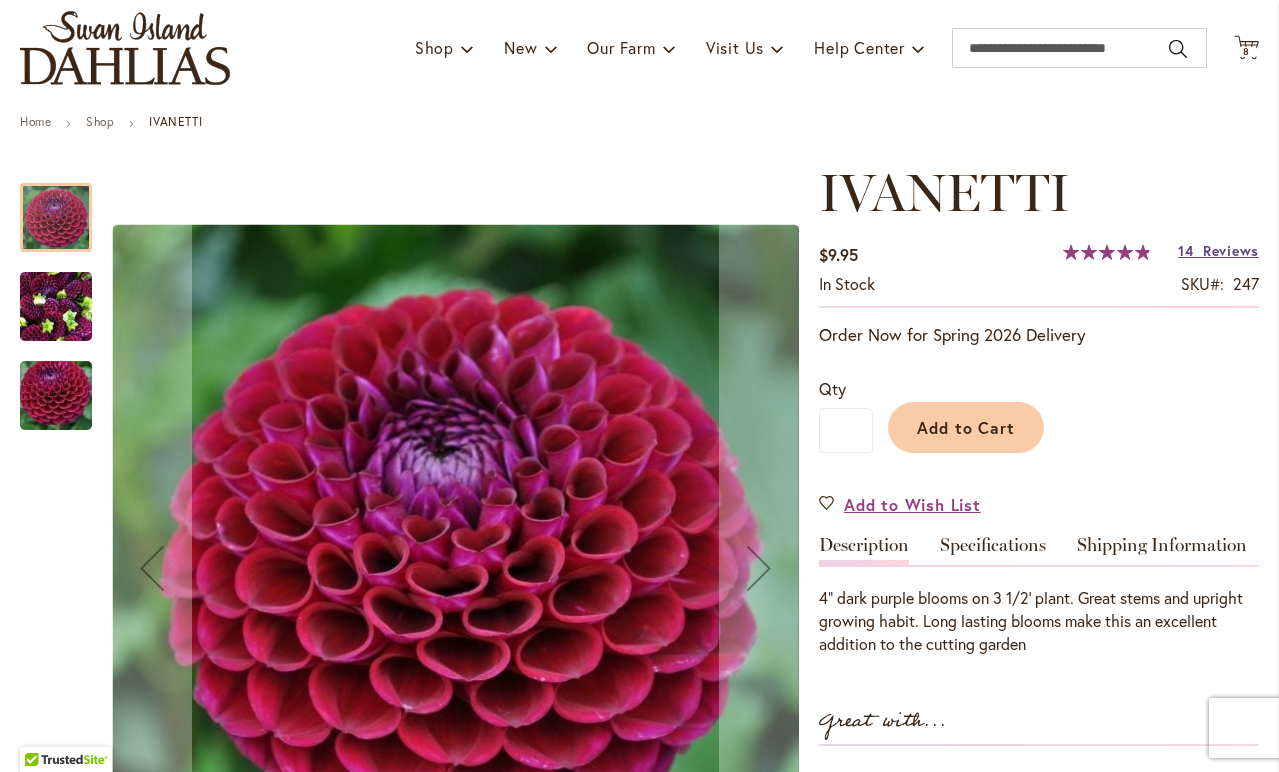 click on "Reviews" at bounding box center [1231, 250] 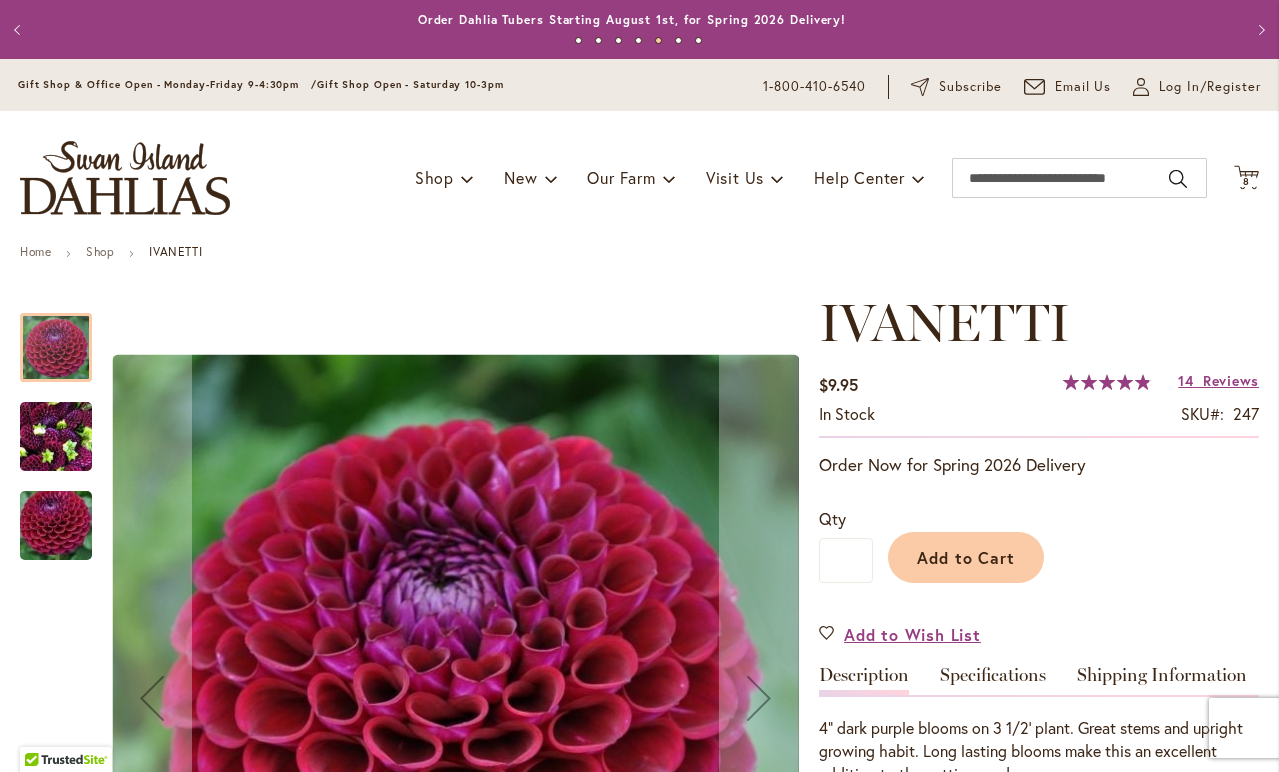 scroll, scrollTop: 0, scrollLeft: 0, axis: both 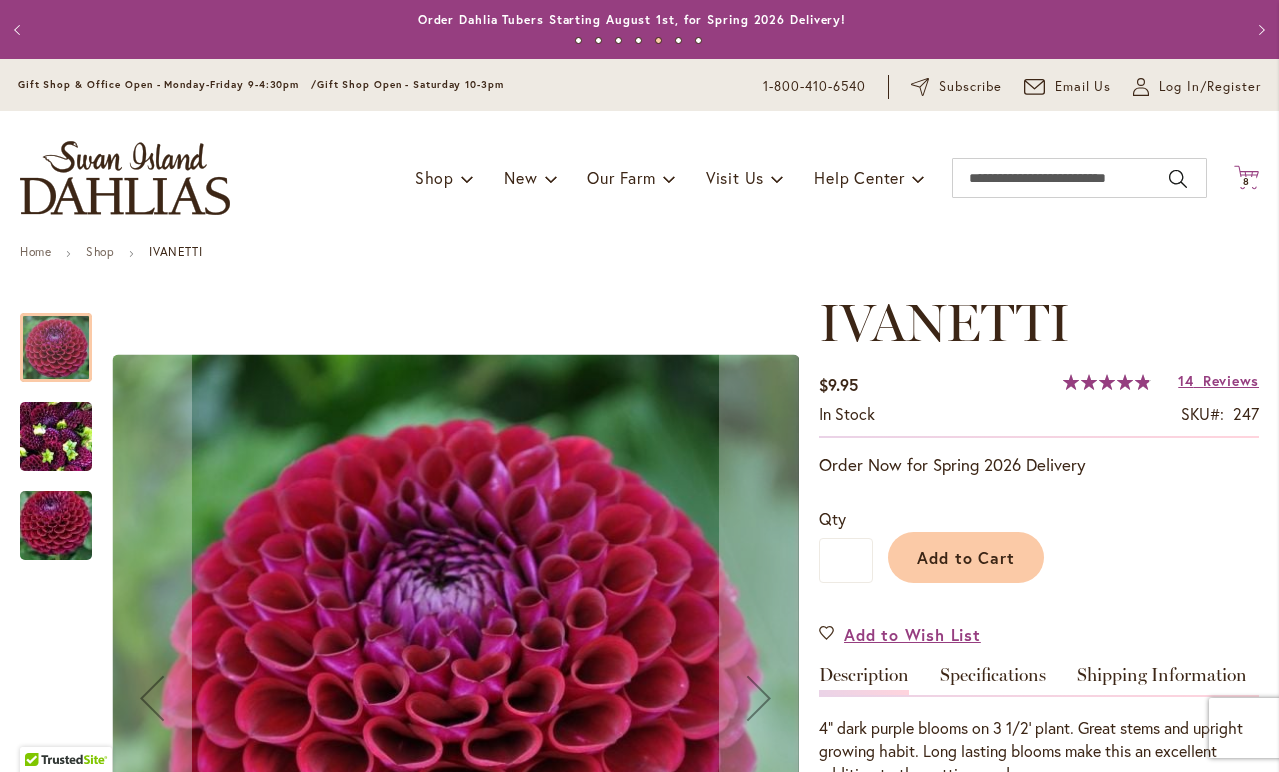 click on "8
8
items" at bounding box center (1247, 182) 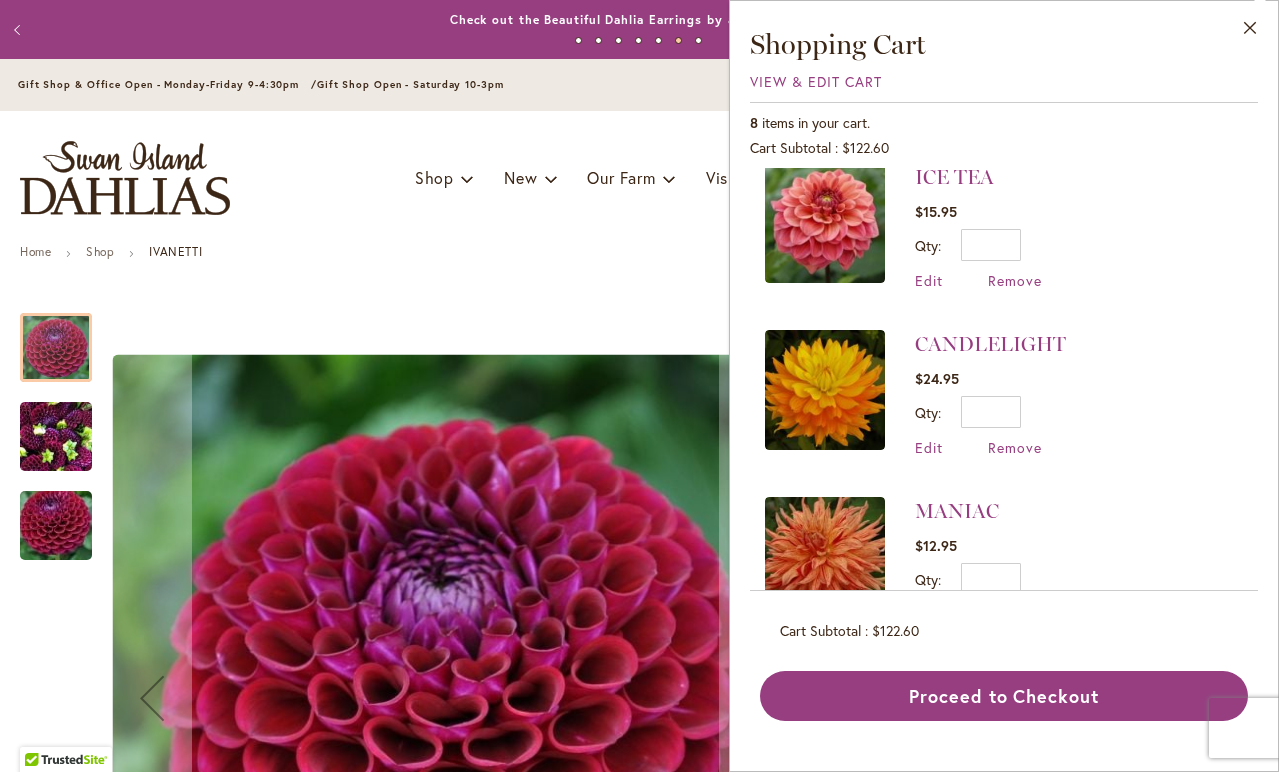 scroll, scrollTop: 543, scrollLeft: 0, axis: vertical 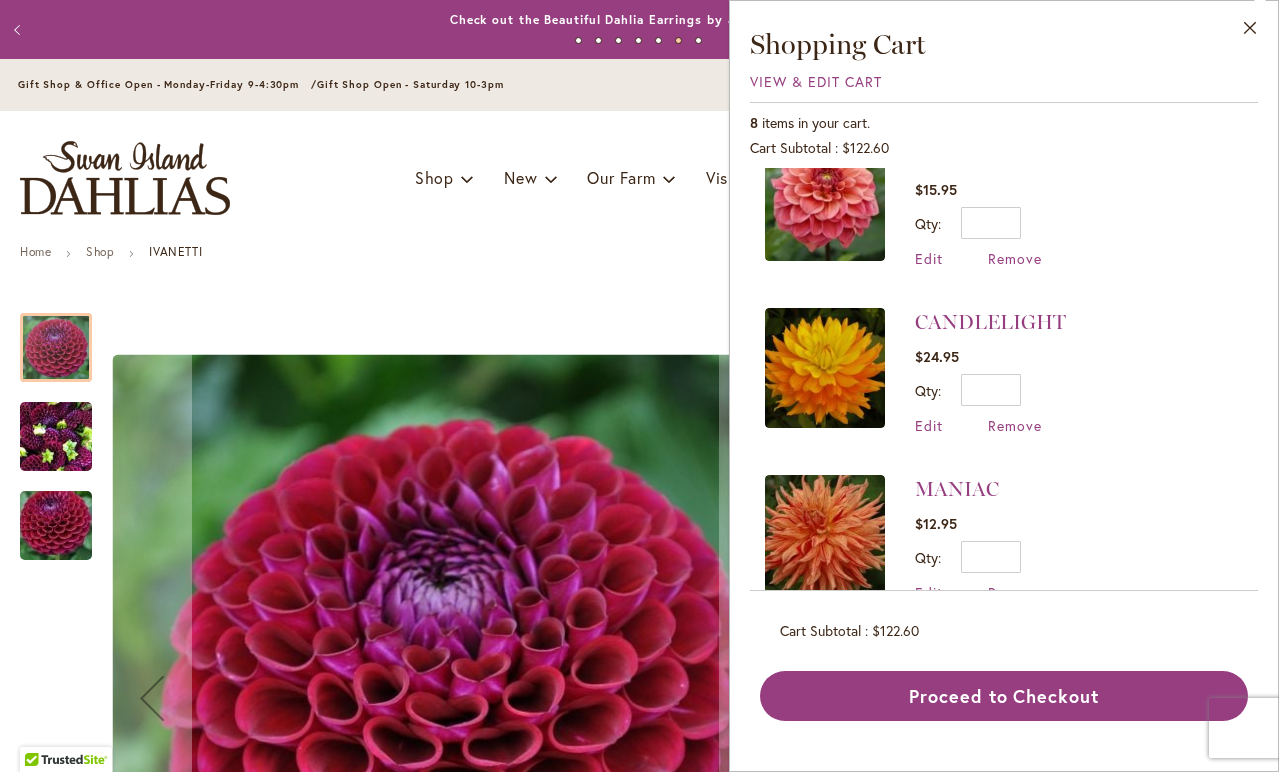 click at bounding box center (825, 368) 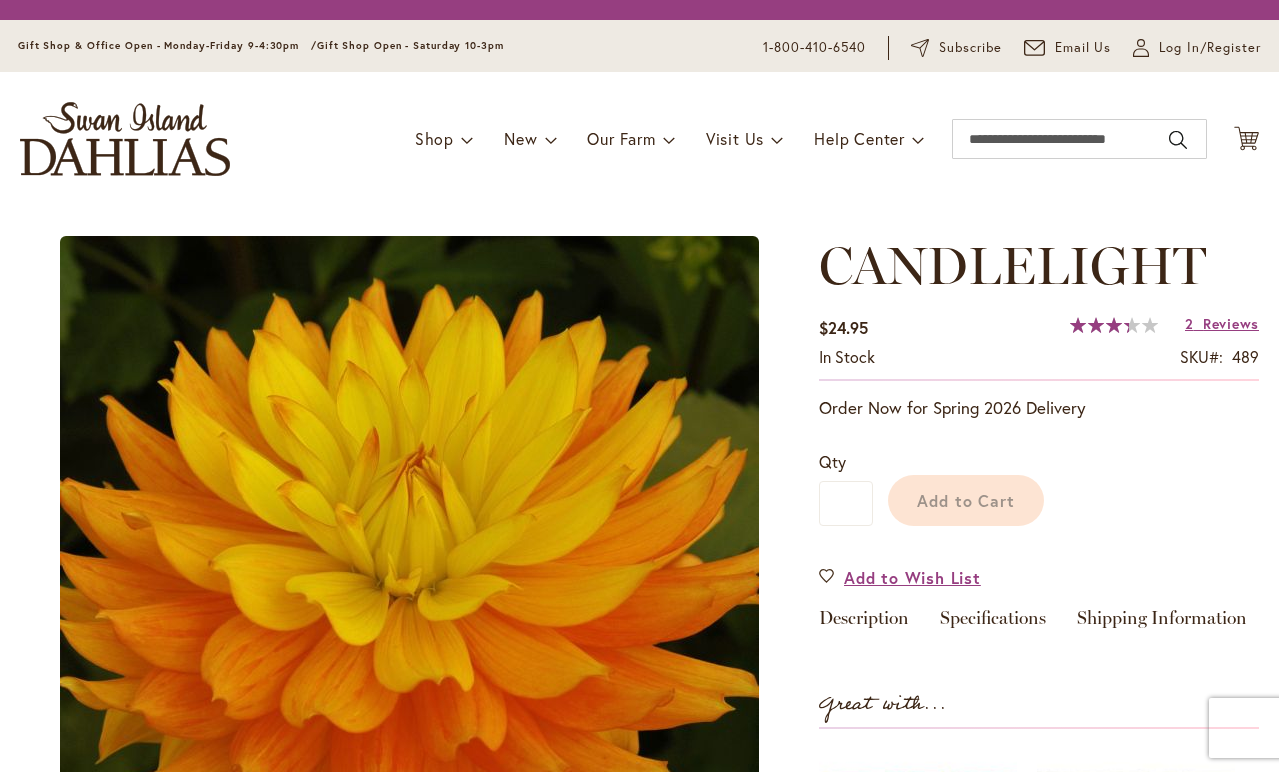 scroll, scrollTop: 0, scrollLeft: 0, axis: both 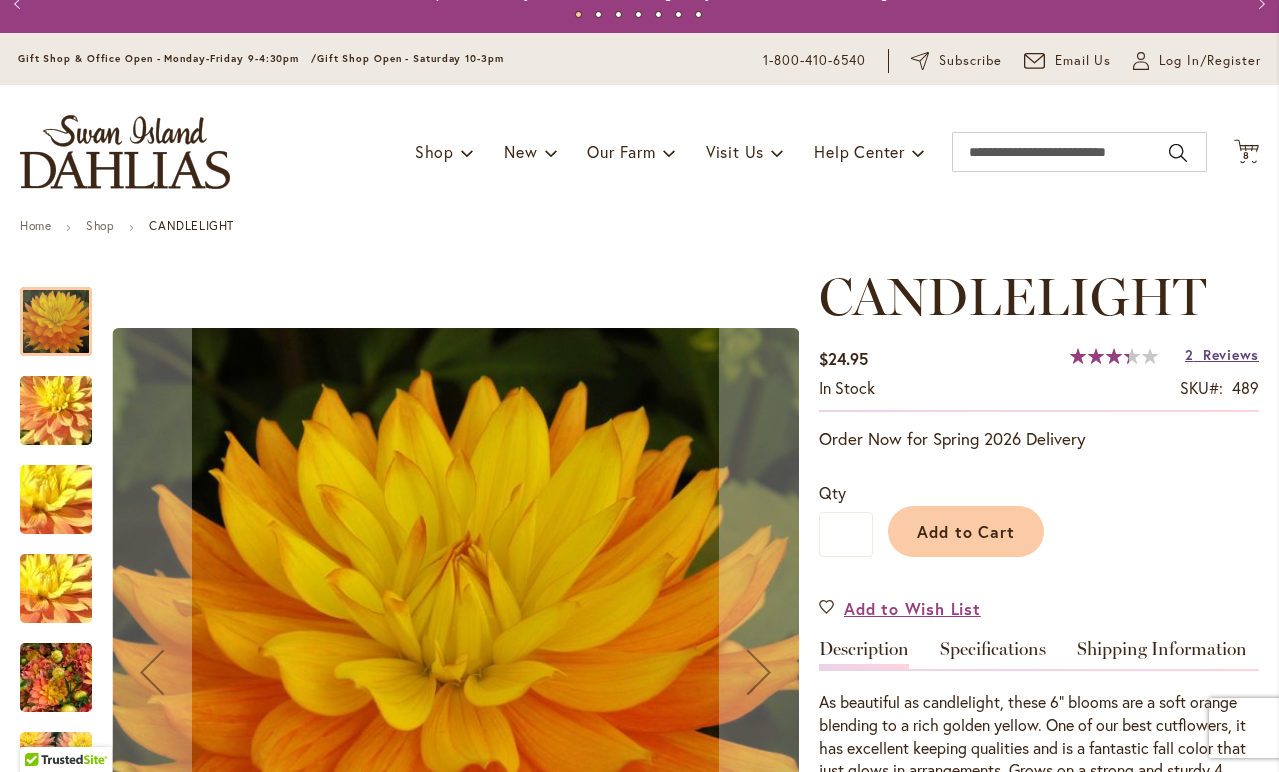 click on "Reviews" at bounding box center [1231, 354] 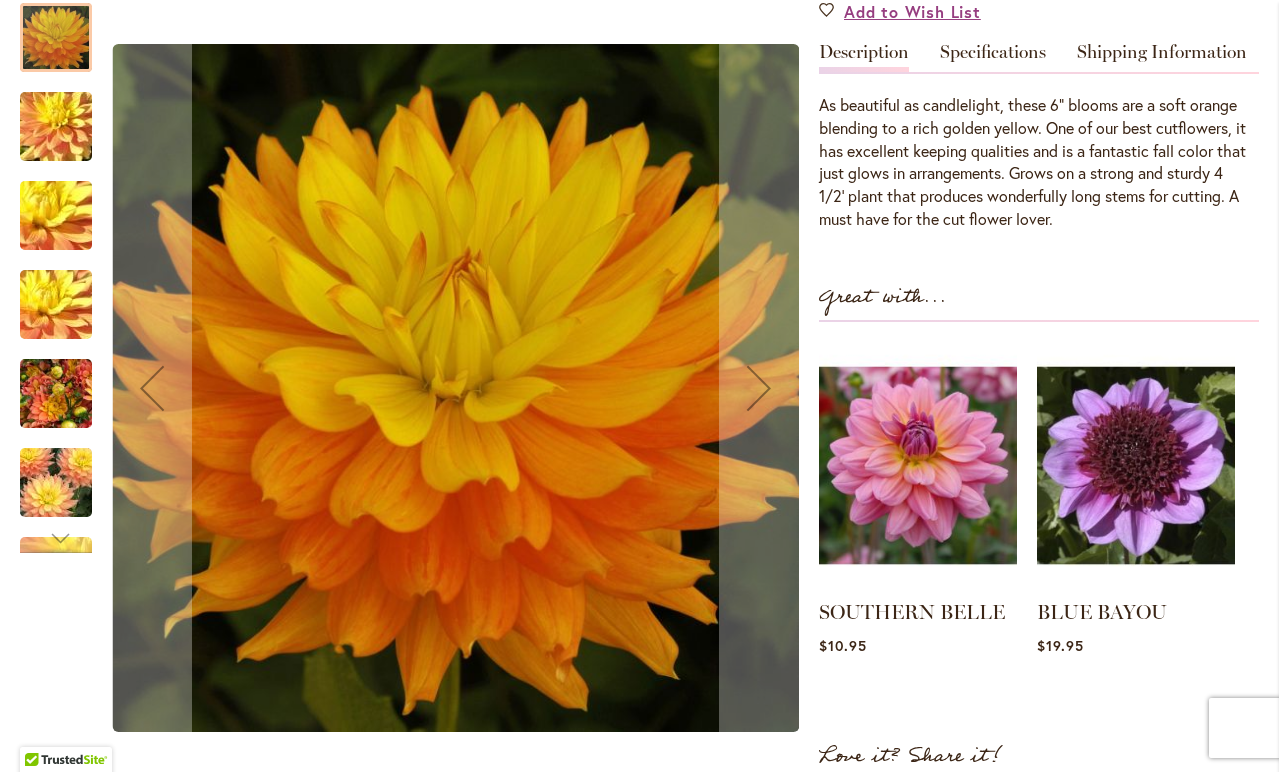 scroll, scrollTop: 613, scrollLeft: 0, axis: vertical 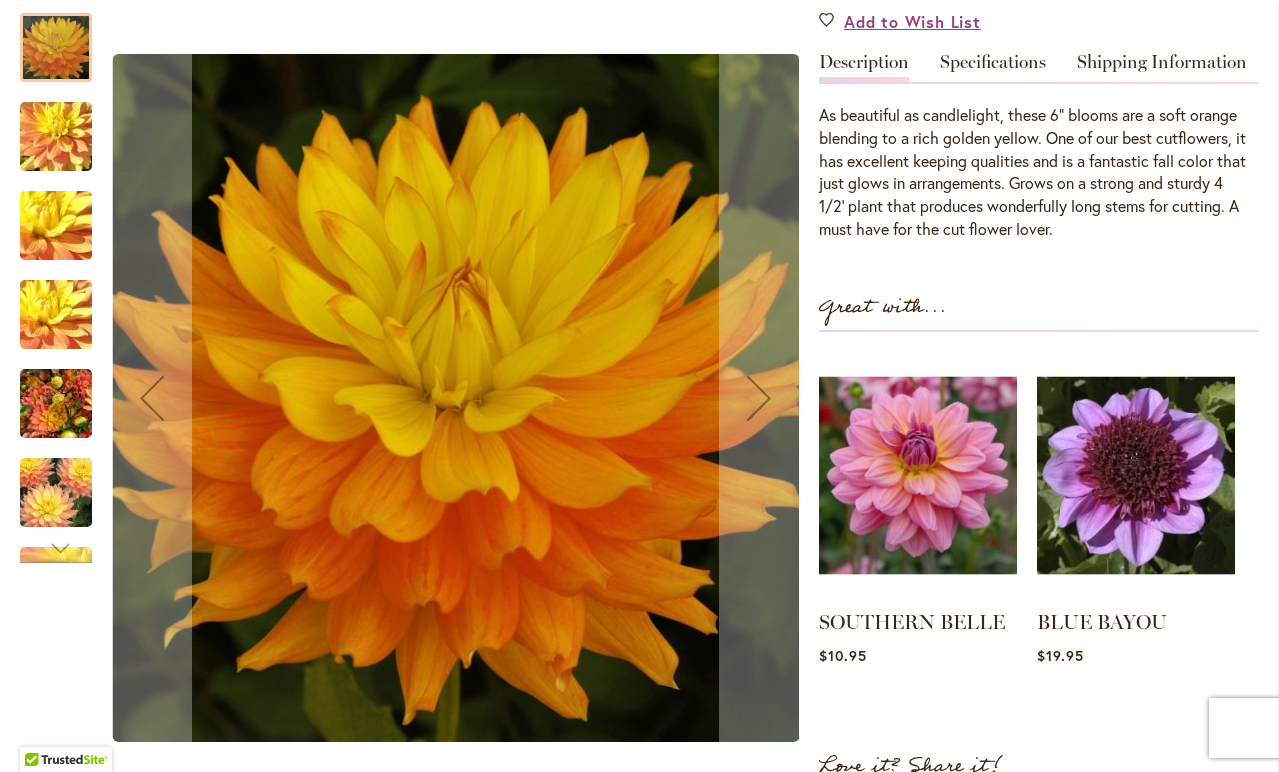 click at bounding box center (56, 493) 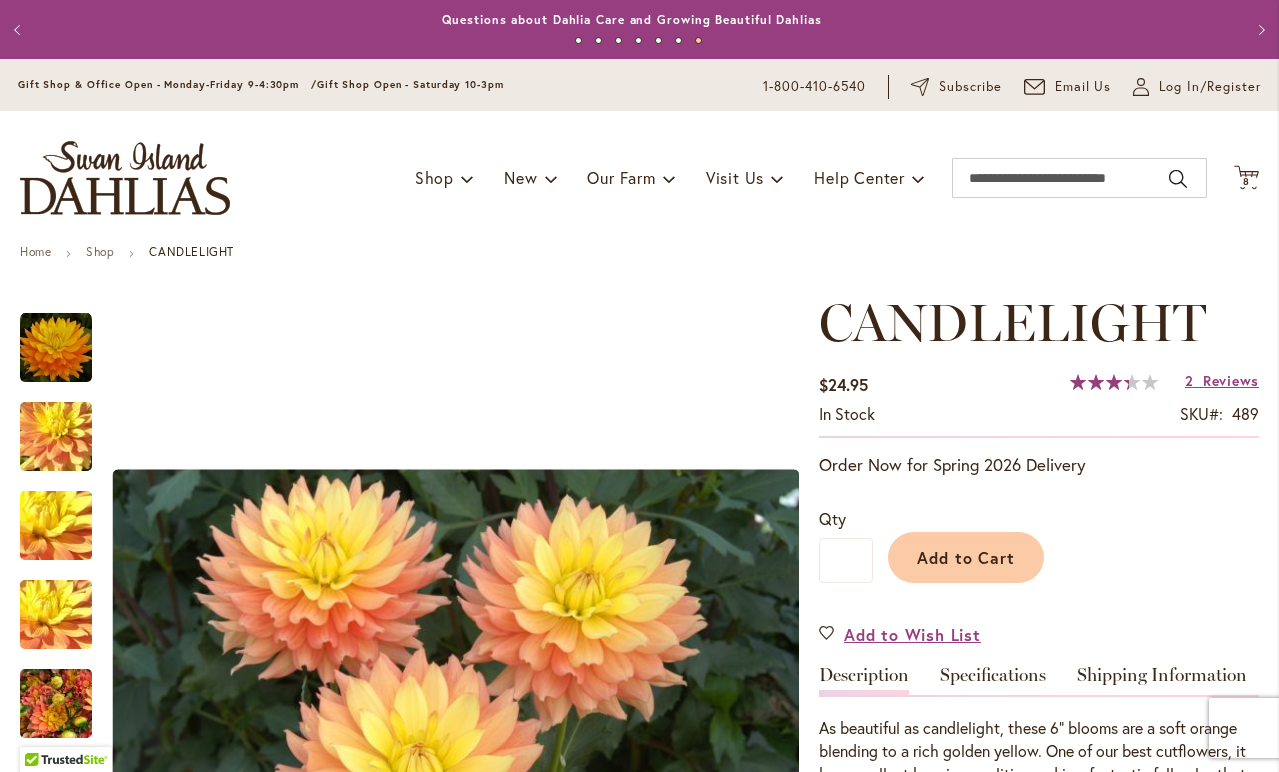 scroll, scrollTop: 0, scrollLeft: 0, axis: both 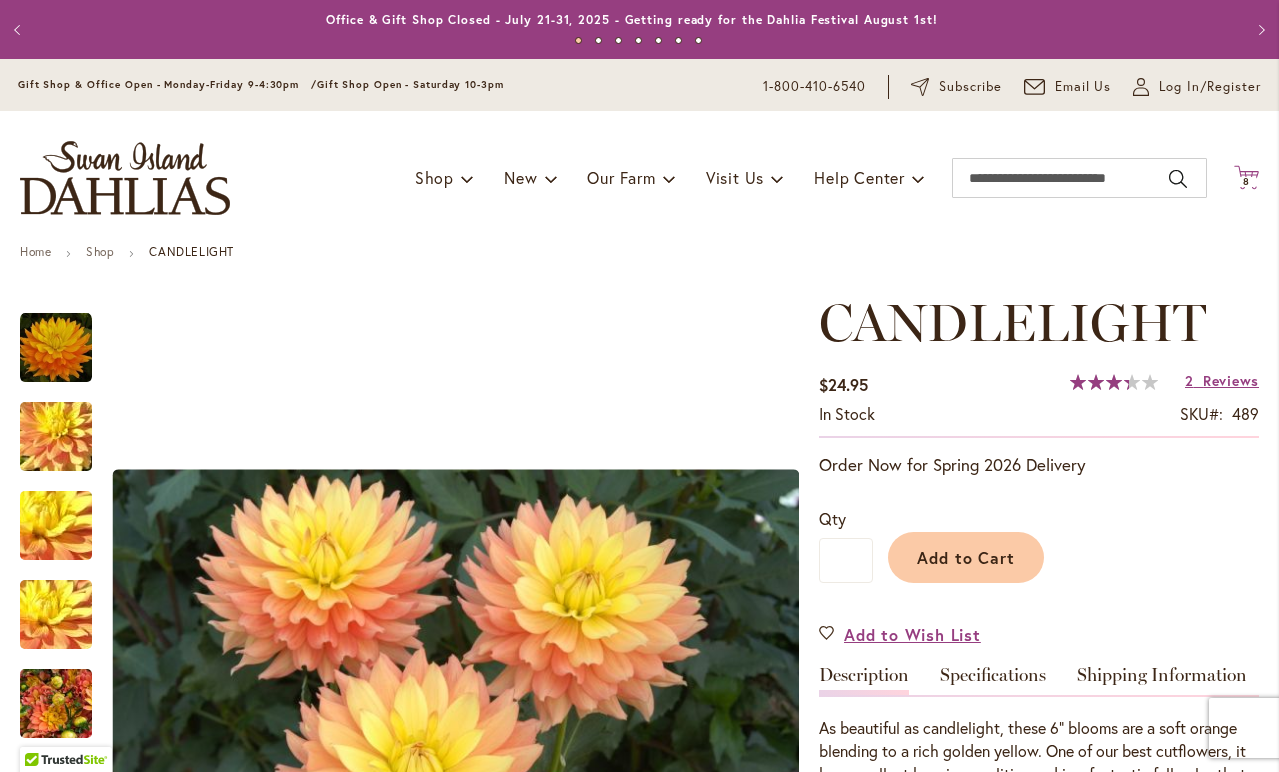 click on "8" at bounding box center (1246, 181) 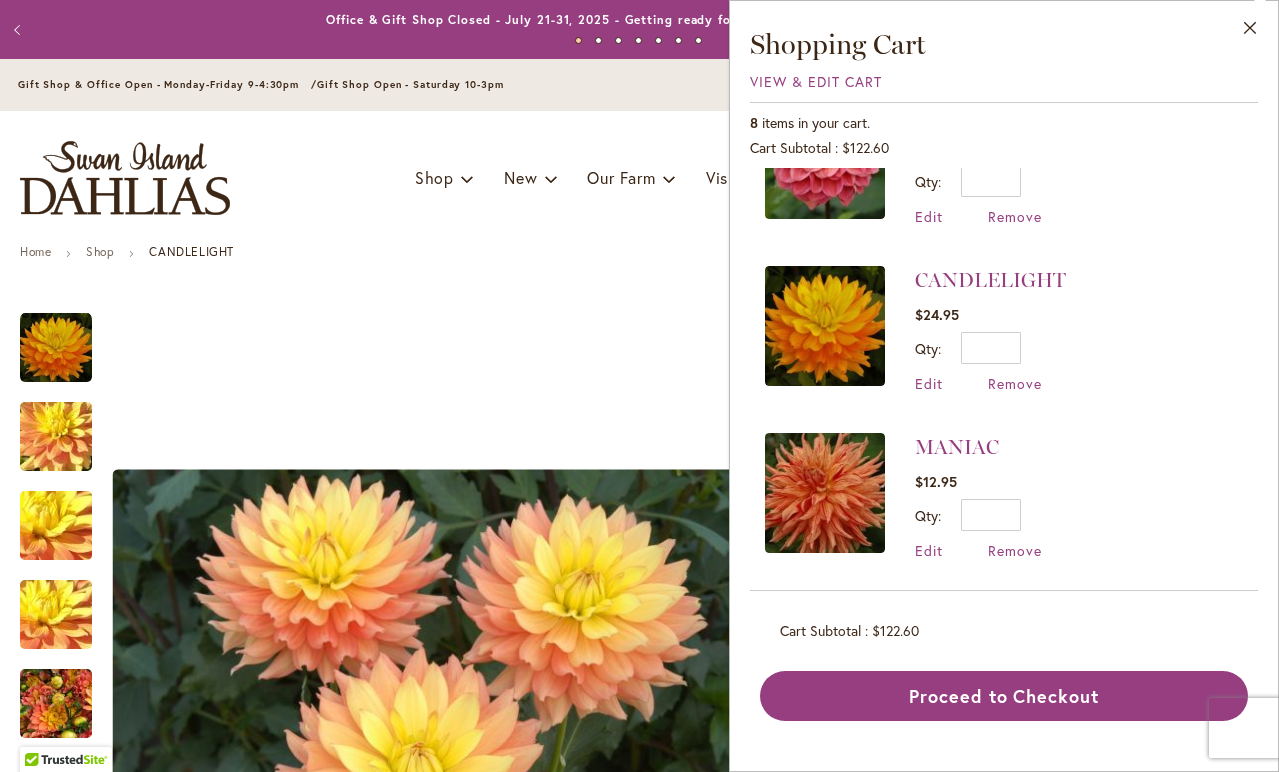 scroll, scrollTop: 587, scrollLeft: 0, axis: vertical 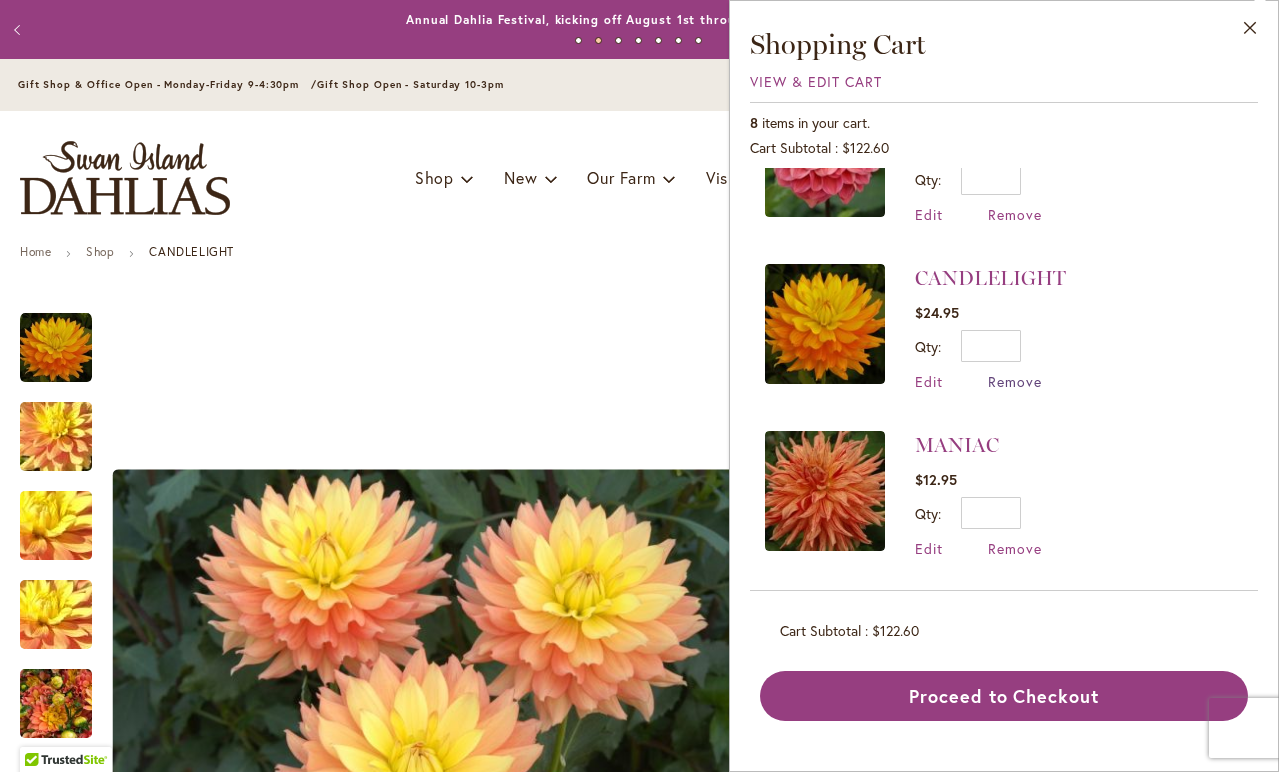 click on "Remove" at bounding box center (1015, 381) 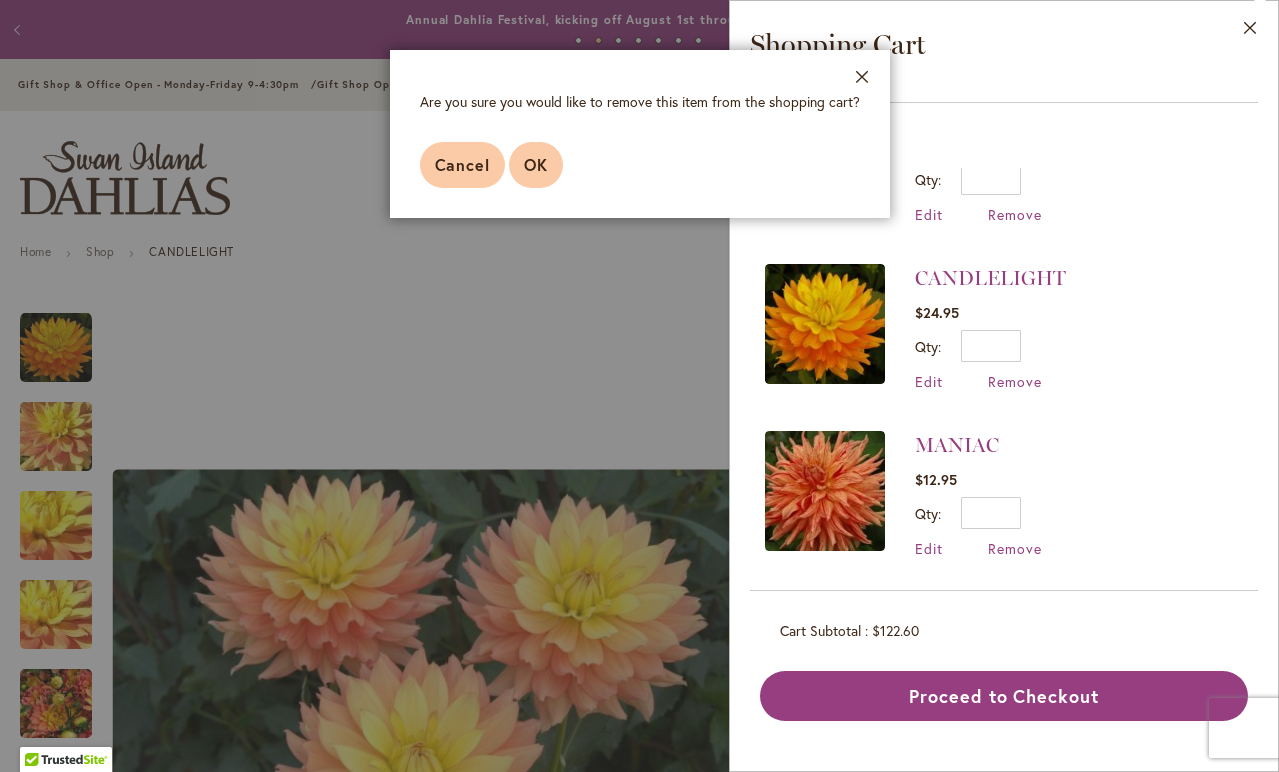 click on "OK" at bounding box center [536, 164] 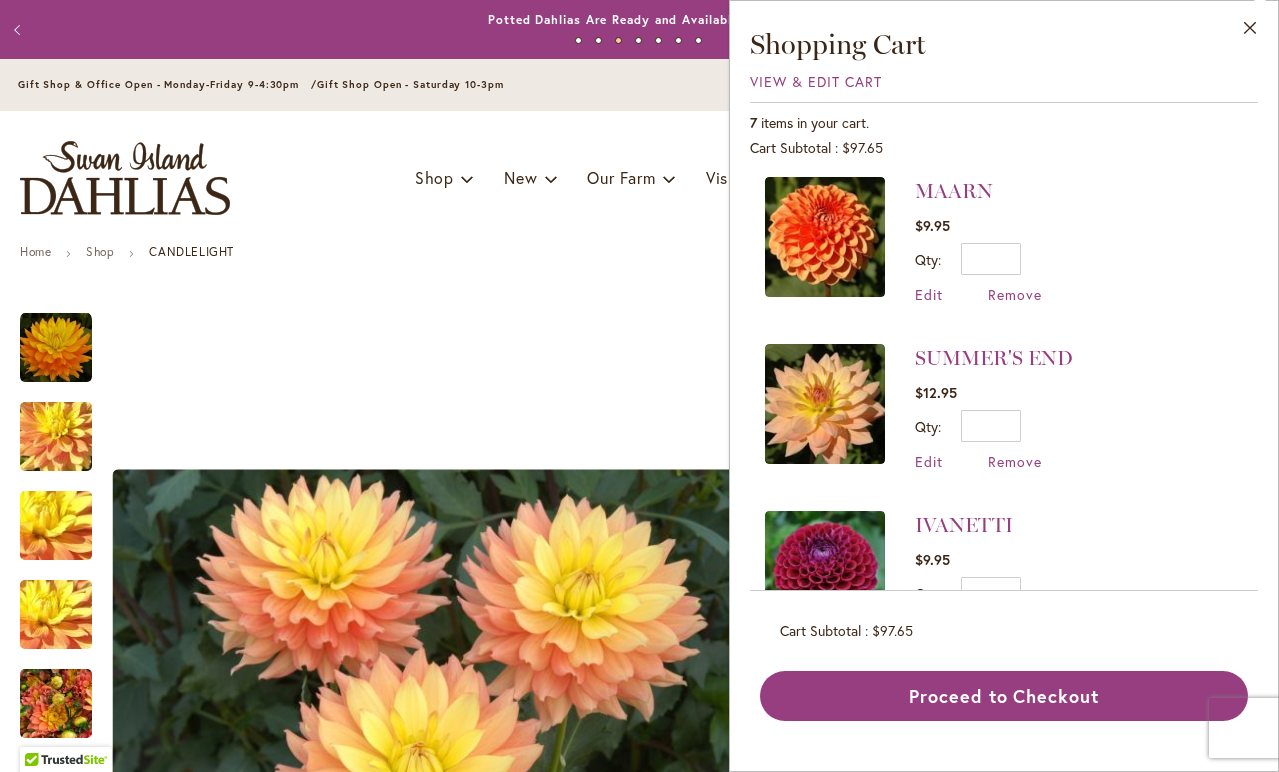 scroll, scrollTop: 8, scrollLeft: 0, axis: vertical 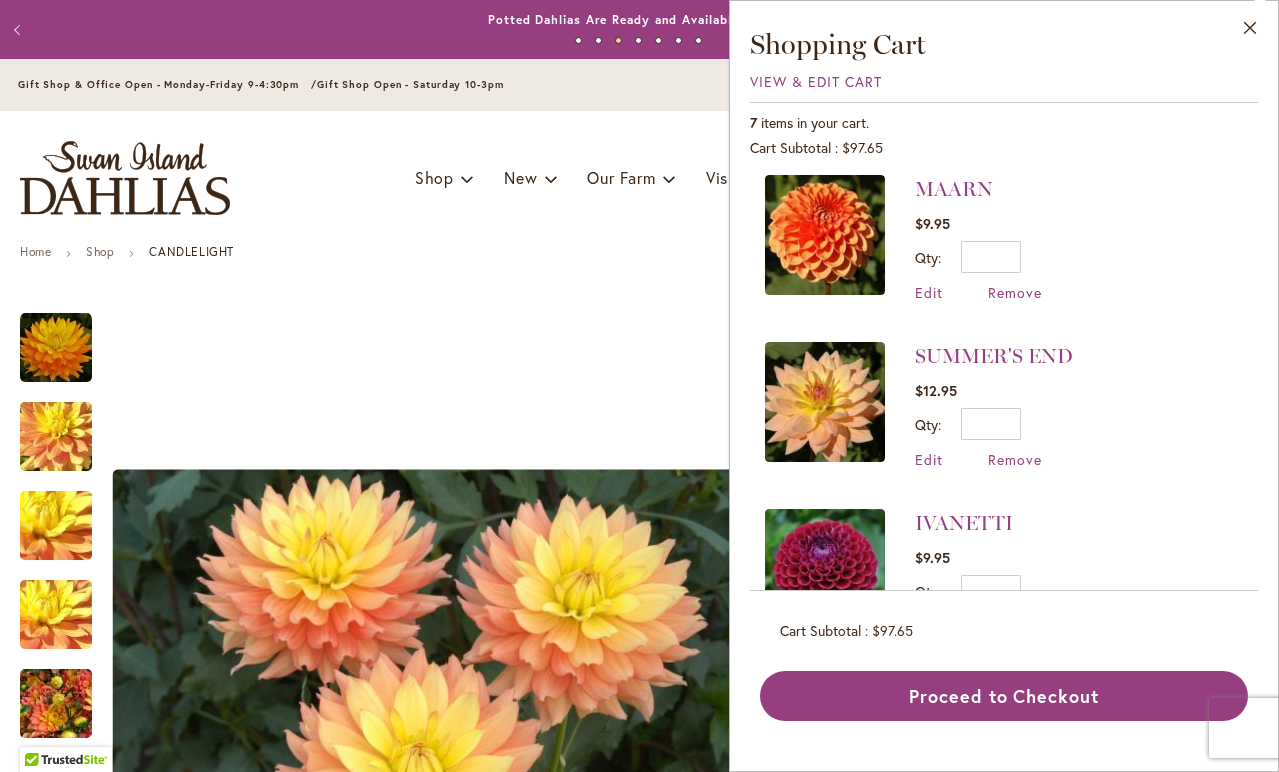 click at bounding box center [825, 235] 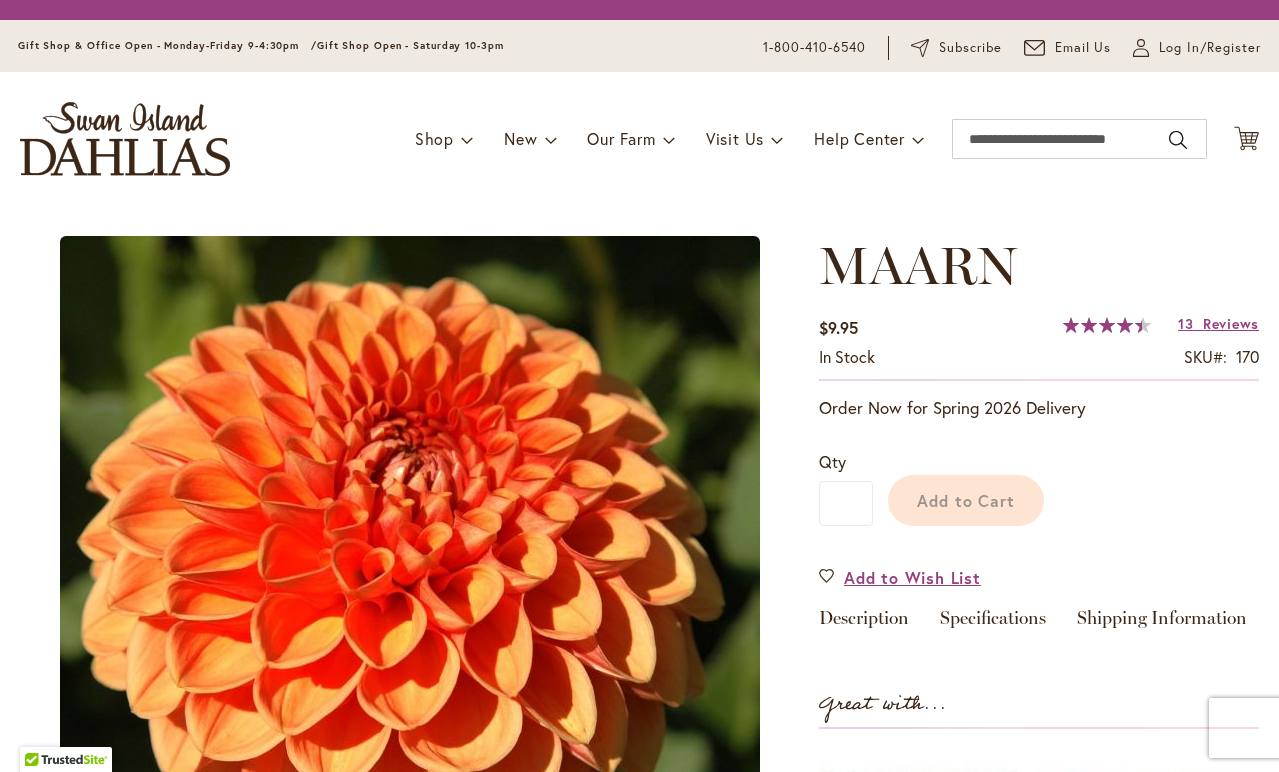 scroll, scrollTop: 0, scrollLeft: 0, axis: both 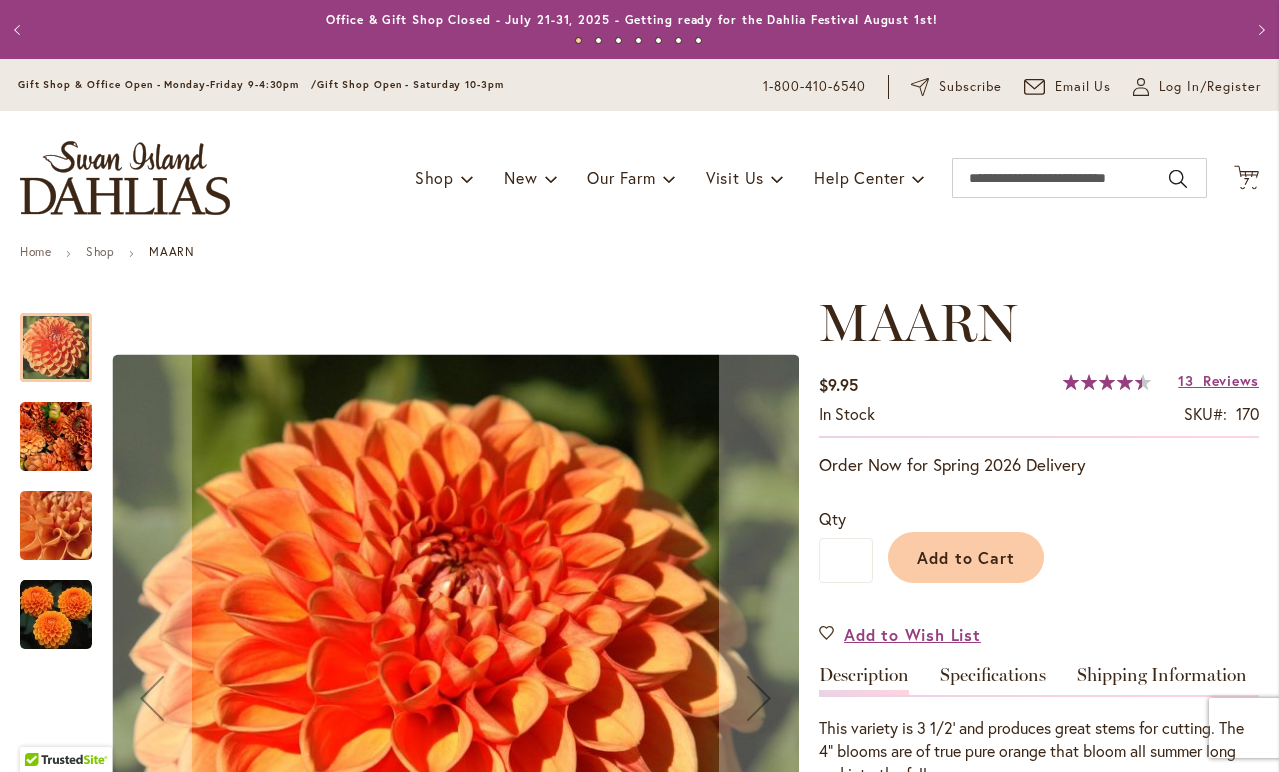 click at bounding box center (56, 526) 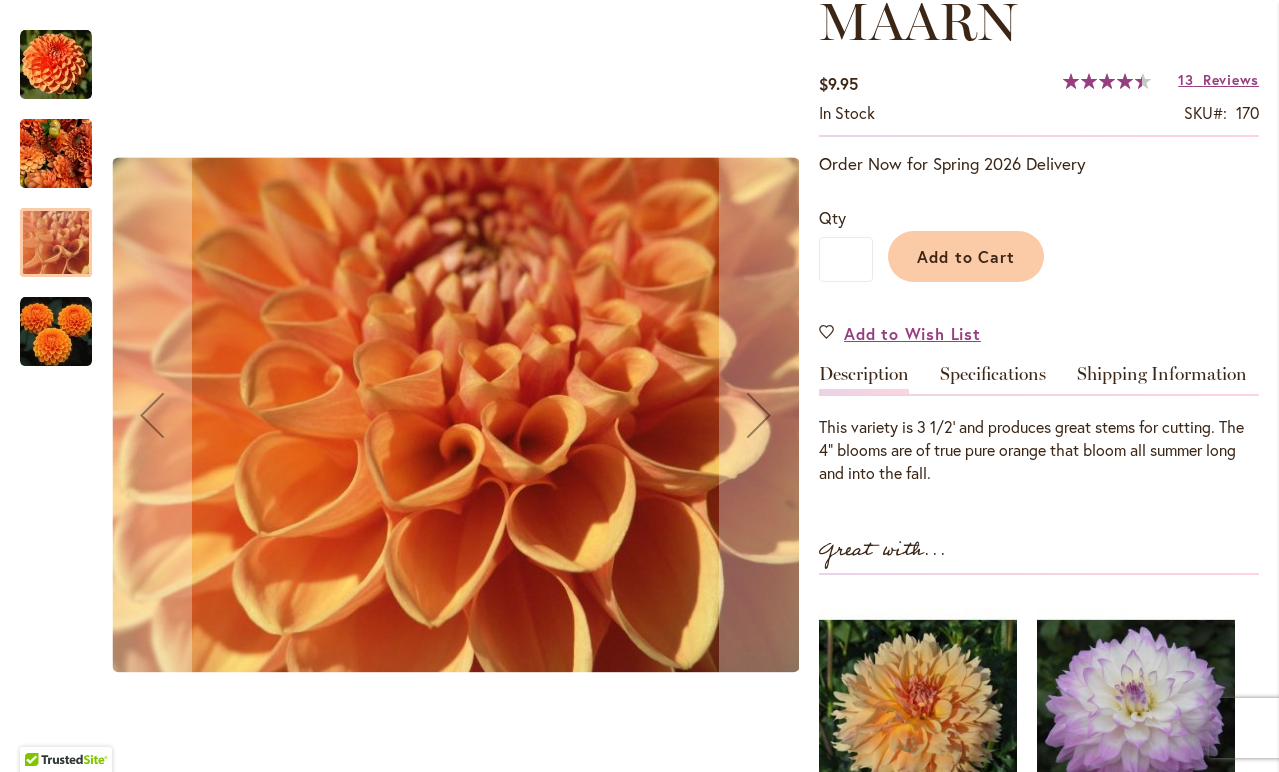 scroll, scrollTop: 305, scrollLeft: 0, axis: vertical 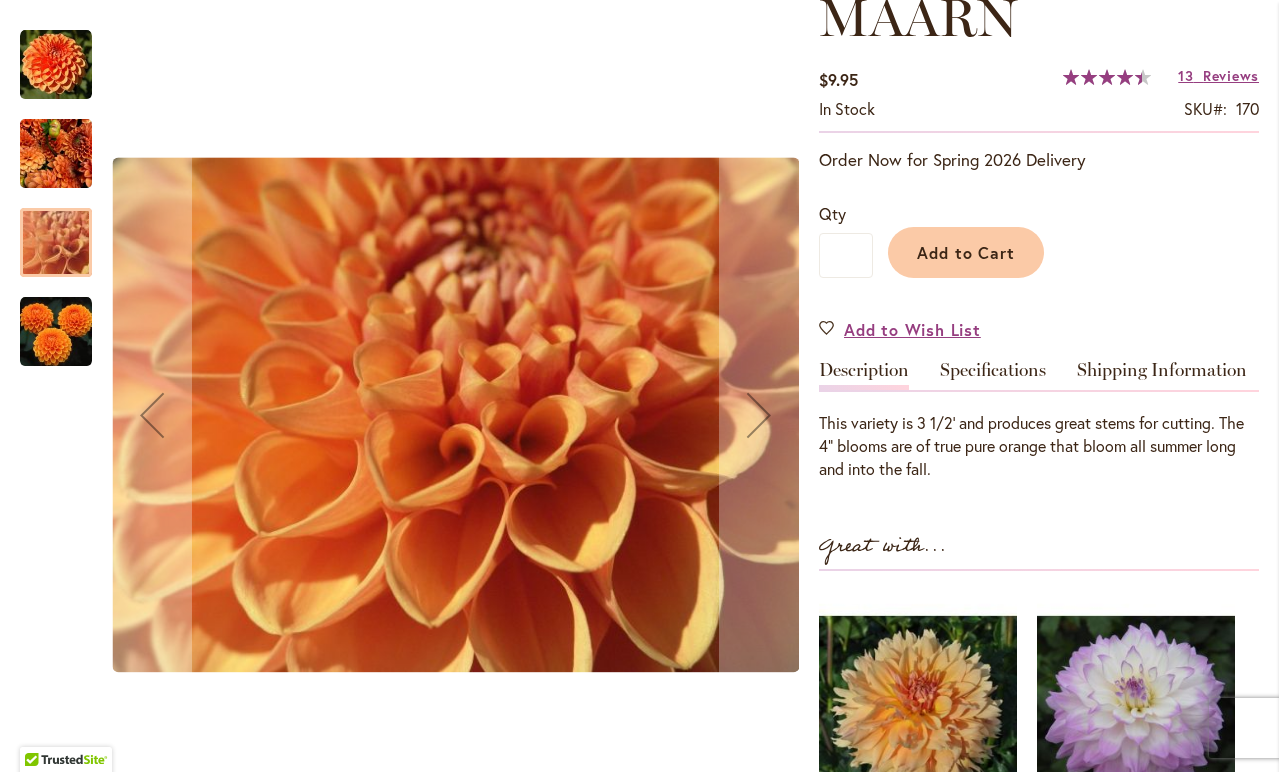 click at bounding box center (56, 332) 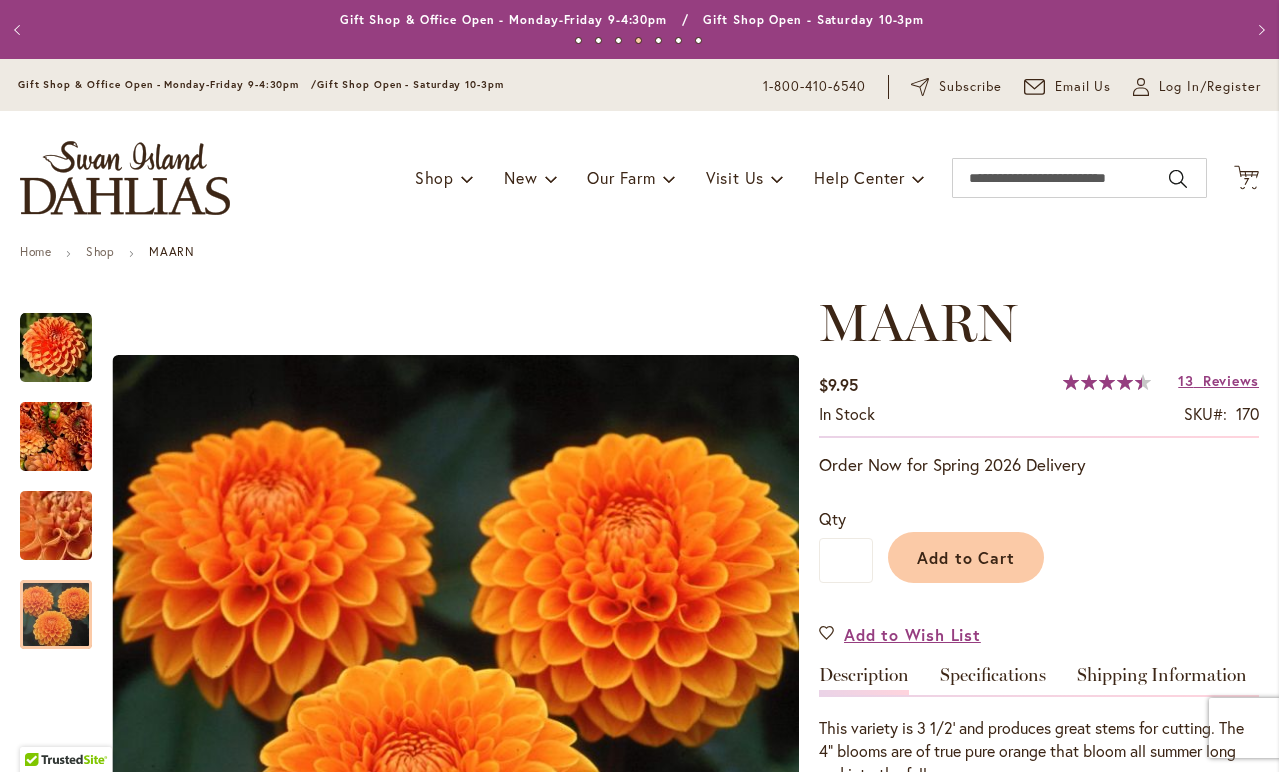 scroll, scrollTop: 0, scrollLeft: 0, axis: both 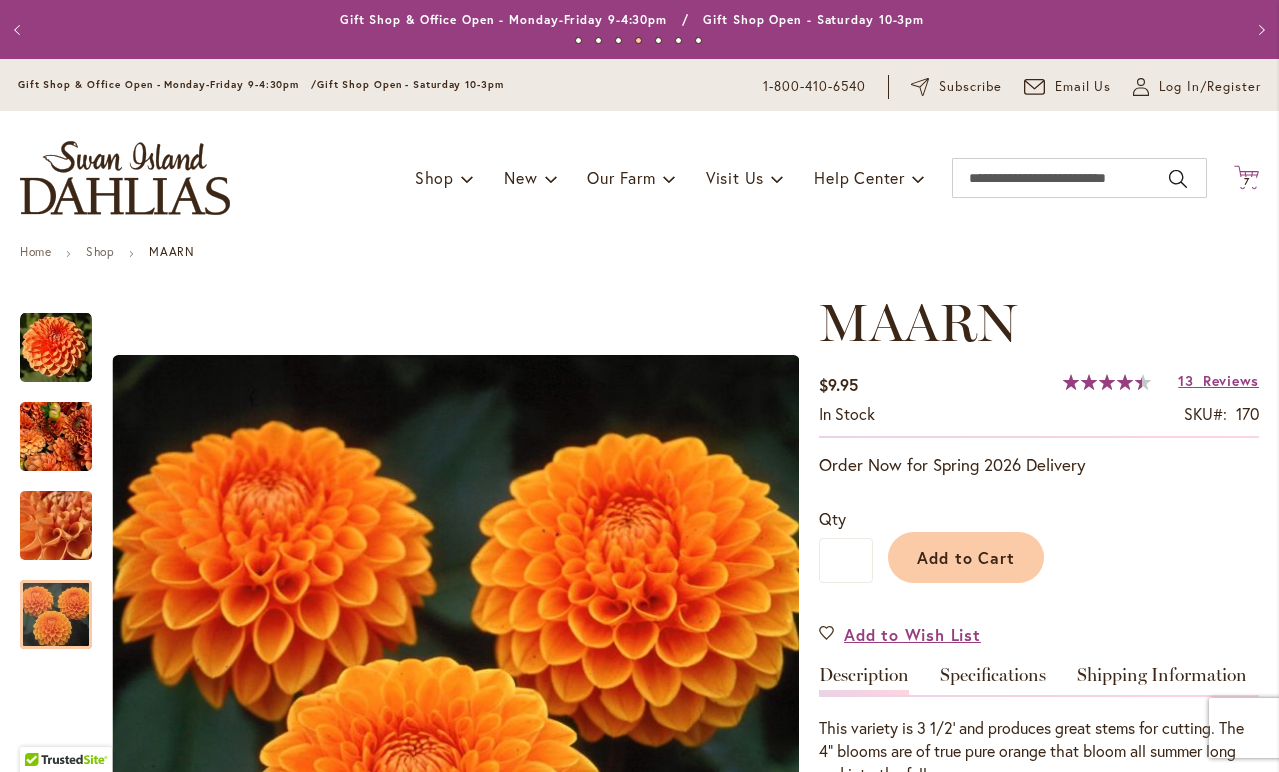 click on "7" at bounding box center [1247, 181] 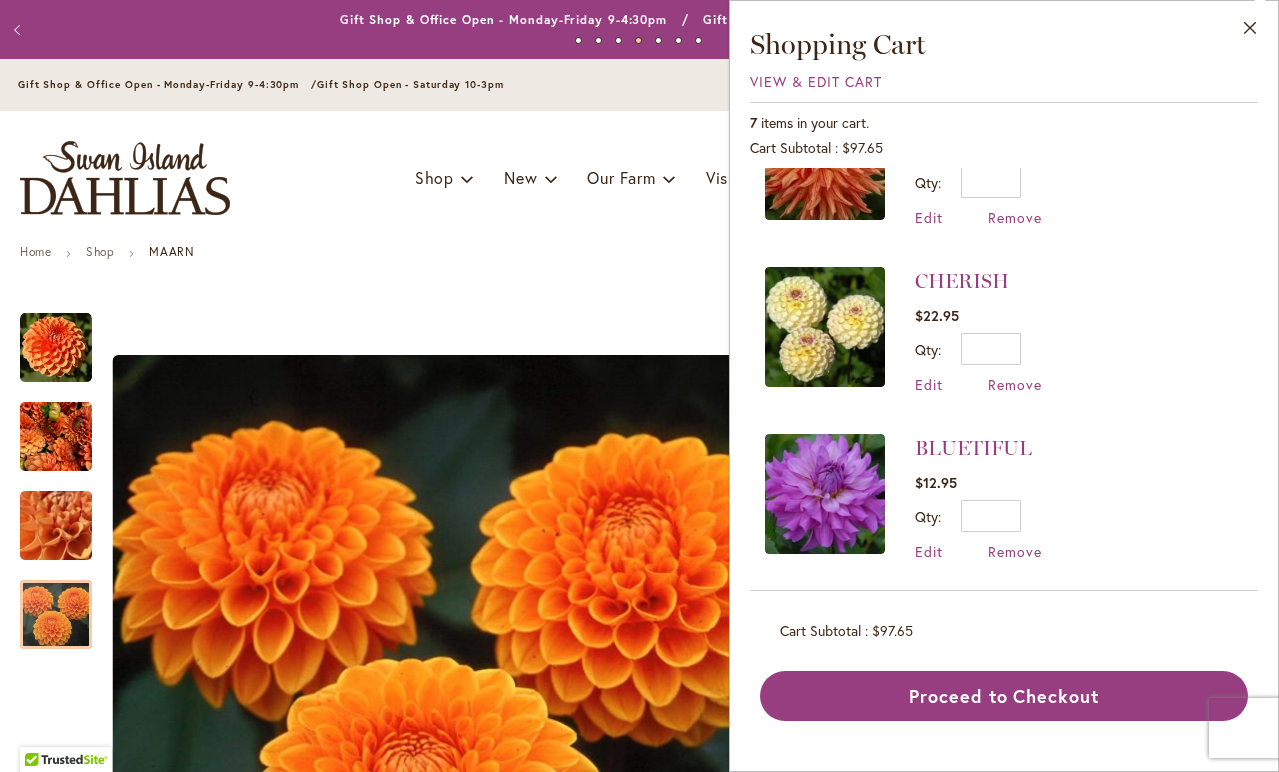 scroll, scrollTop: 750, scrollLeft: 0, axis: vertical 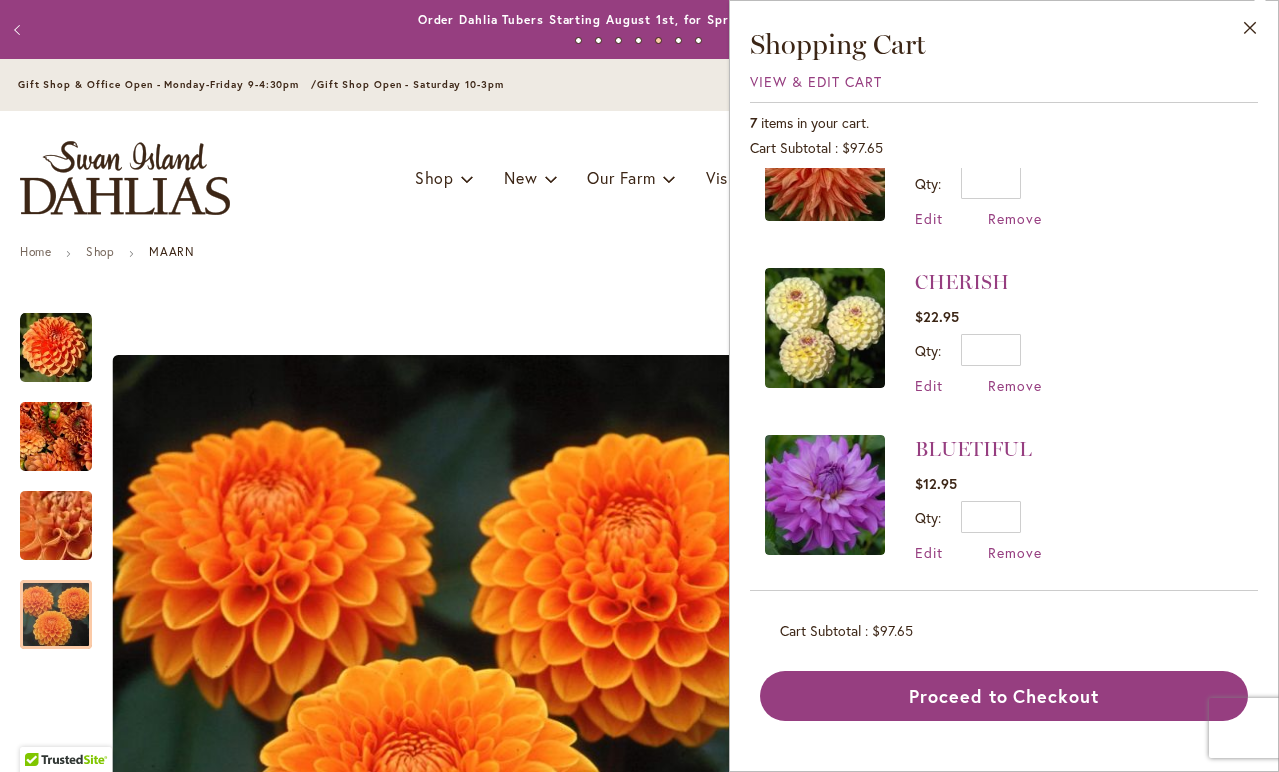 click at bounding box center [825, 328] 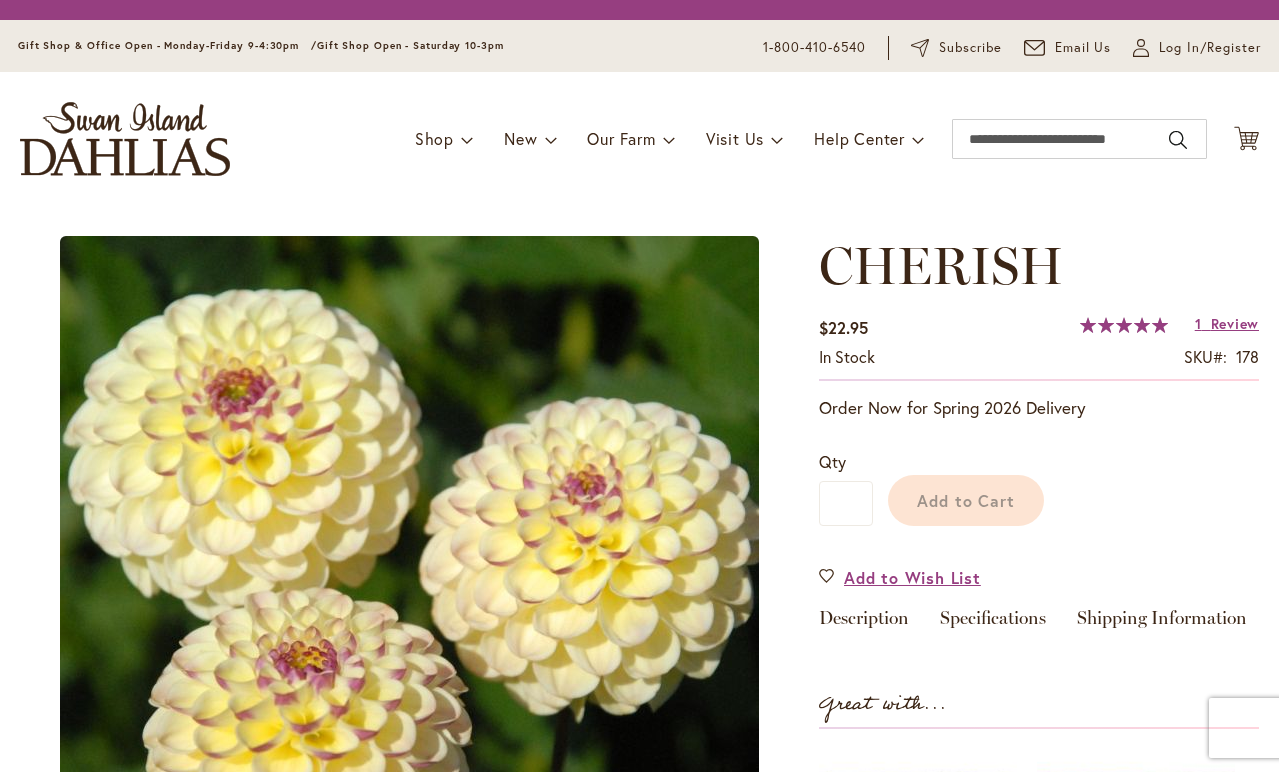 scroll, scrollTop: 0, scrollLeft: 0, axis: both 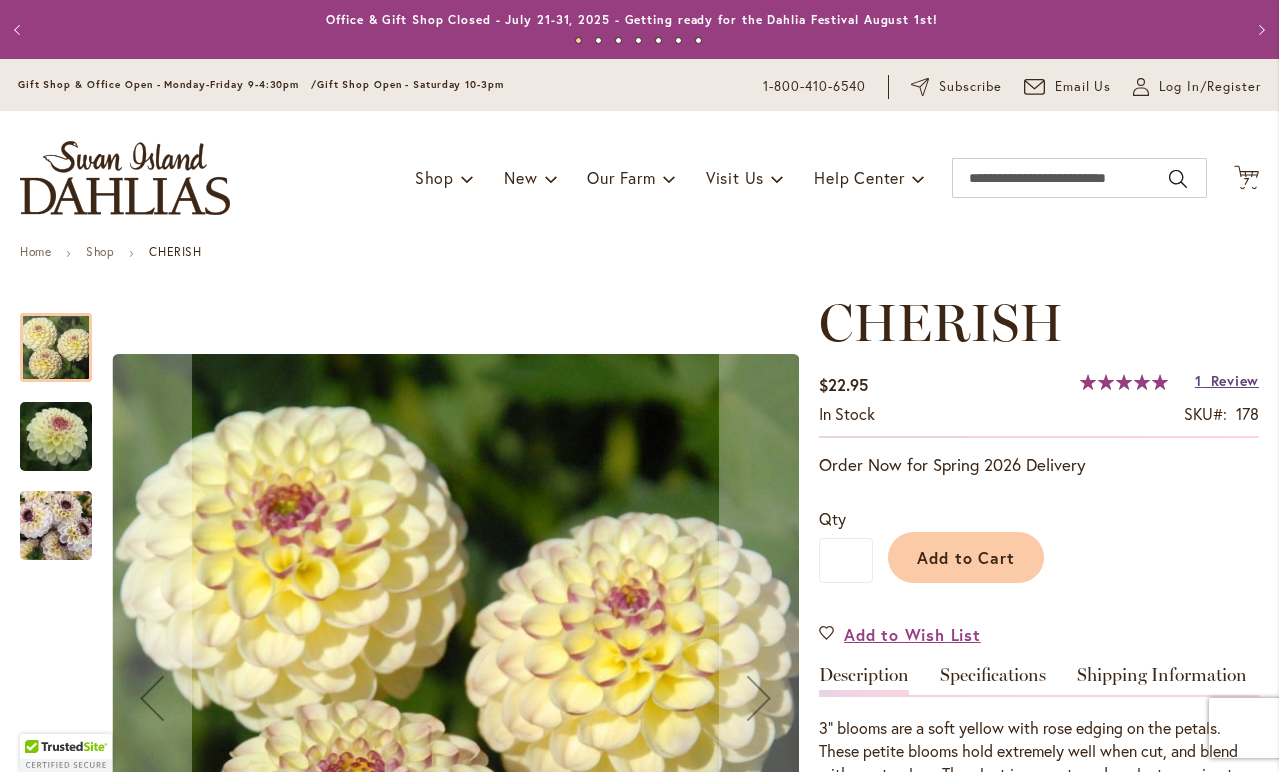 click on "Review" at bounding box center (1235, 380) 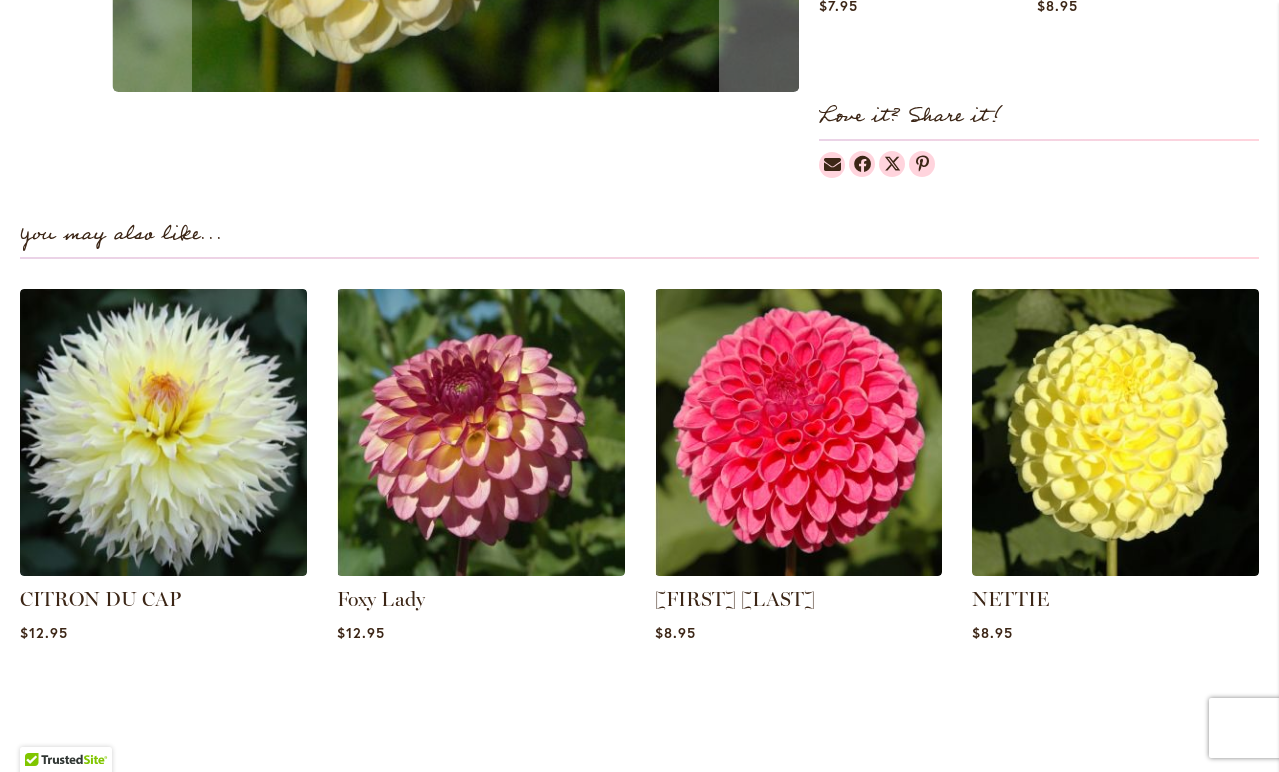 scroll, scrollTop: 1262, scrollLeft: 0, axis: vertical 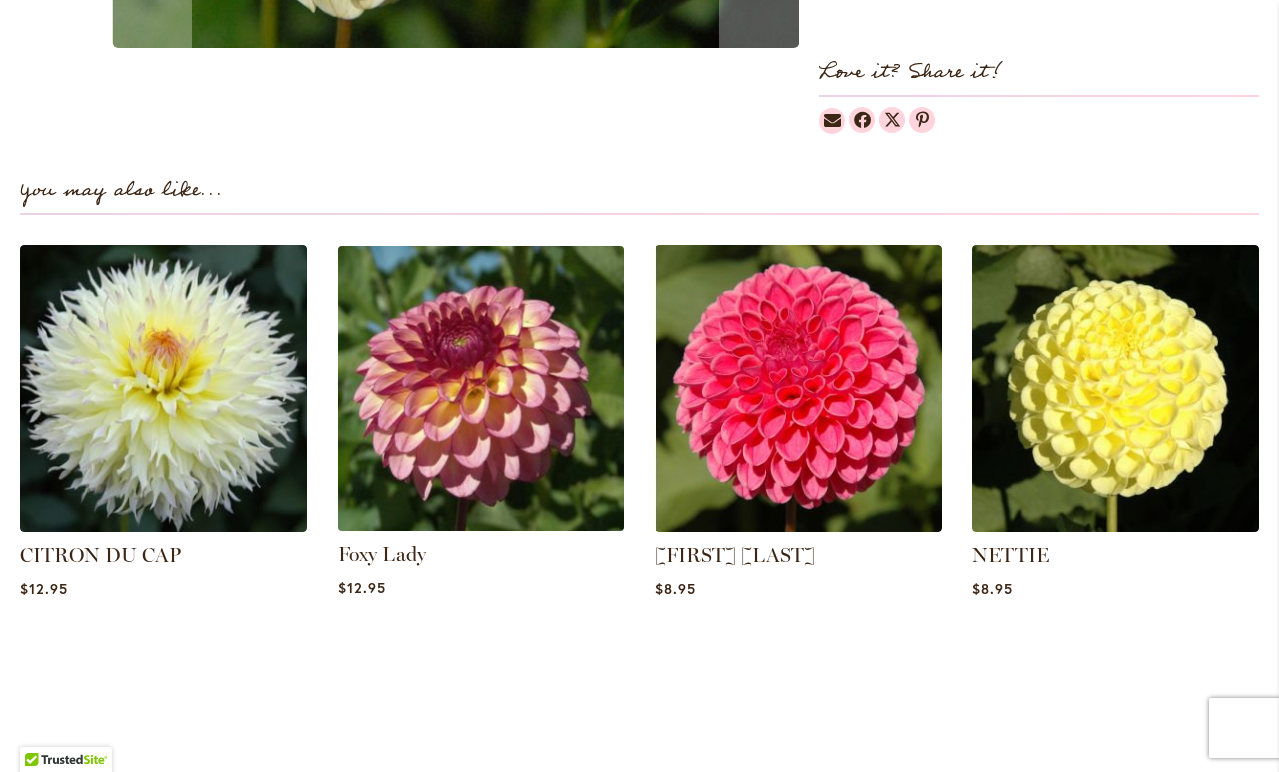 click at bounding box center [481, 389] 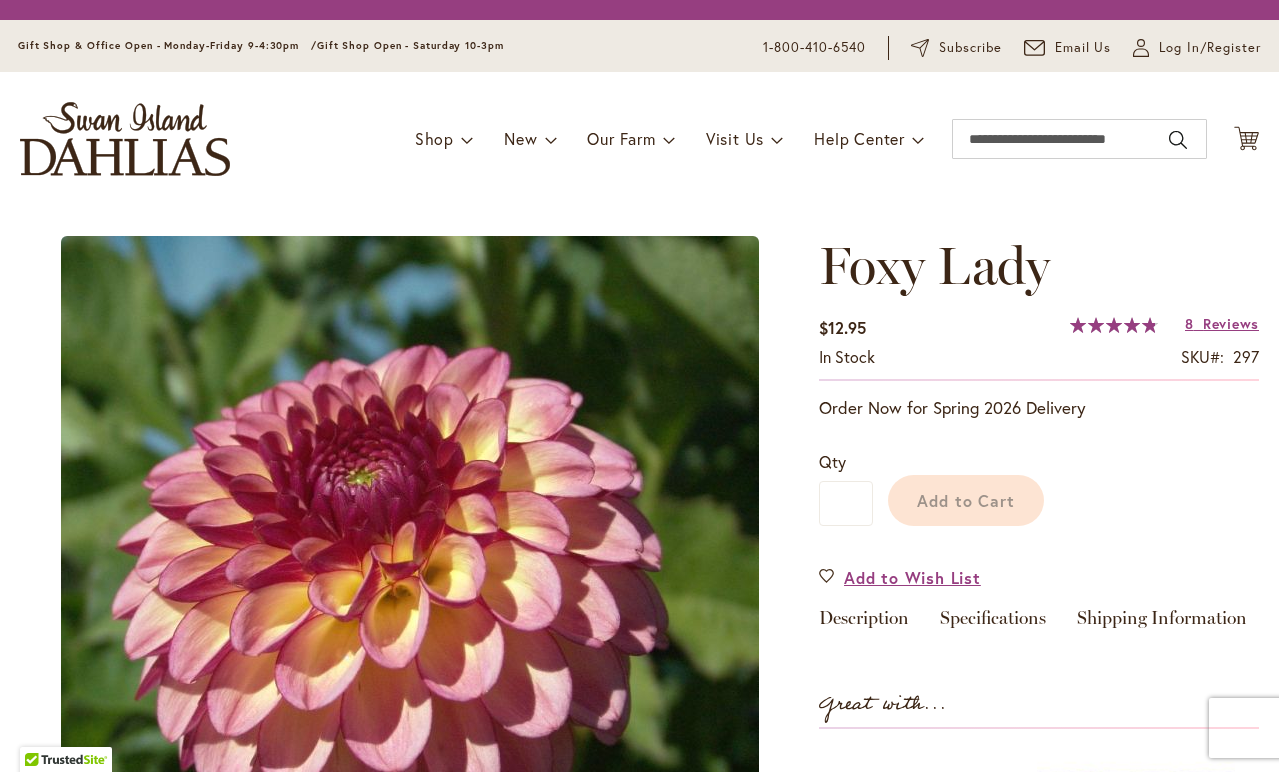 scroll, scrollTop: 0, scrollLeft: 0, axis: both 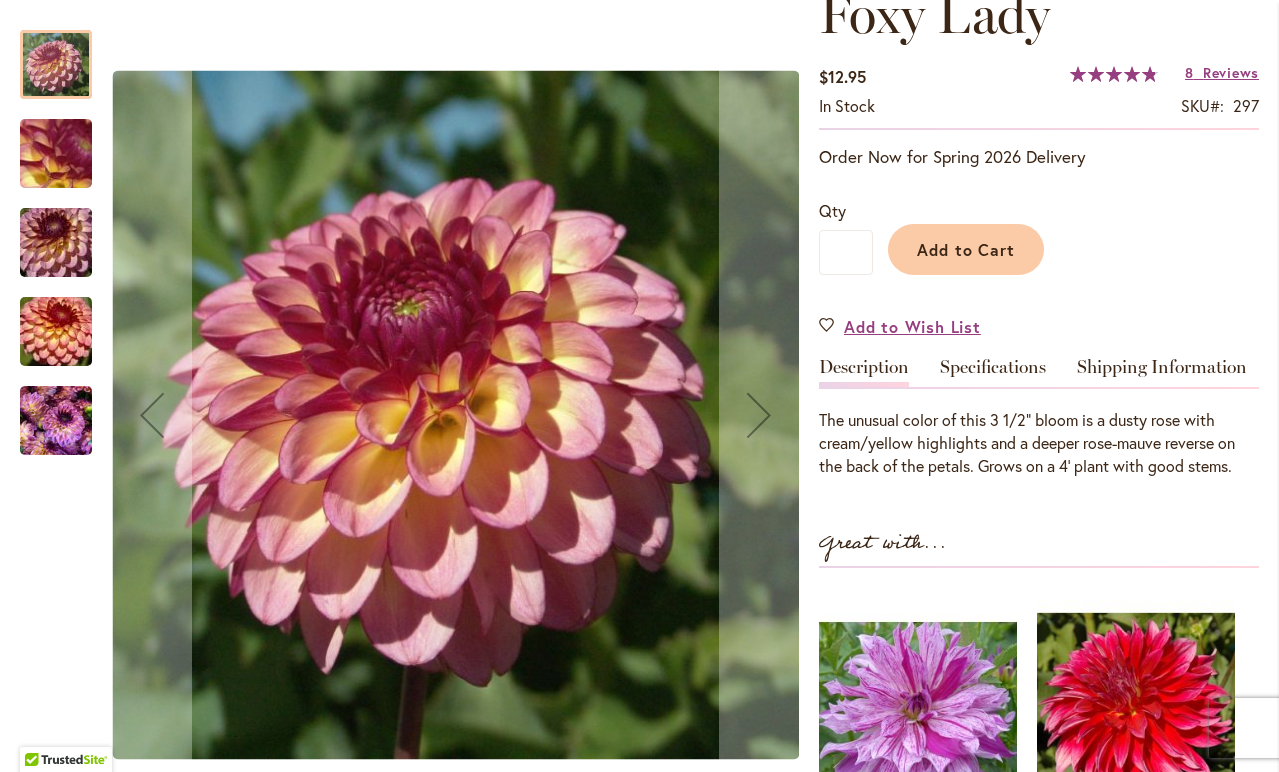 click at bounding box center [56, 332] 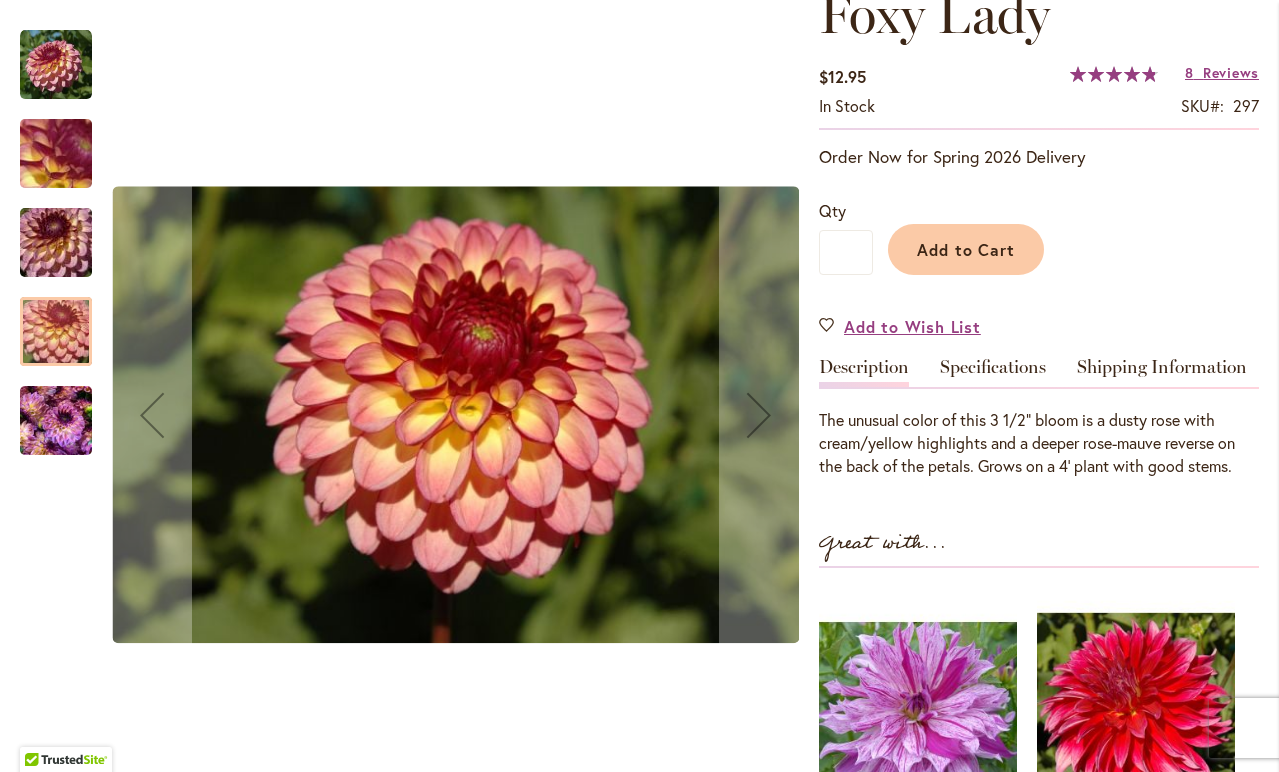 click at bounding box center (56, 421) 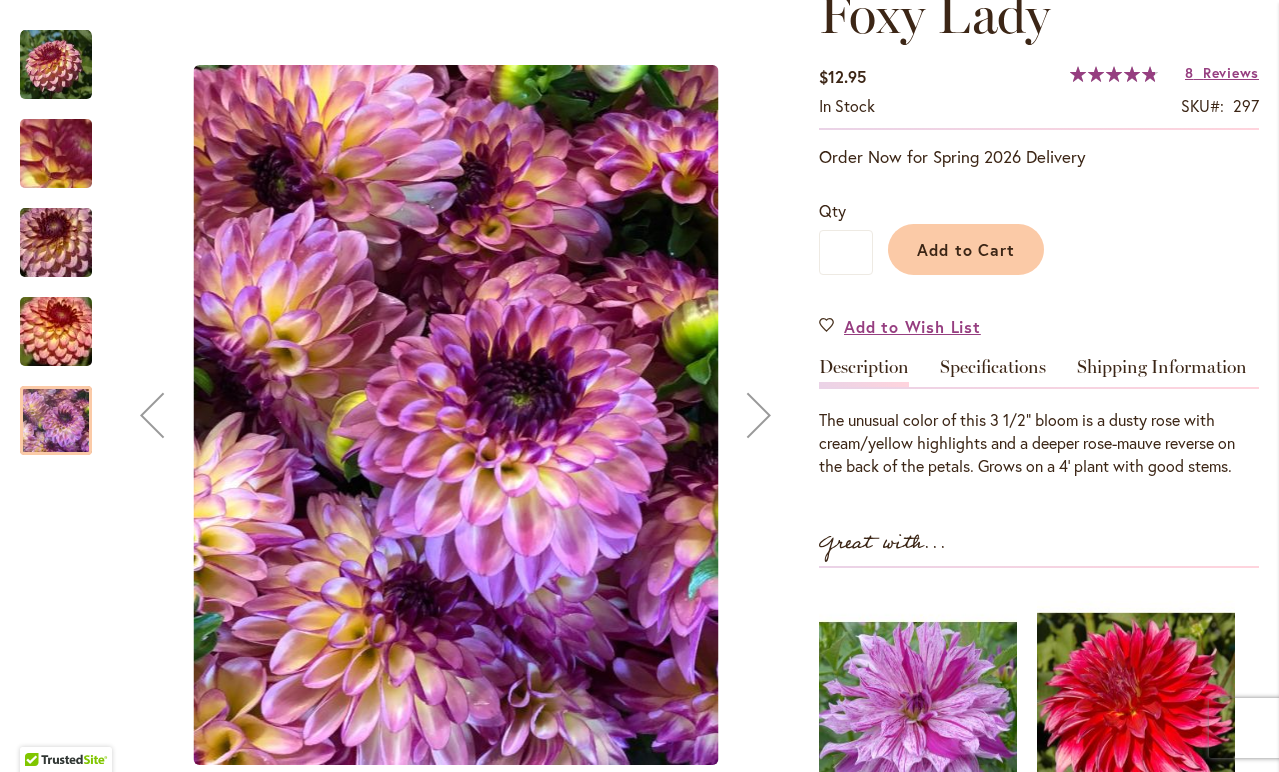 click at bounding box center [56, 65] 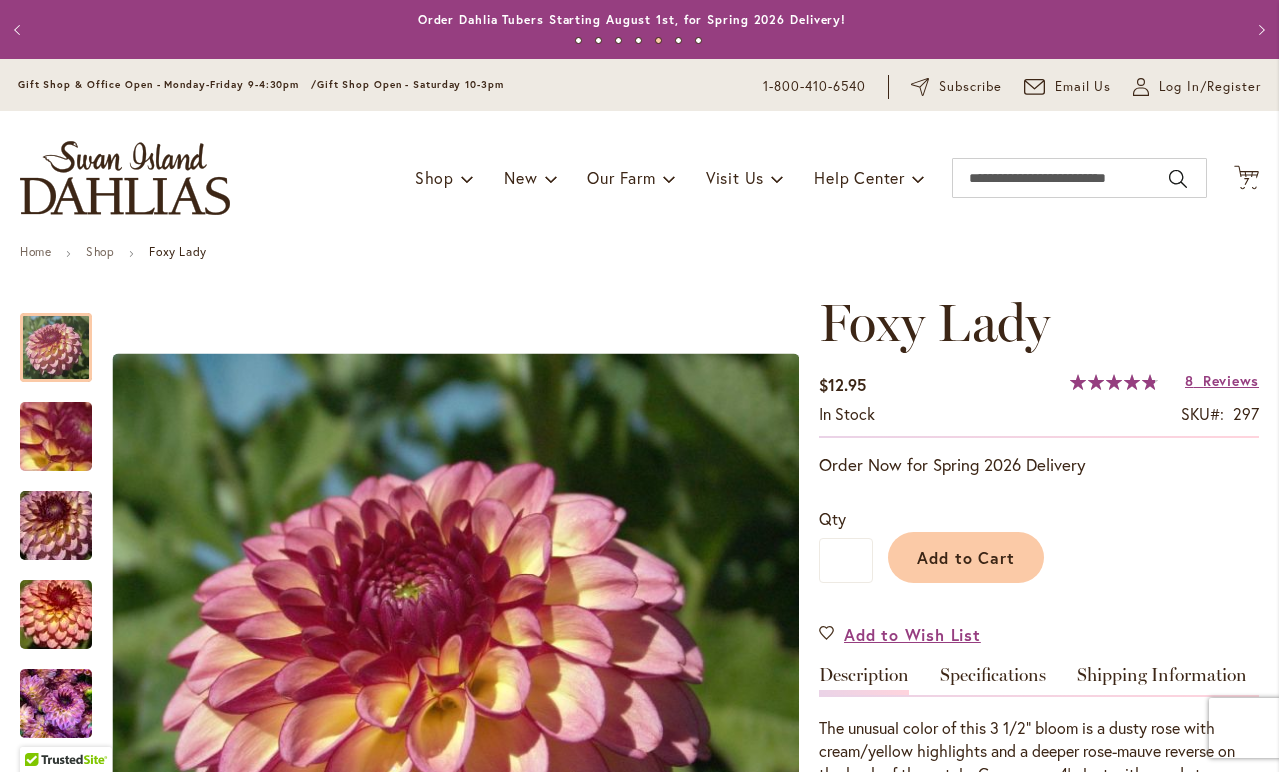 scroll, scrollTop: 0, scrollLeft: 0, axis: both 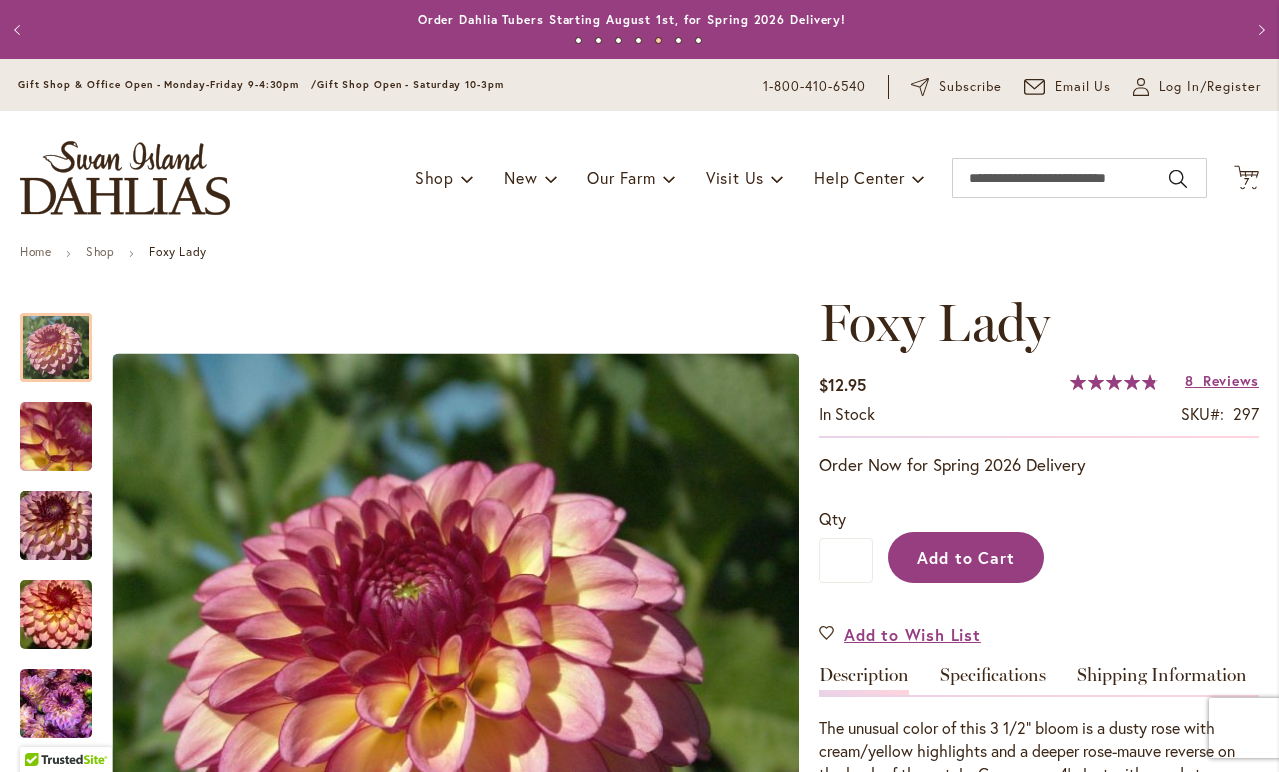 click on "Add to Cart" at bounding box center [966, 557] 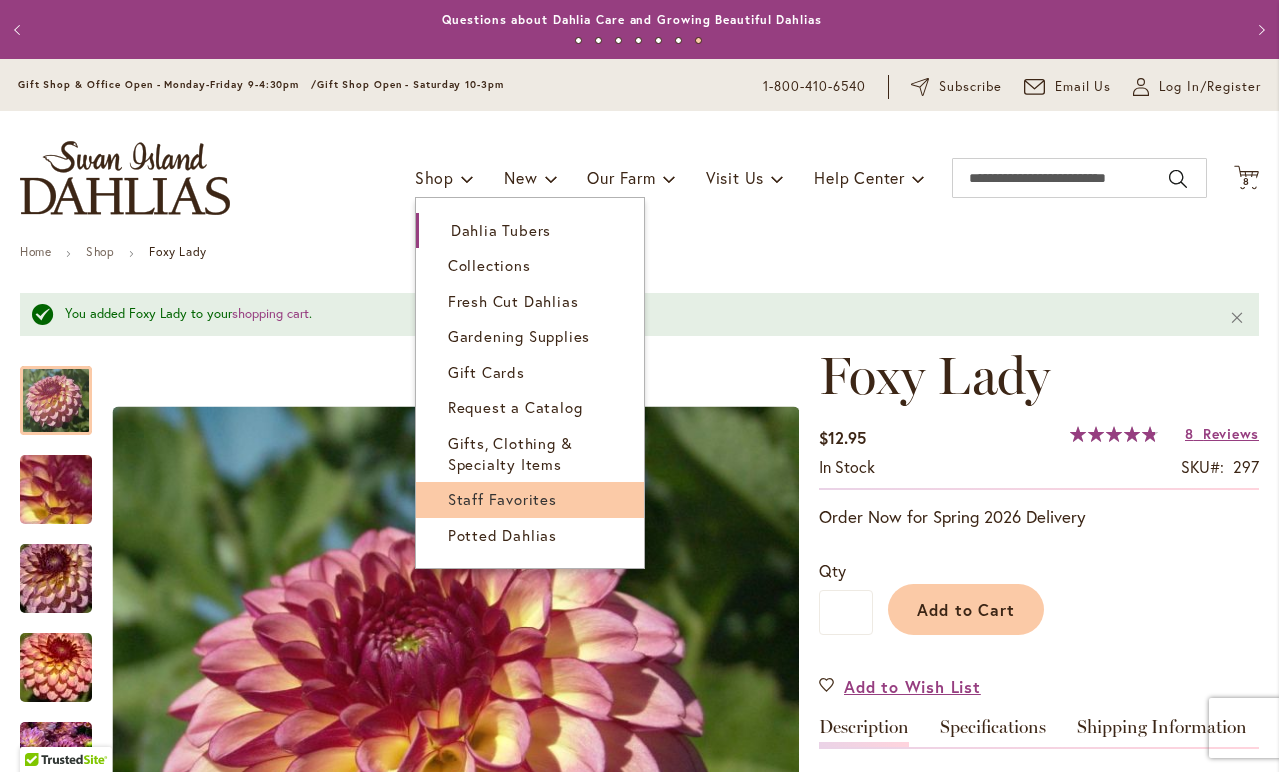 click on "Staff Favorites" at bounding box center (502, 499) 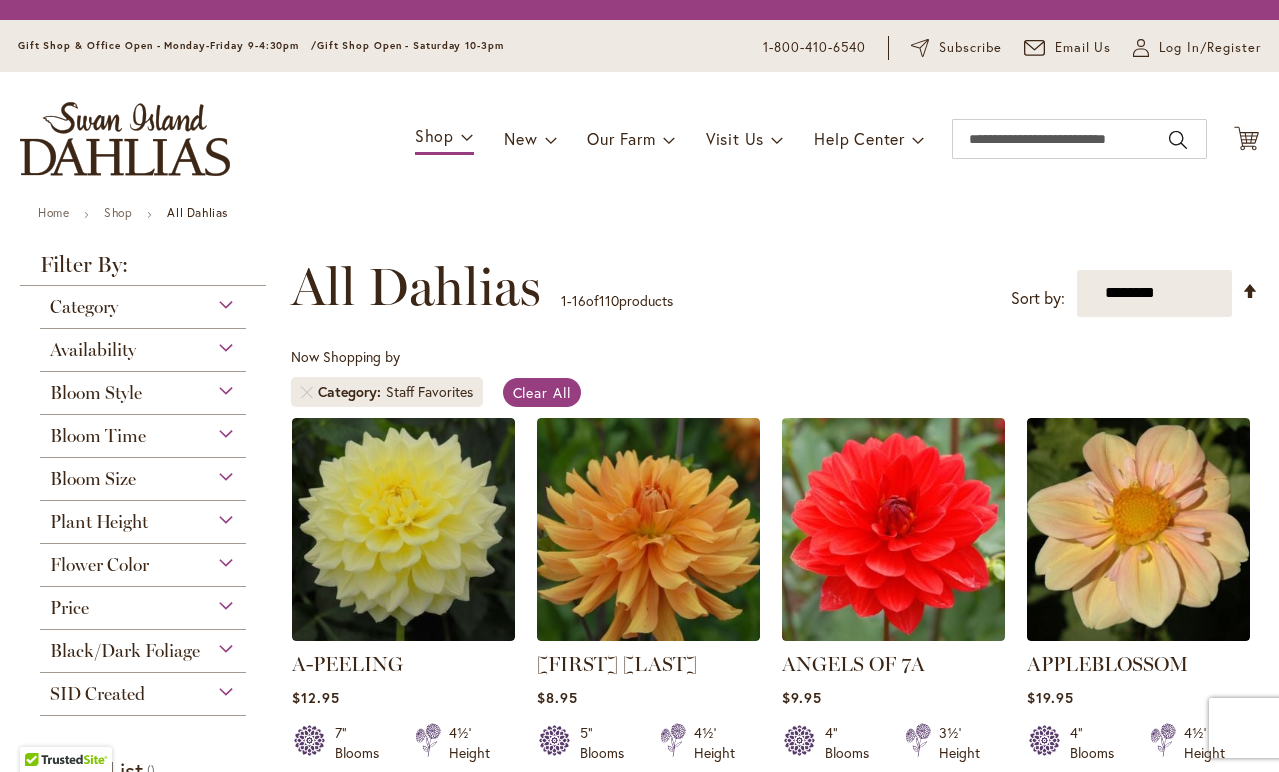 scroll, scrollTop: 0, scrollLeft: 0, axis: both 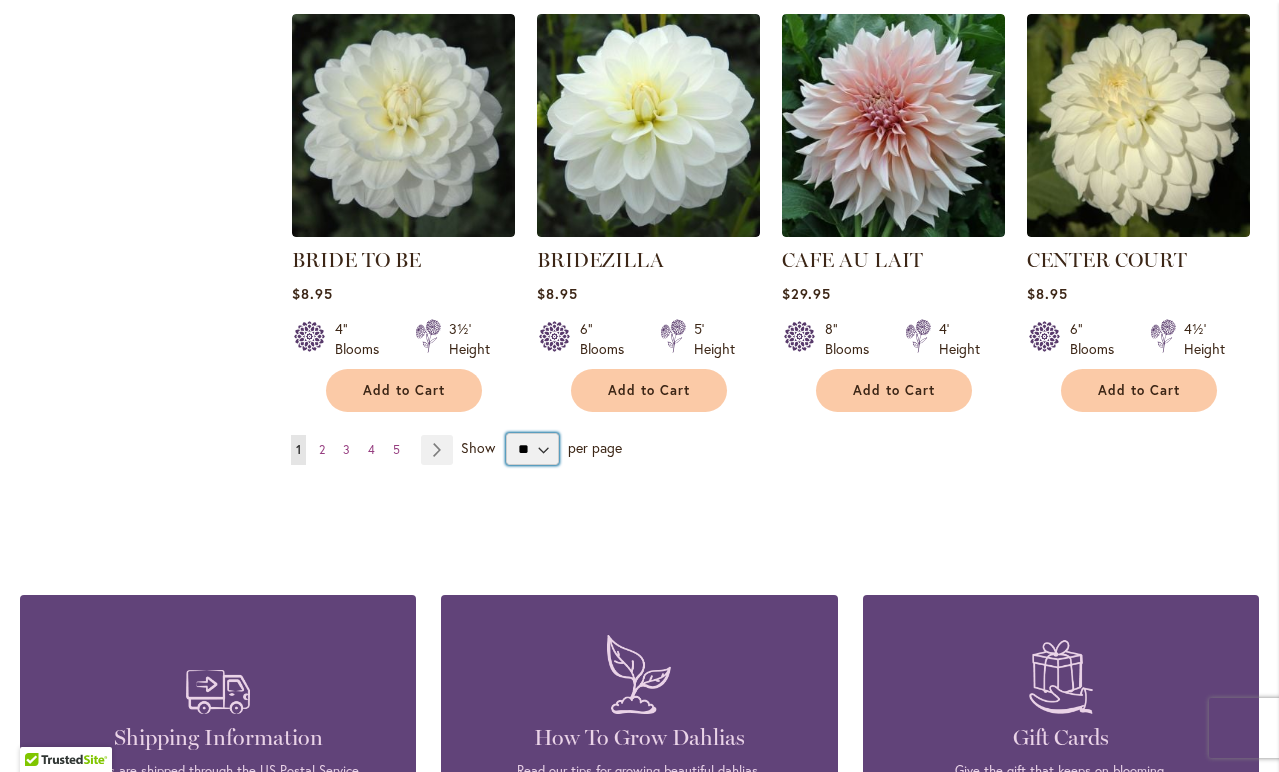 select on "**" 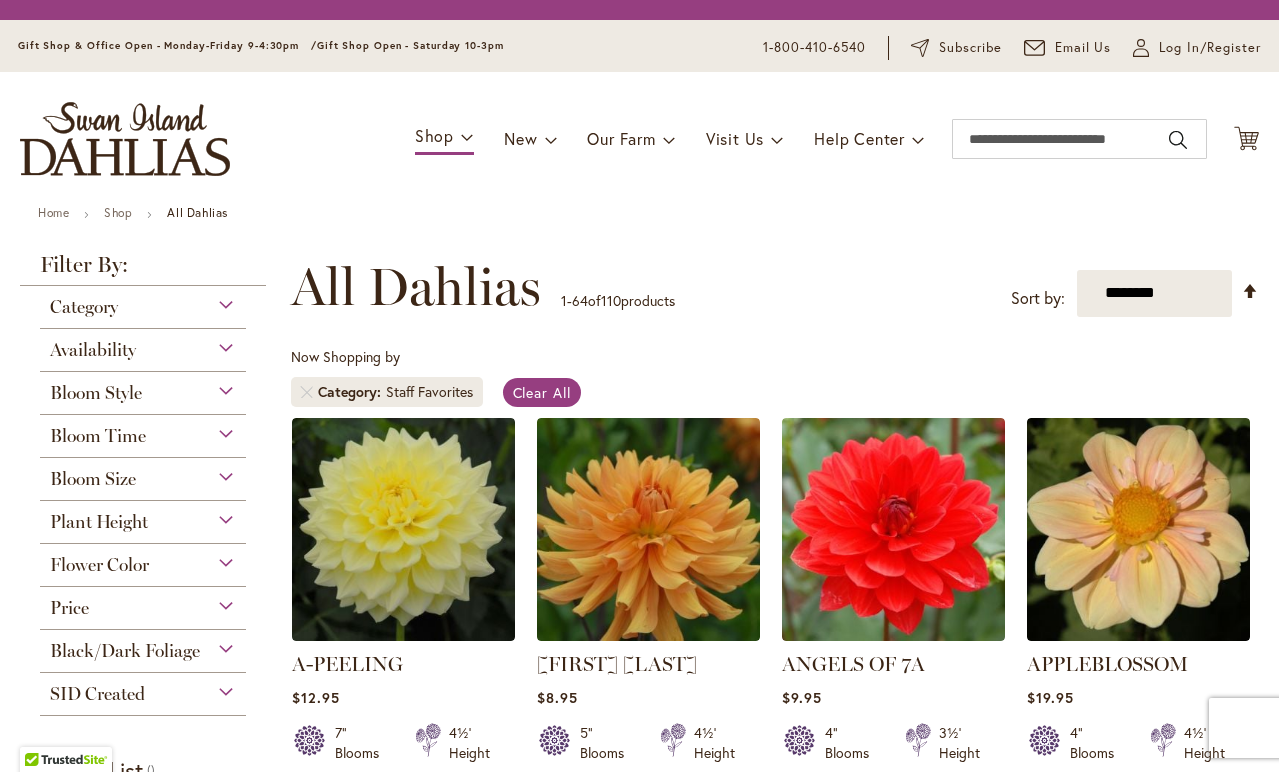 scroll, scrollTop: 0, scrollLeft: 0, axis: both 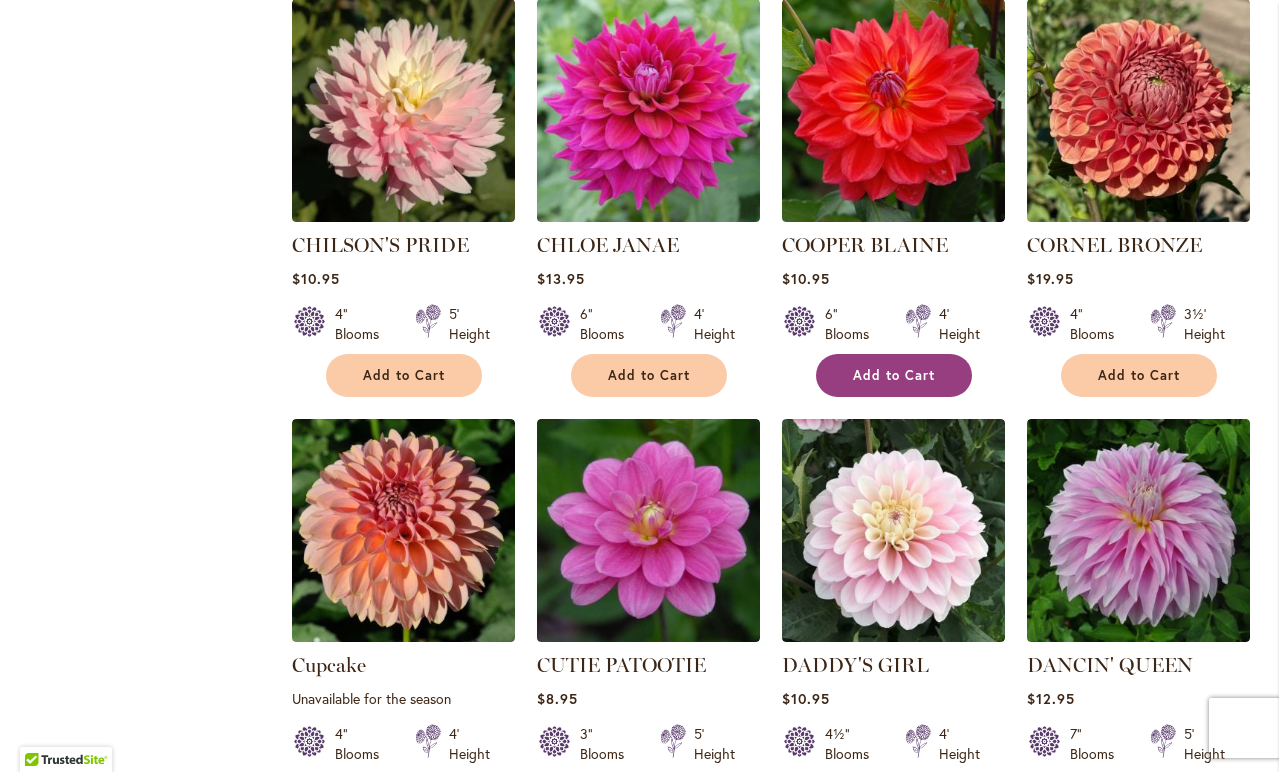 click on "Add to Cart" at bounding box center [894, 375] 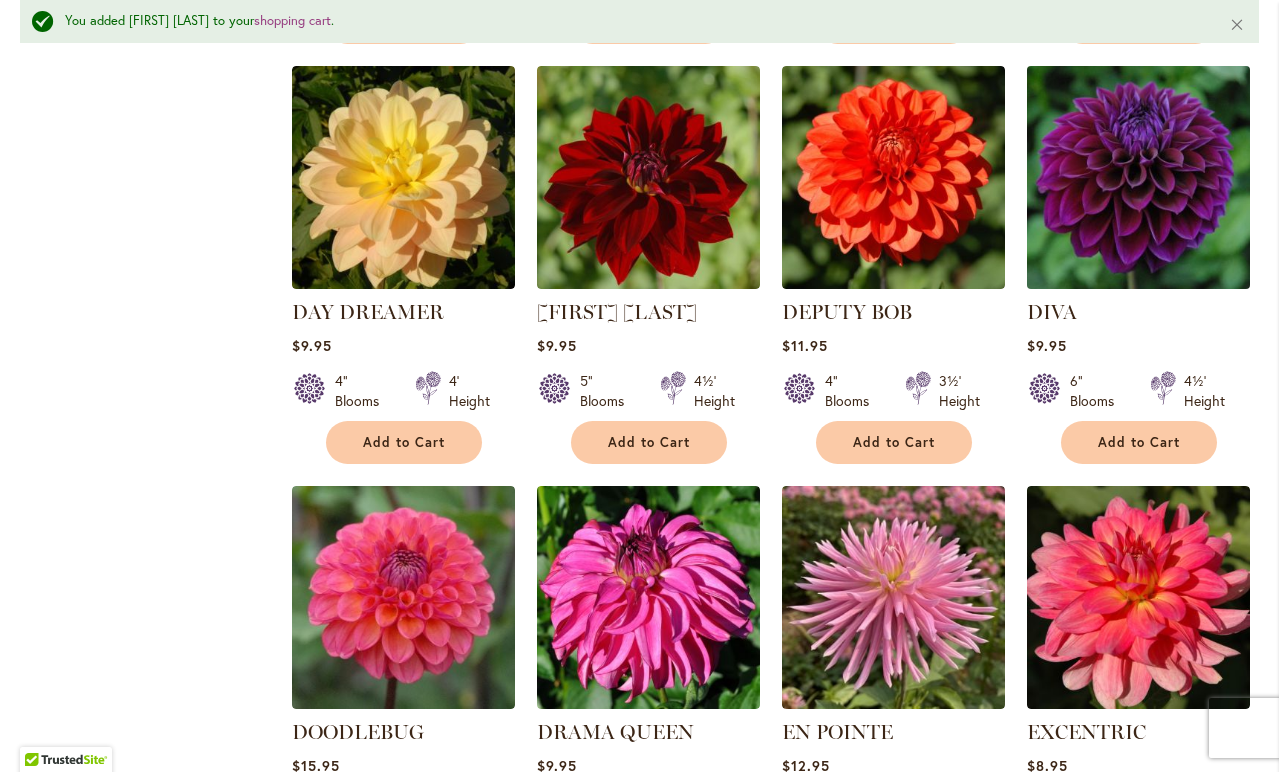 scroll, scrollTop: 3386, scrollLeft: 0, axis: vertical 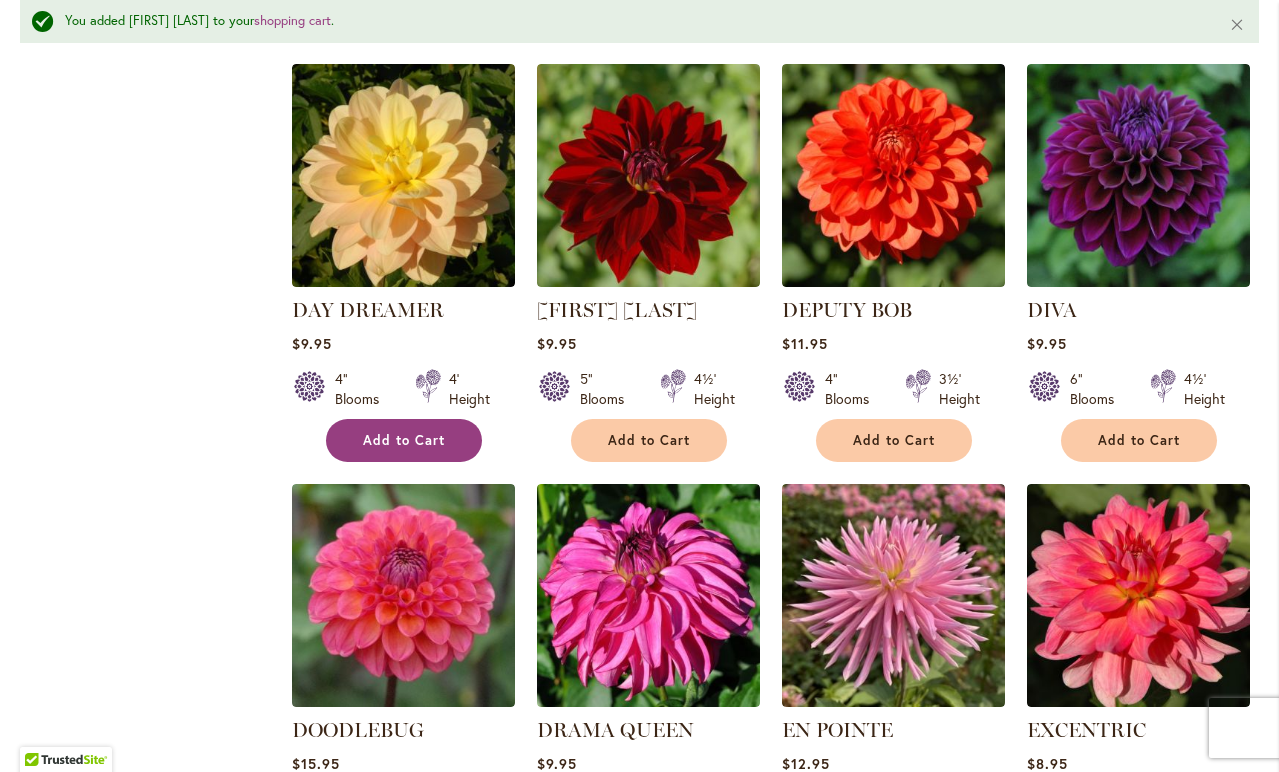 click on "Add to Cart" at bounding box center [404, 440] 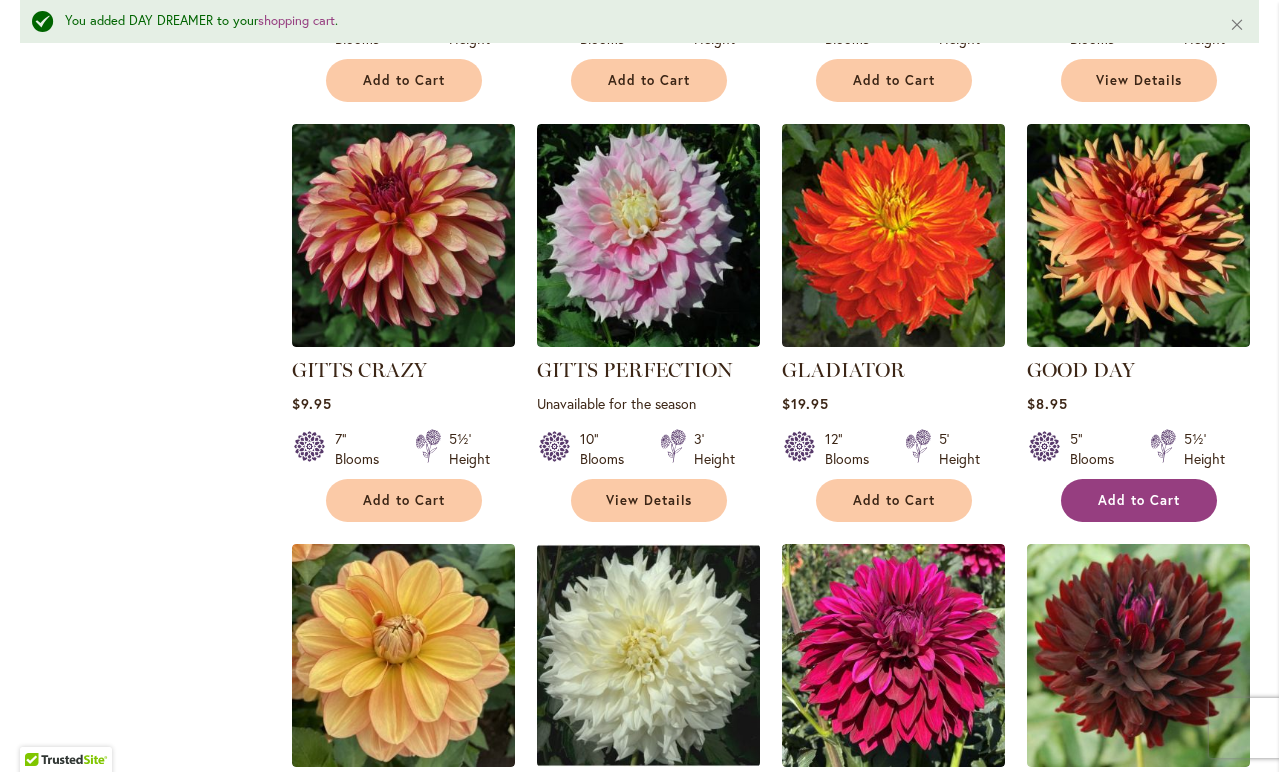 scroll, scrollTop: 5052, scrollLeft: 0, axis: vertical 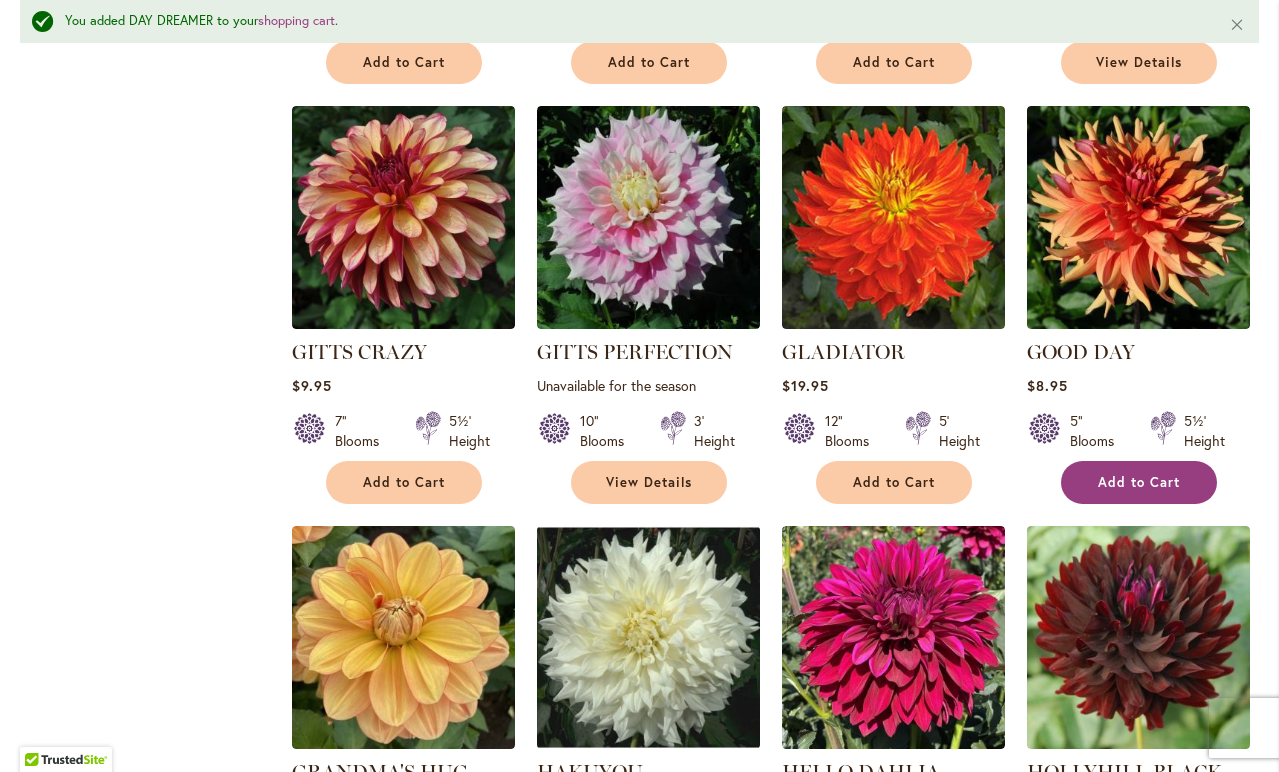 click on "Add to Cart" at bounding box center [1139, 482] 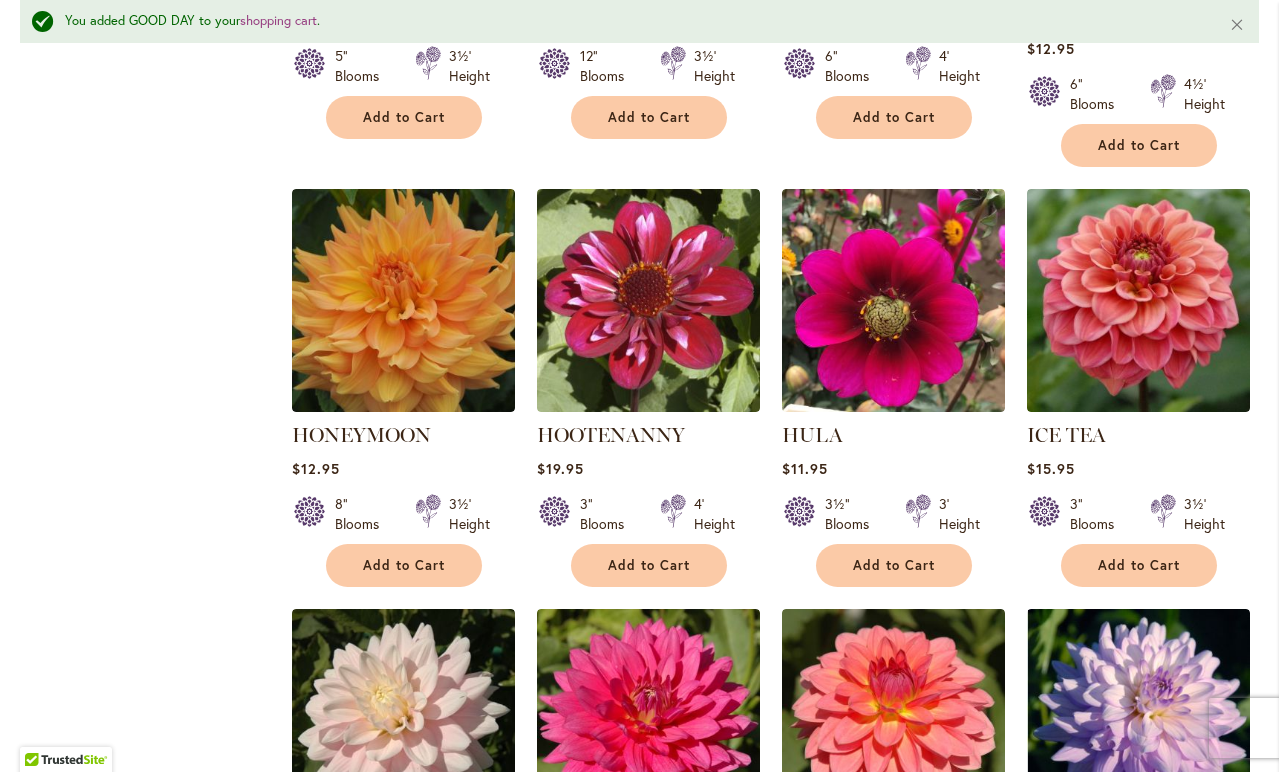scroll, scrollTop: 5898, scrollLeft: 0, axis: vertical 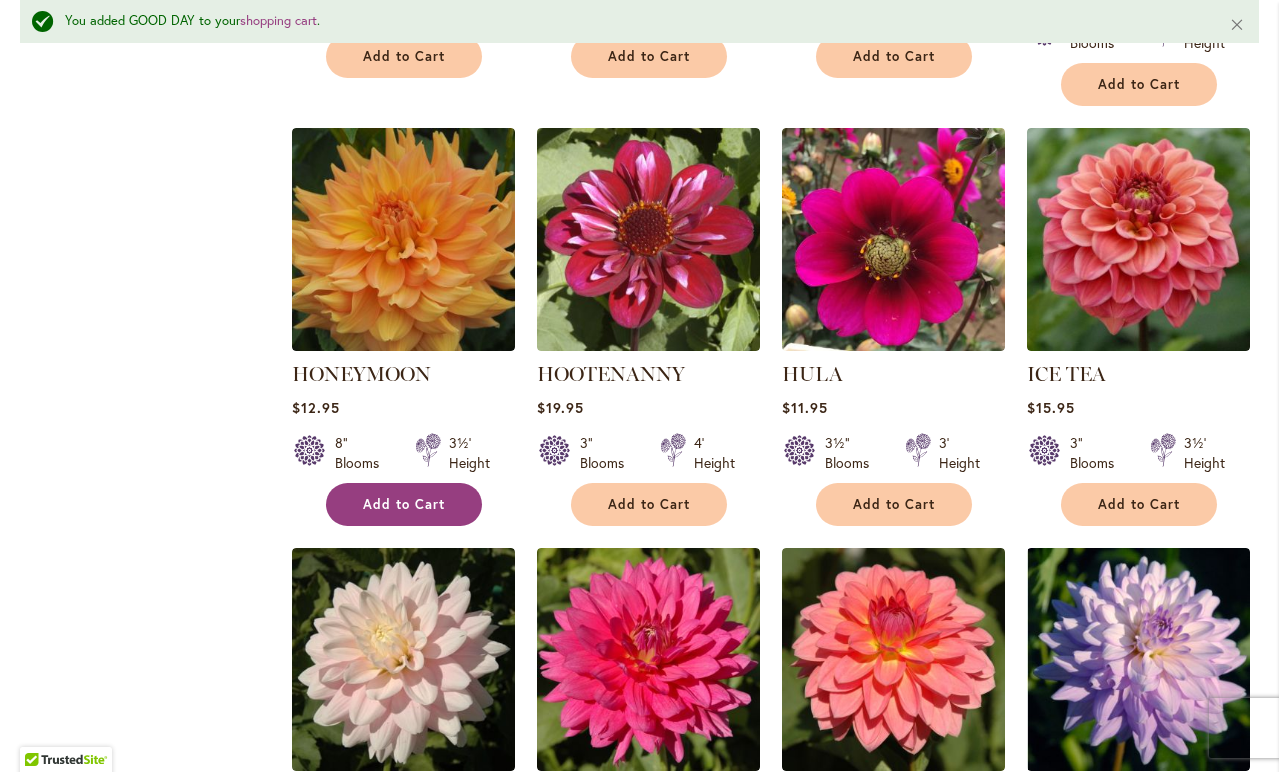 click on "Add to Cart" at bounding box center [404, 504] 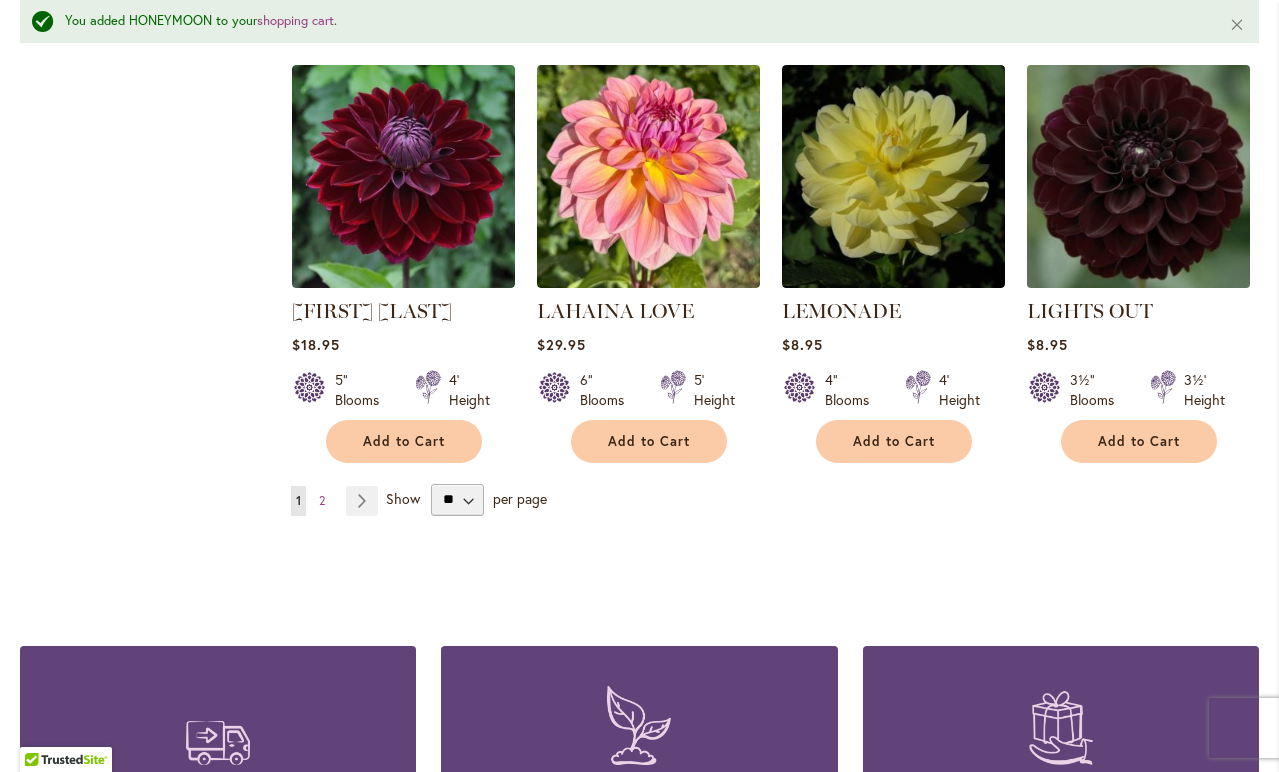 scroll, scrollTop: 6857, scrollLeft: 0, axis: vertical 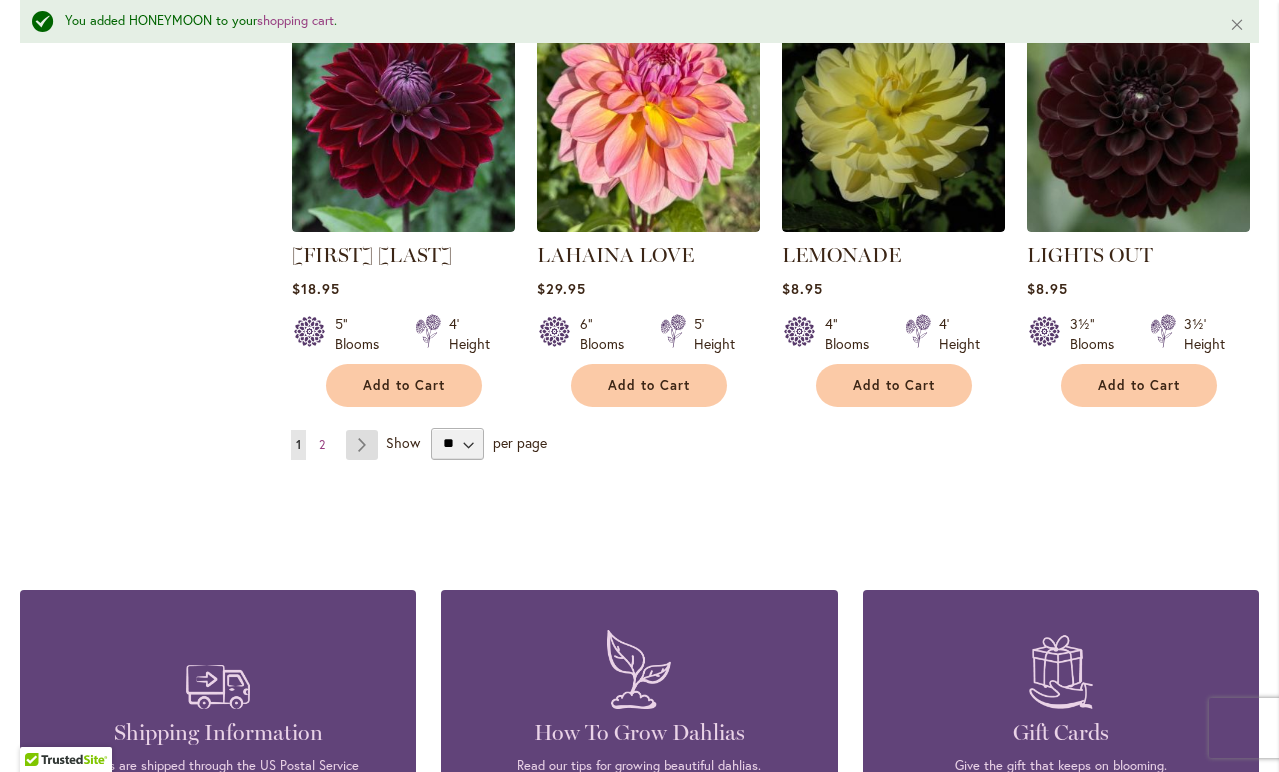 click on "Page
Next" at bounding box center (362, 445) 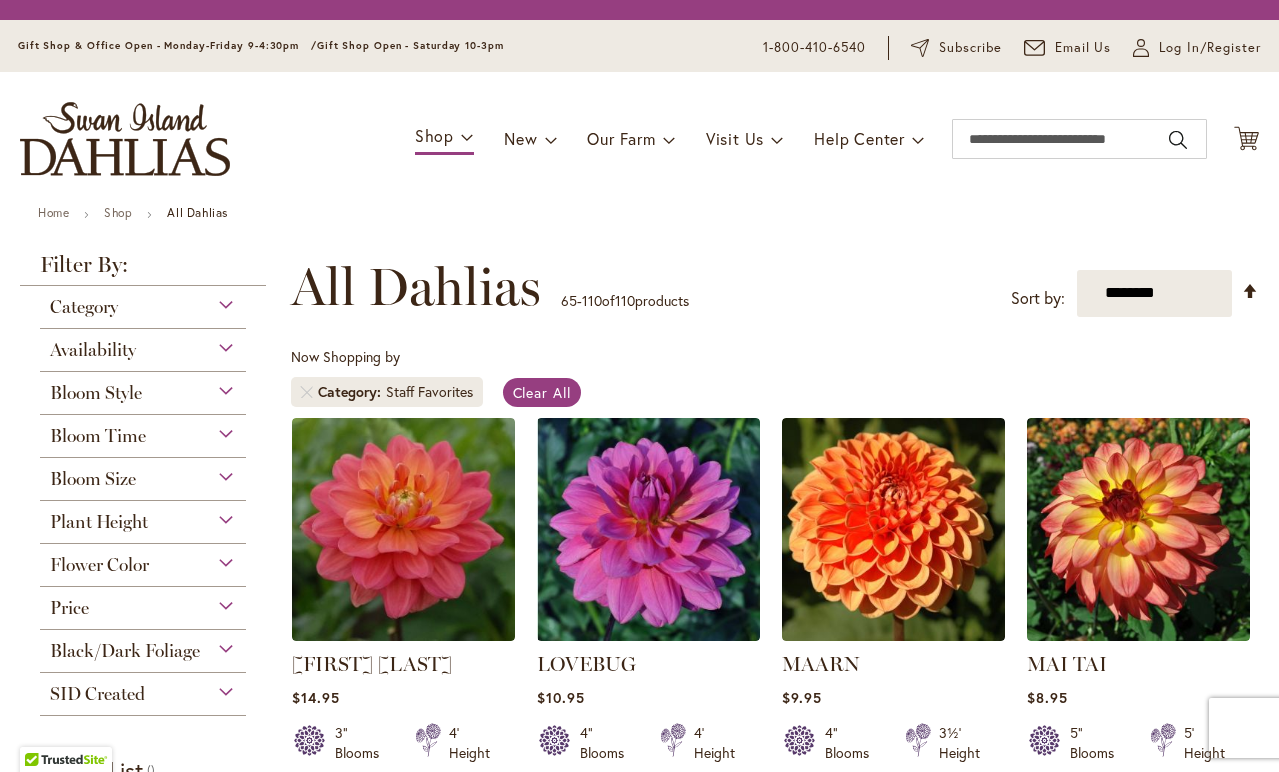 scroll, scrollTop: 0, scrollLeft: 0, axis: both 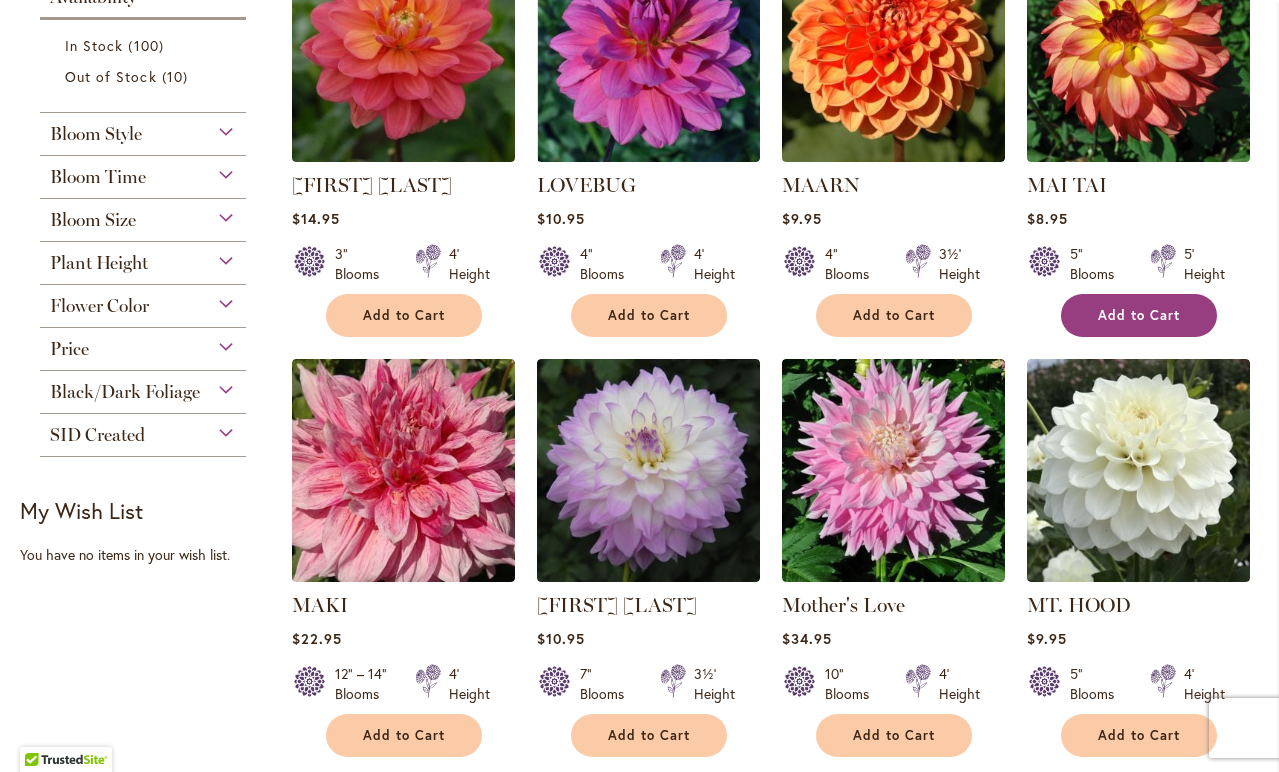 click on "Add to Cart" at bounding box center (1139, 315) 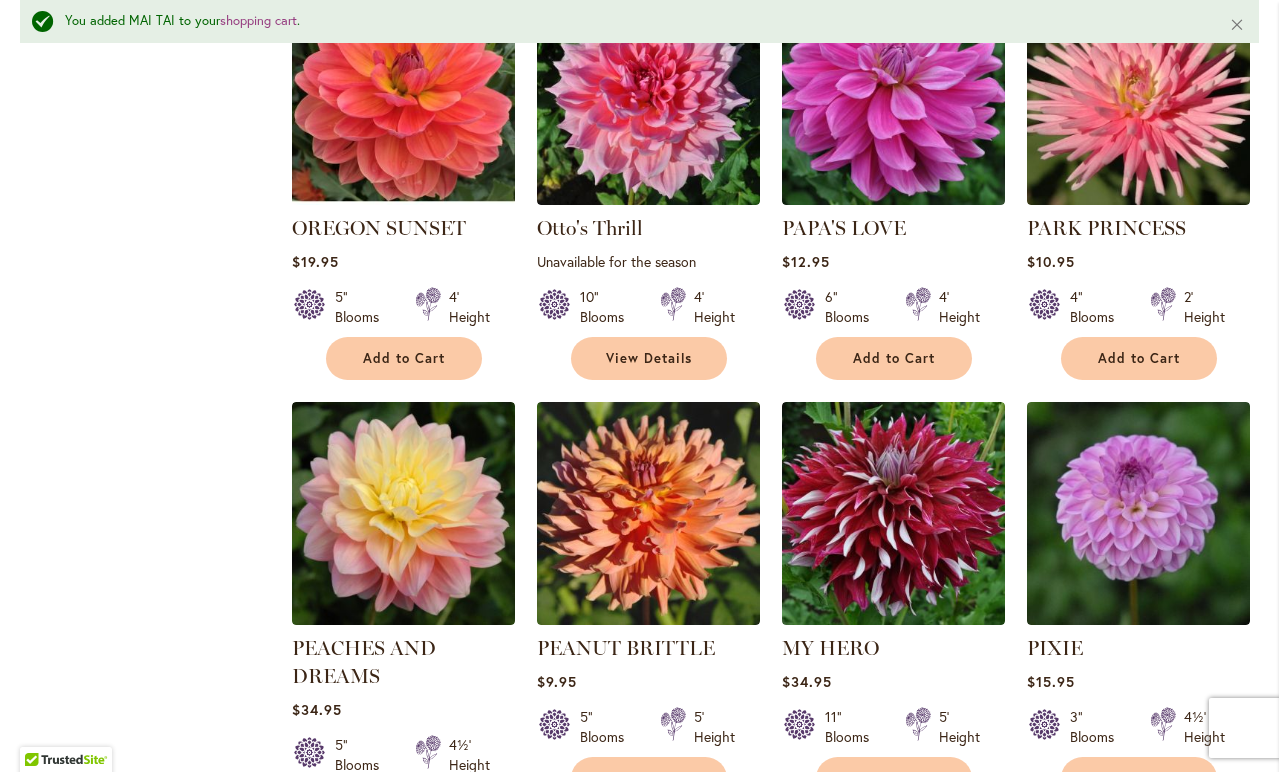 scroll, scrollTop: 2207, scrollLeft: 0, axis: vertical 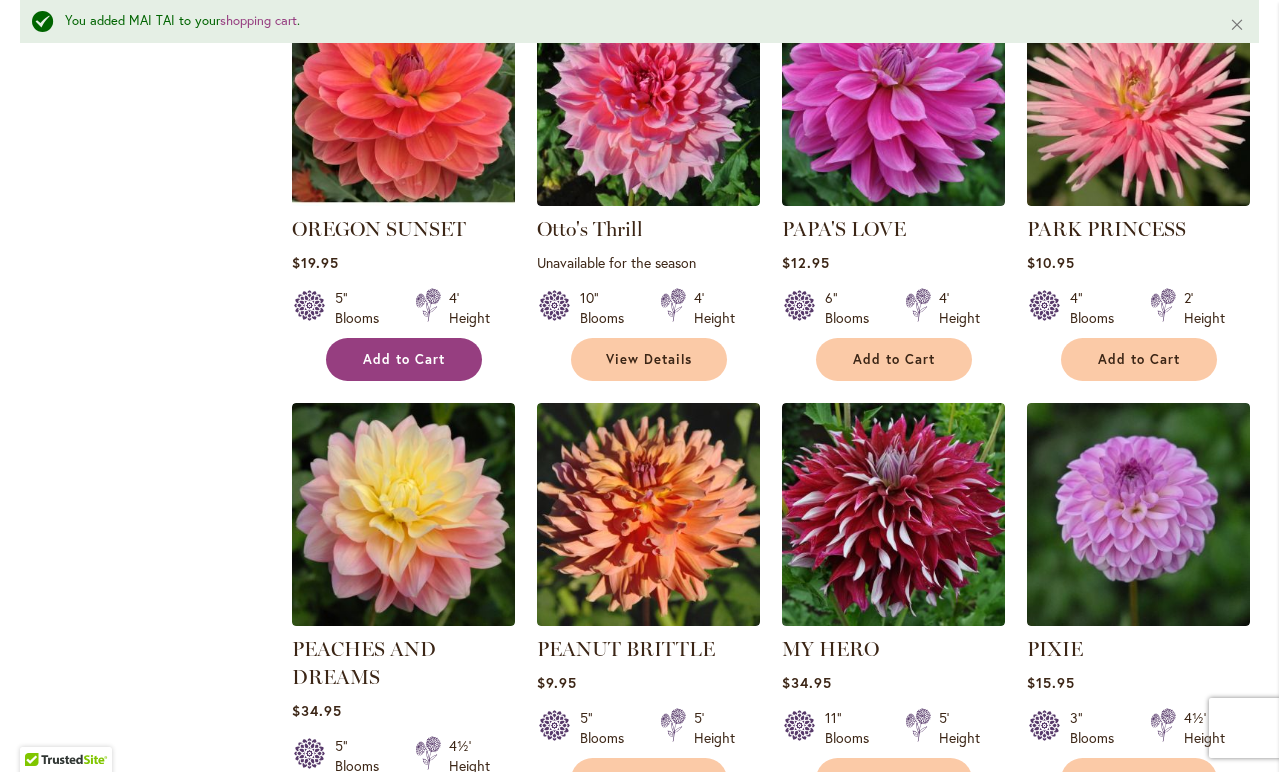 click on "Add to Cart" at bounding box center [404, 359] 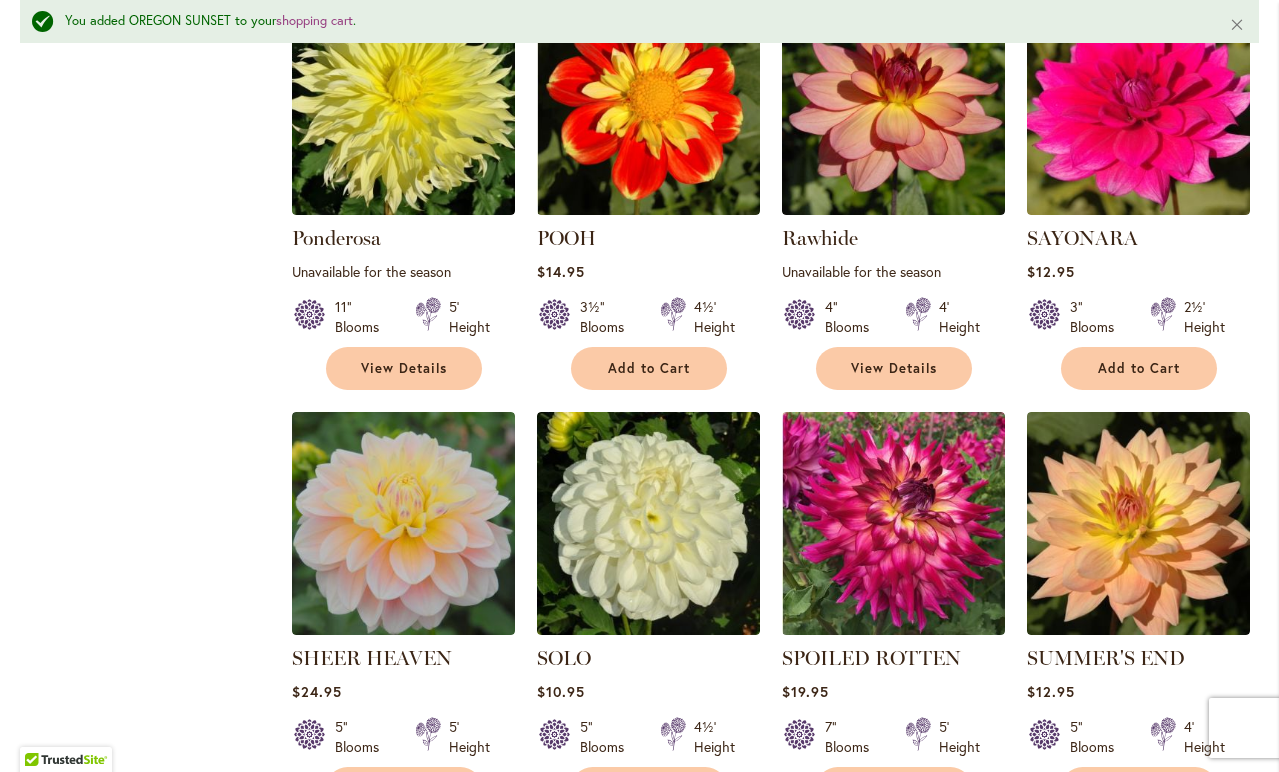 scroll, scrollTop: 3057, scrollLeft: 0, axis: vertical 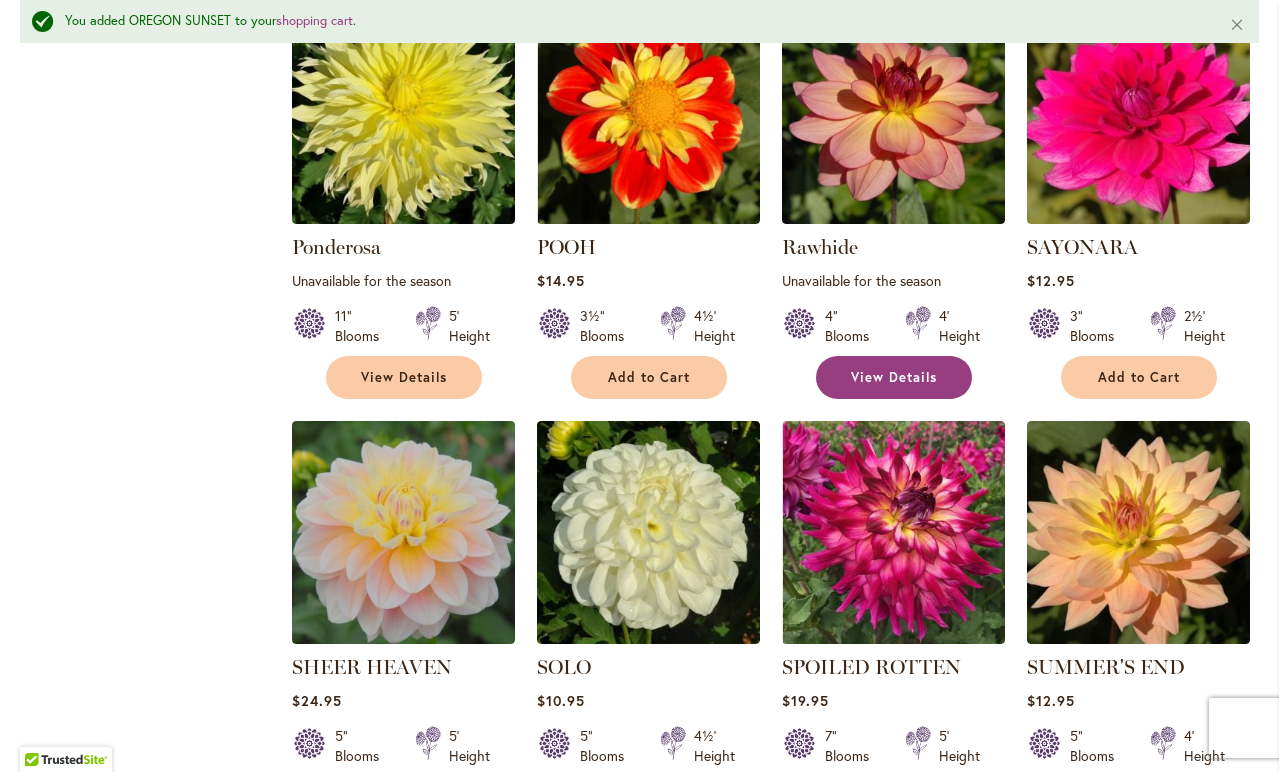 click on "View Details" at bounding box center (894, 377) 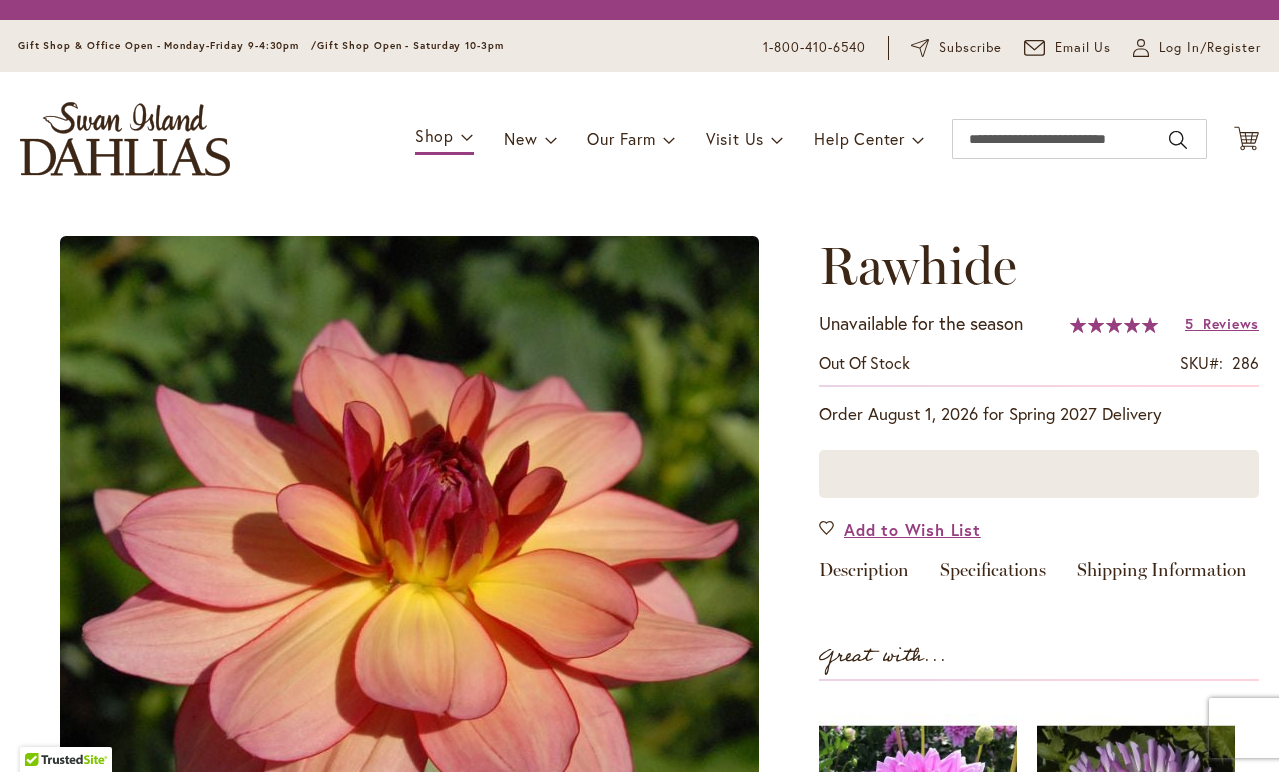 scroll, scrollTop: 0, scrollLeft: 0, axis: both 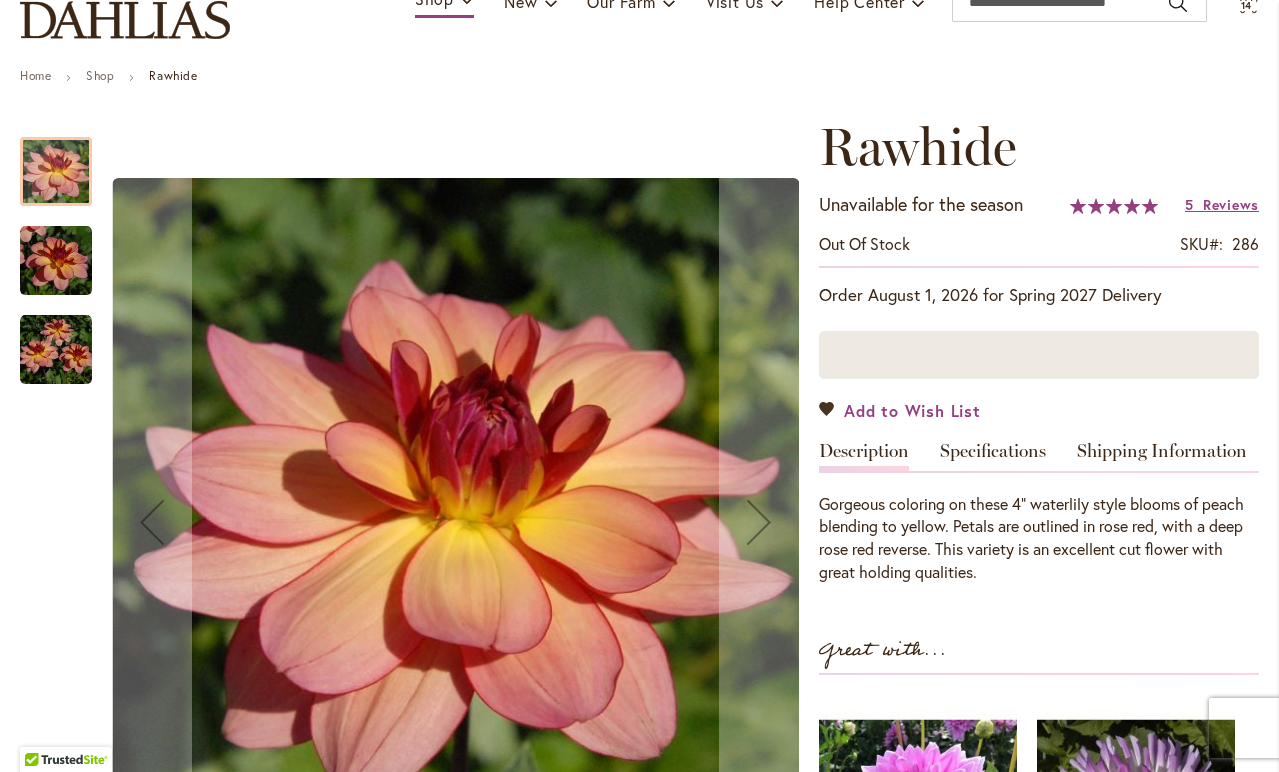 click on "Add to Wish List" at bounding box center [912, 410] 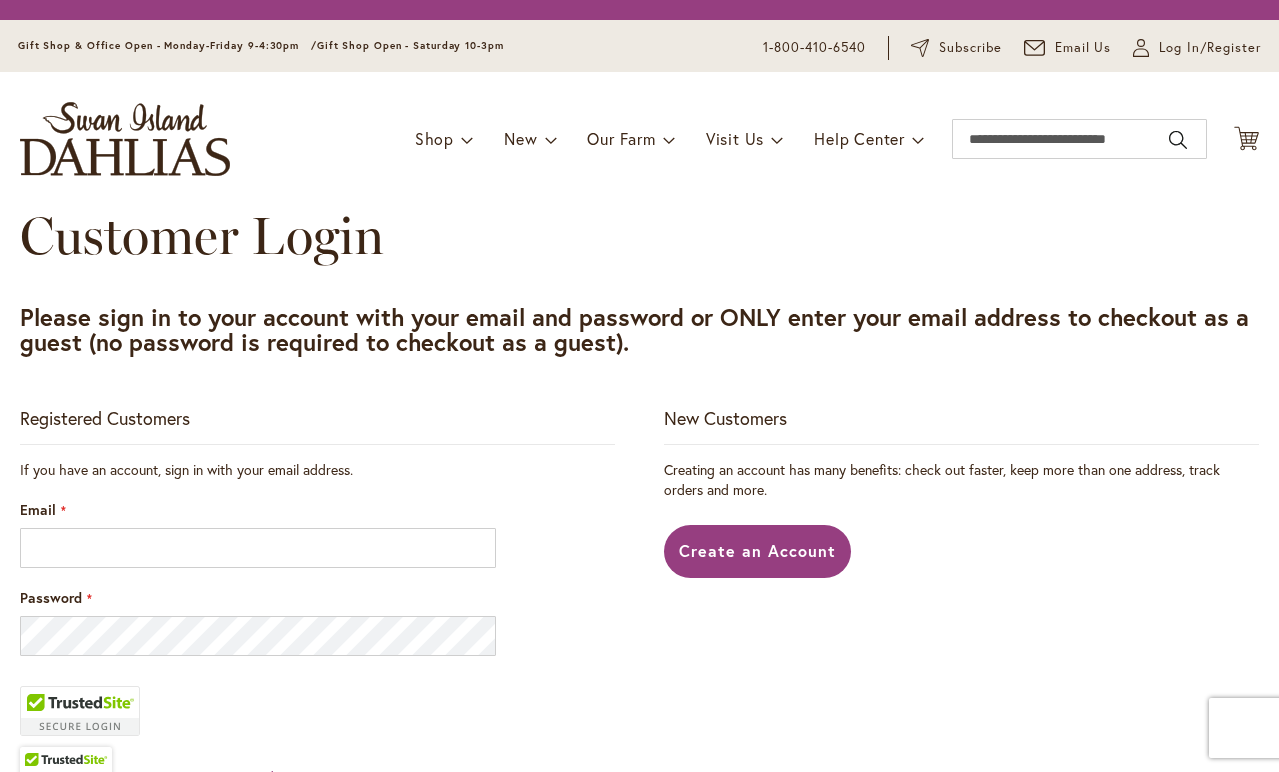 scroll, scrollTop: 0, scrollLeft: 0, axis: both 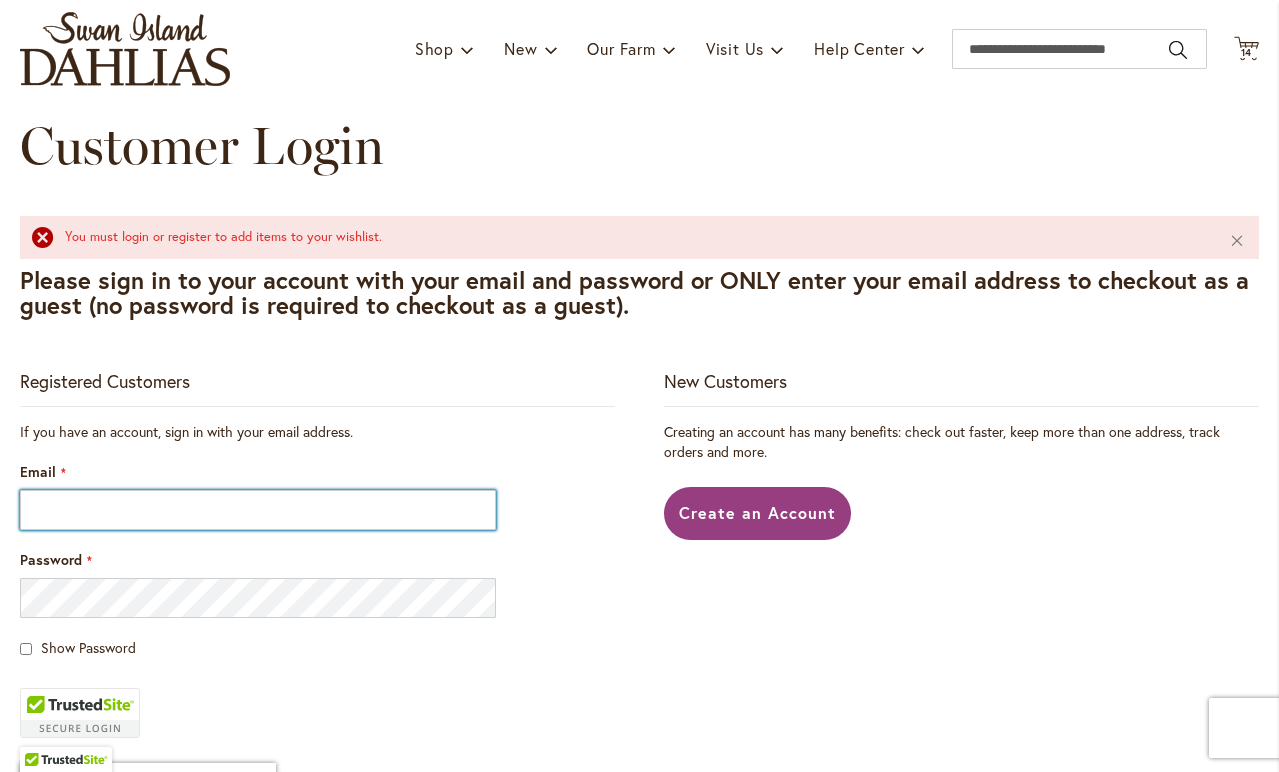 type on "**********" 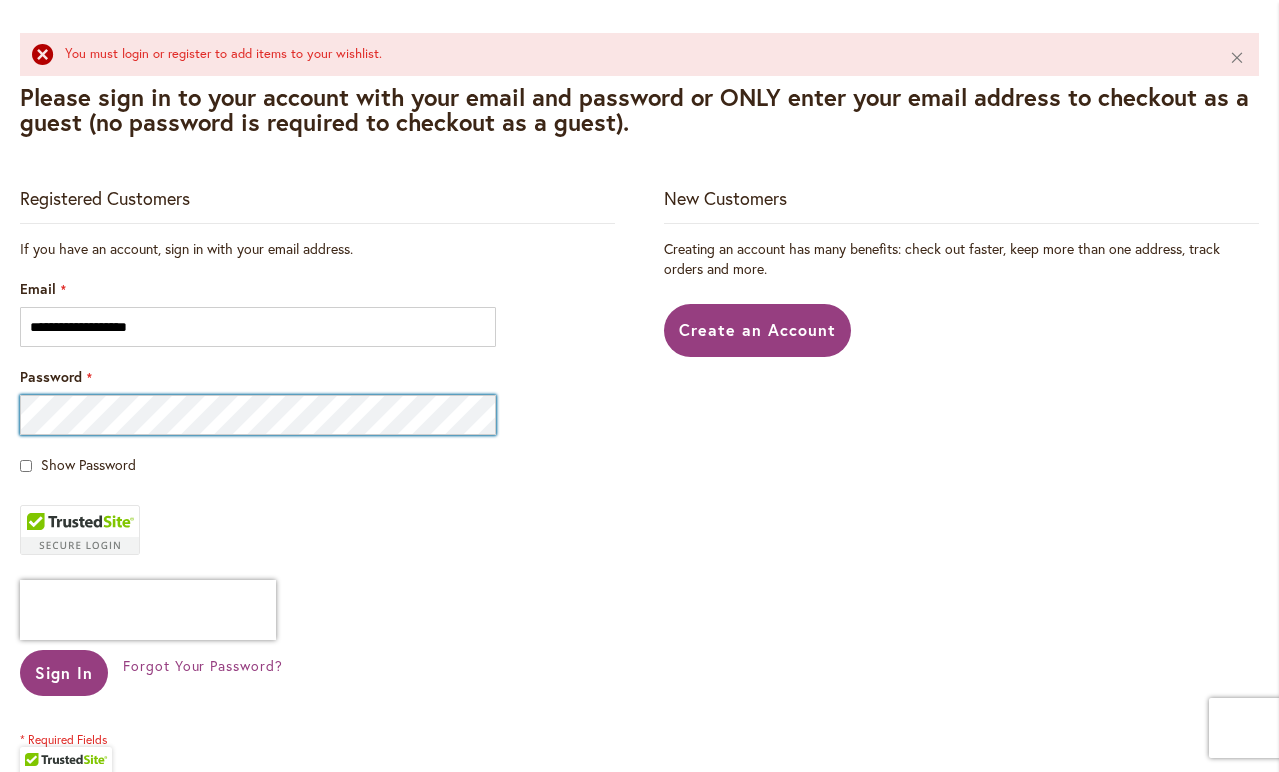 scroll, scrollTop: 318, scrollLeft: 0, axis: vertical 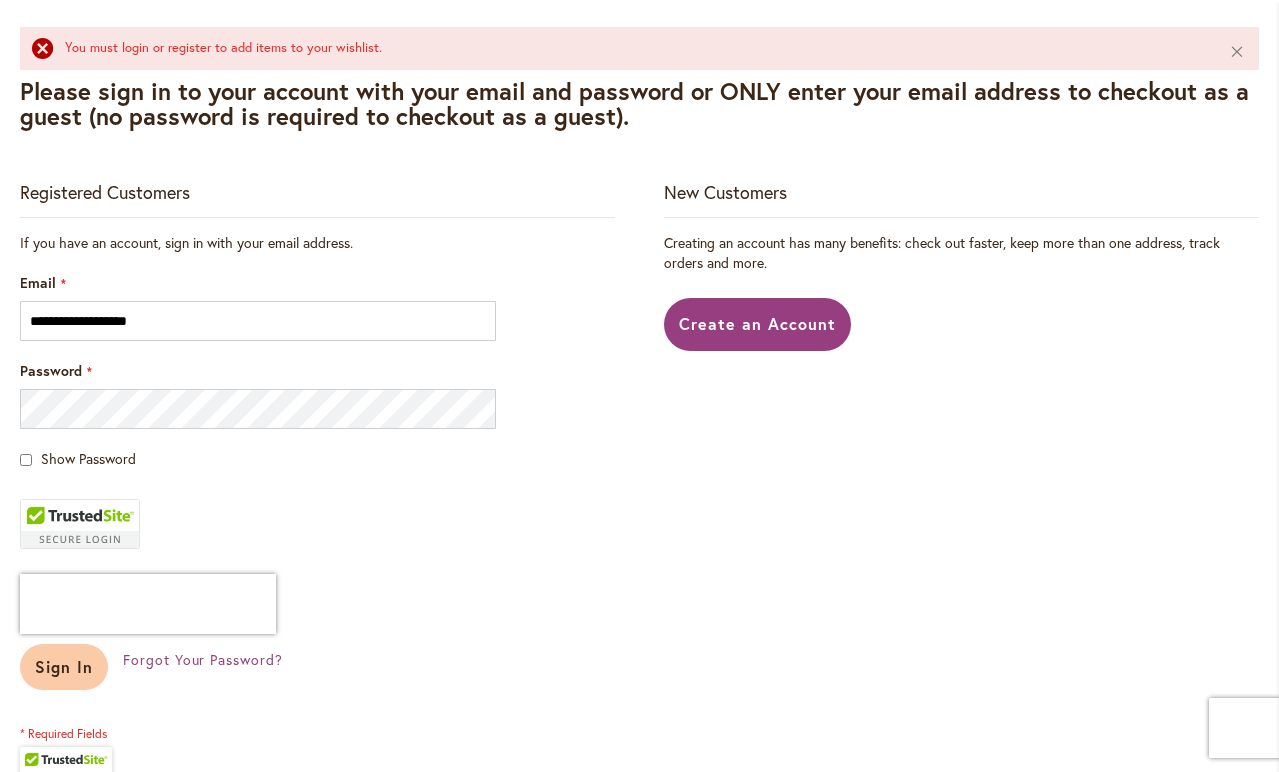 click on "Sign In" at bounding box center [64, 666] 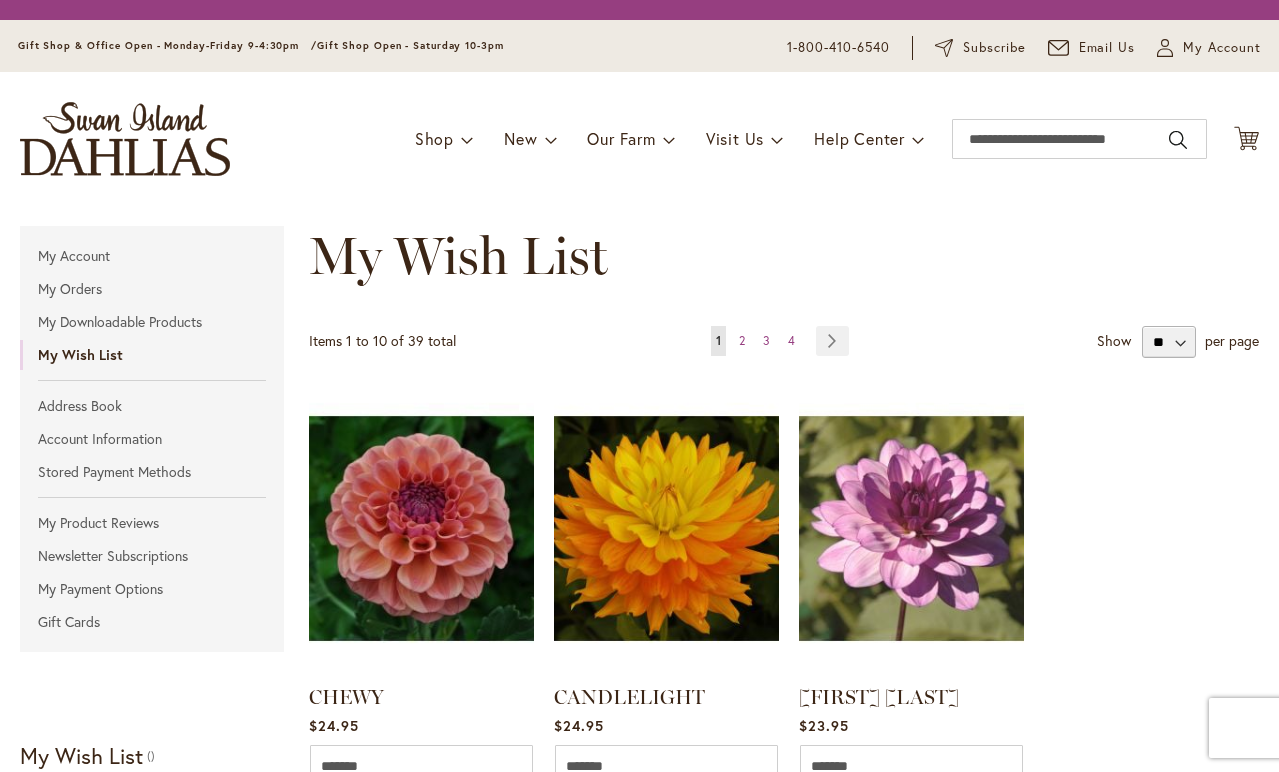 scroll, scrollTop: 0, scrollLeft: 0, axis: both 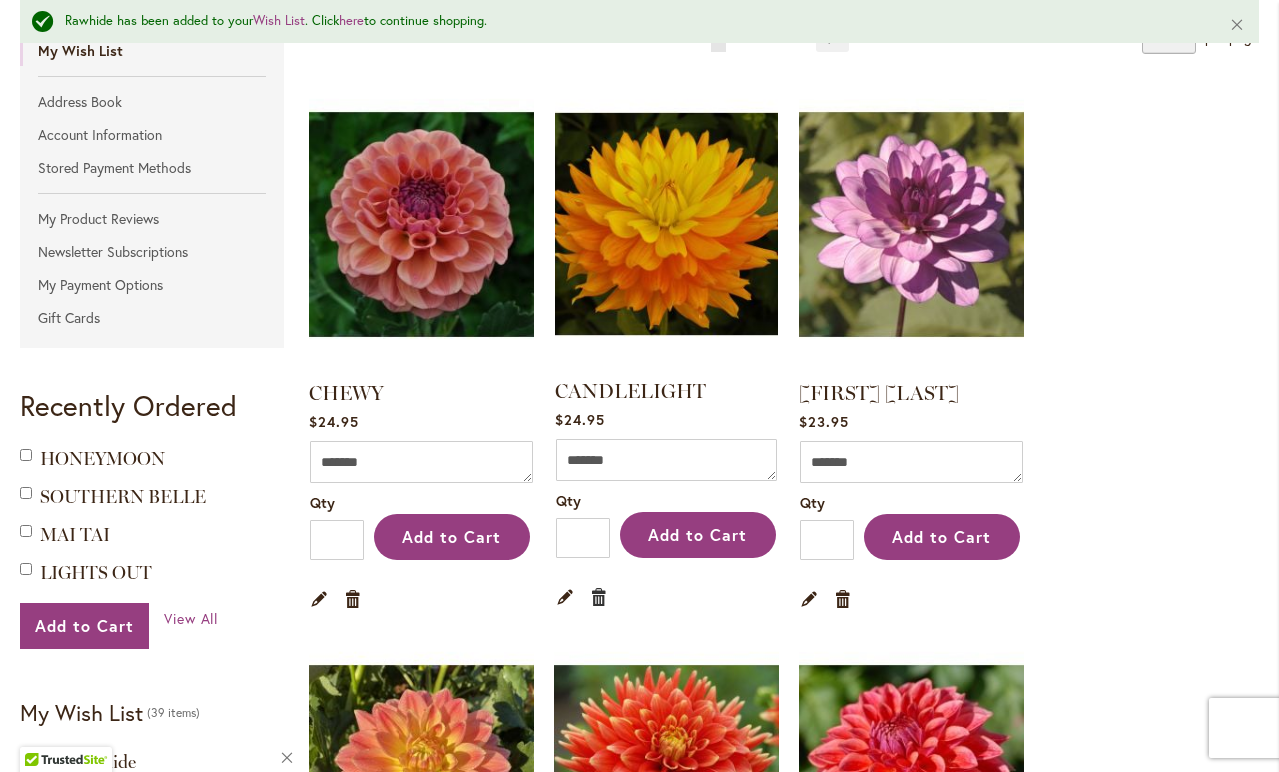 click on "Remove item" at bounding box center [599, 596] 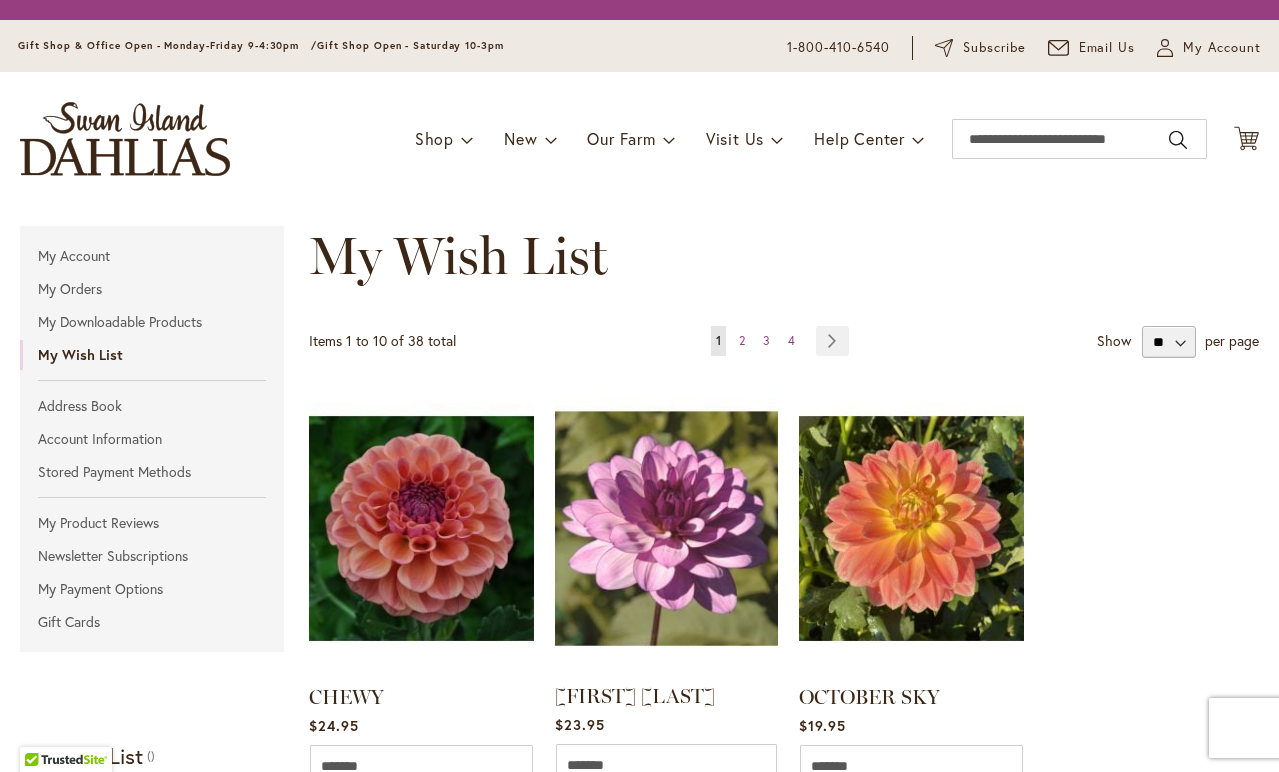 scroll, scrollTop: 0, scrollLeft: 0, axis: both 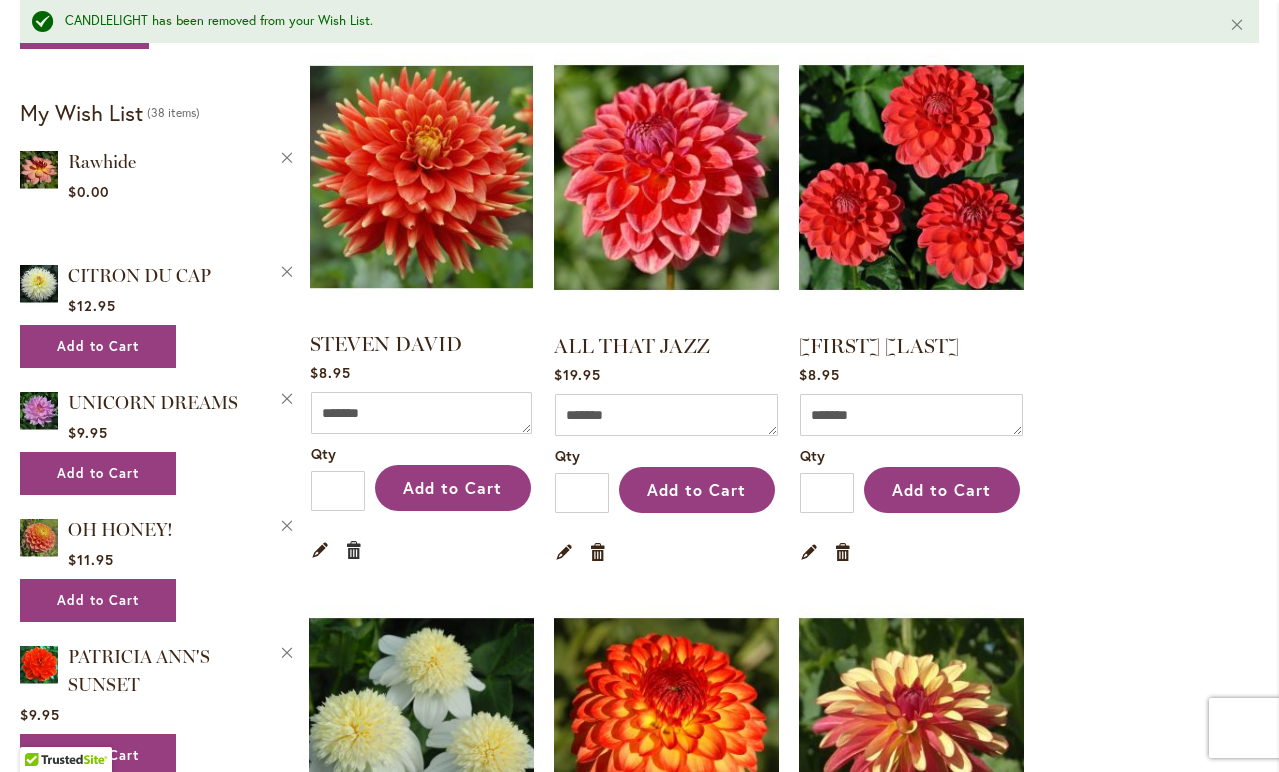 click on "Remove item" at bounding box center [354, 549] 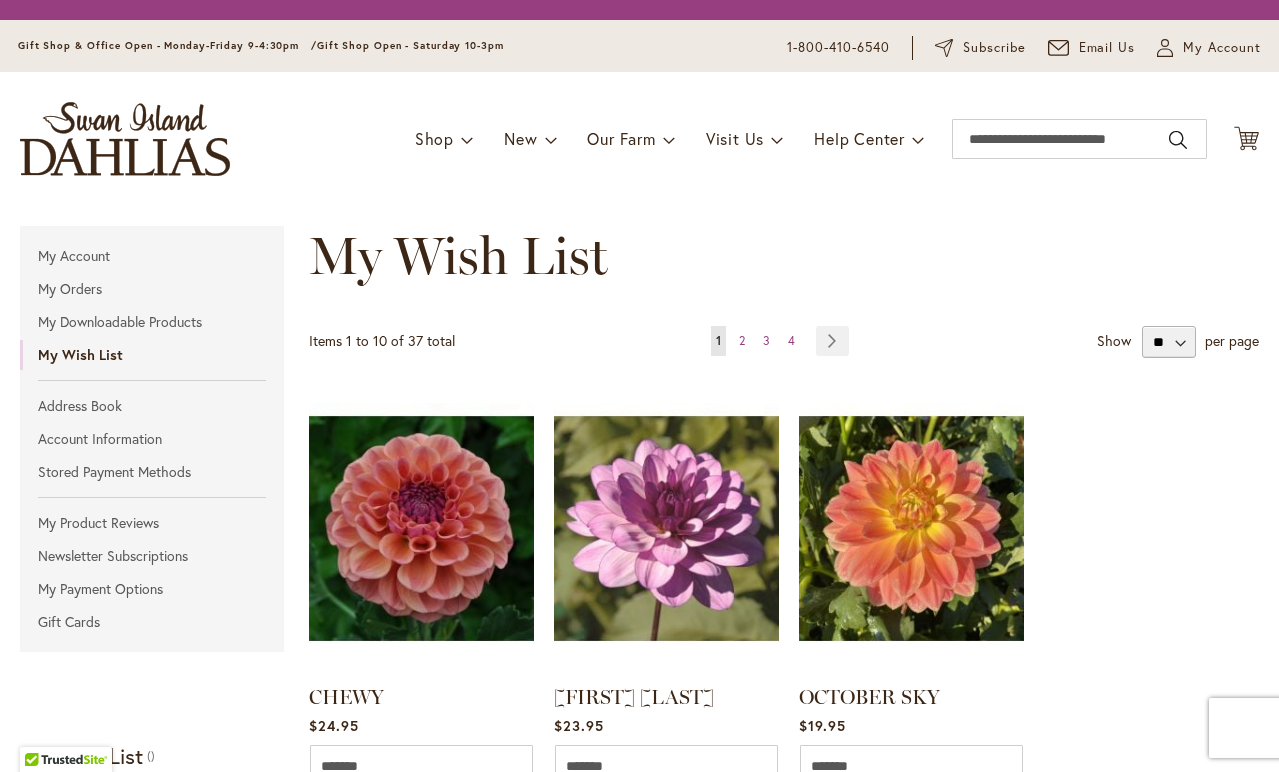 scroll, scrollTop: 0, scrollLeft: 0, axis: both 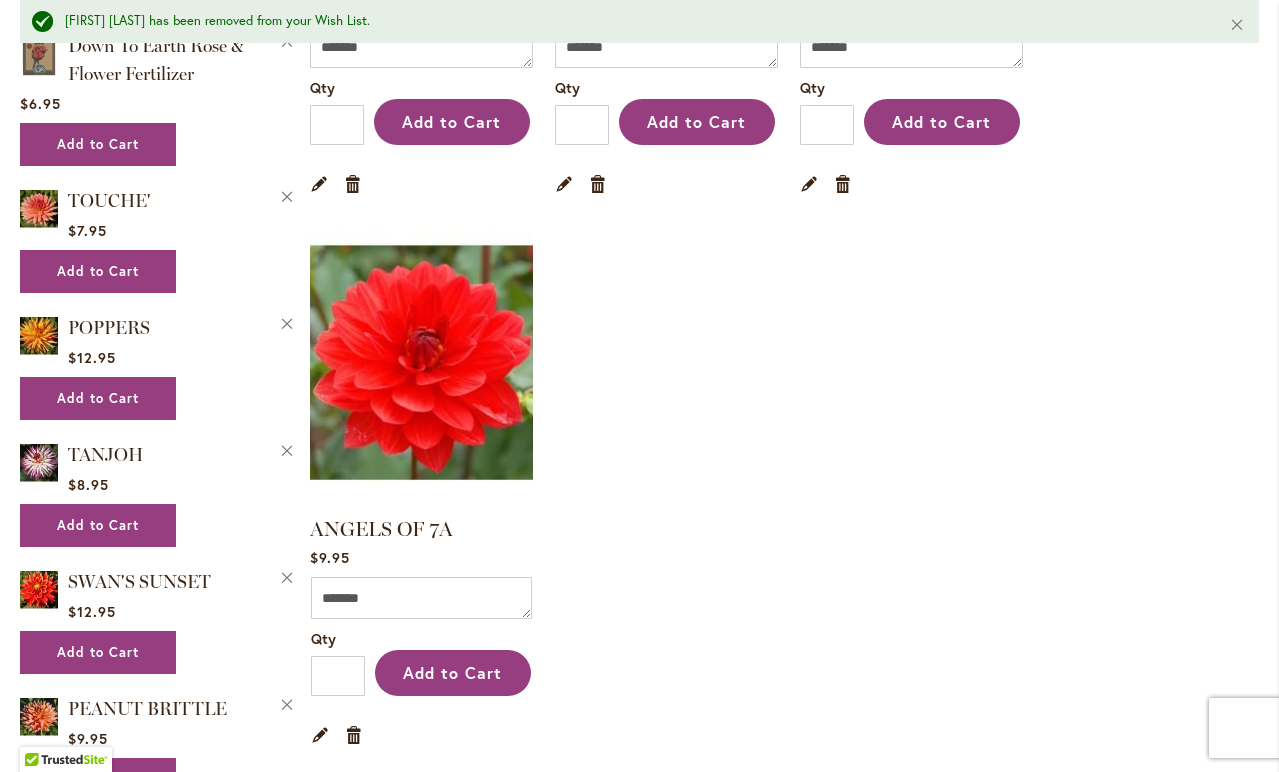 click at bounding box center (421, 362) 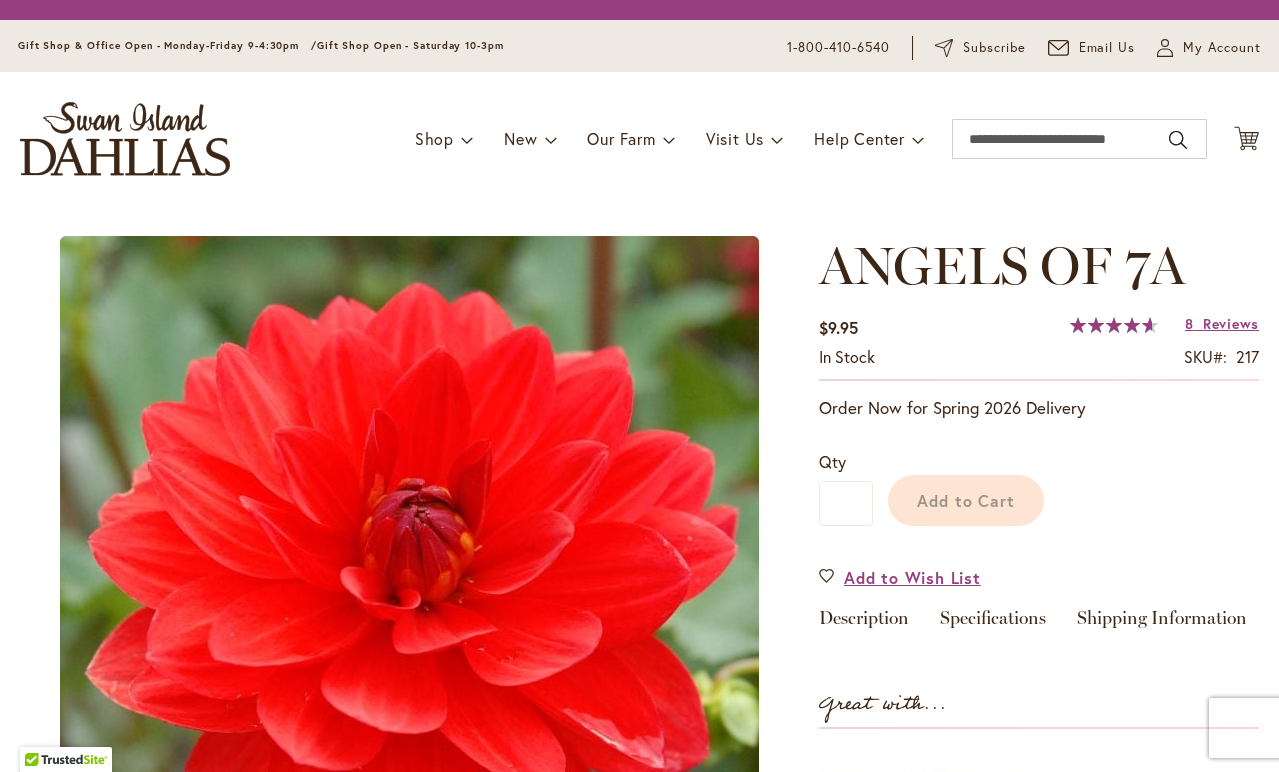 scroll, scrollTop: 0, scrollLeft: 0, axis: both 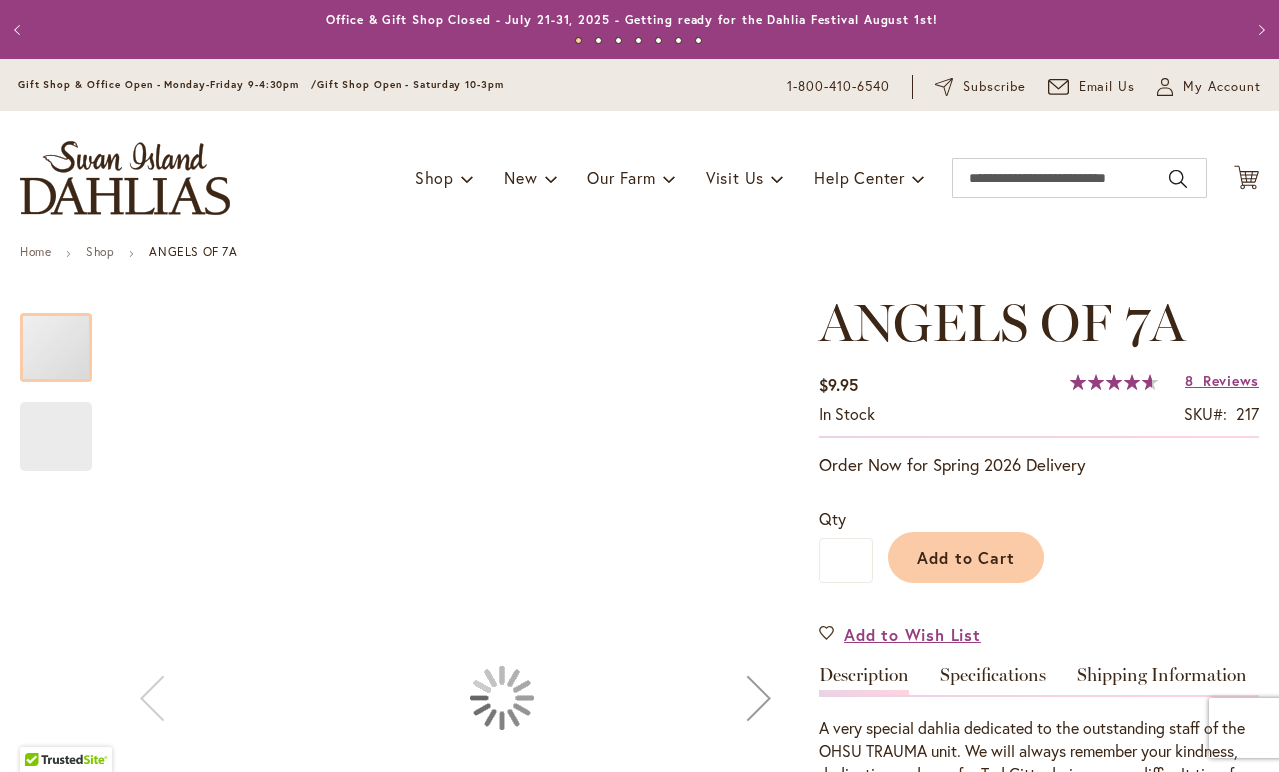 type on "********" 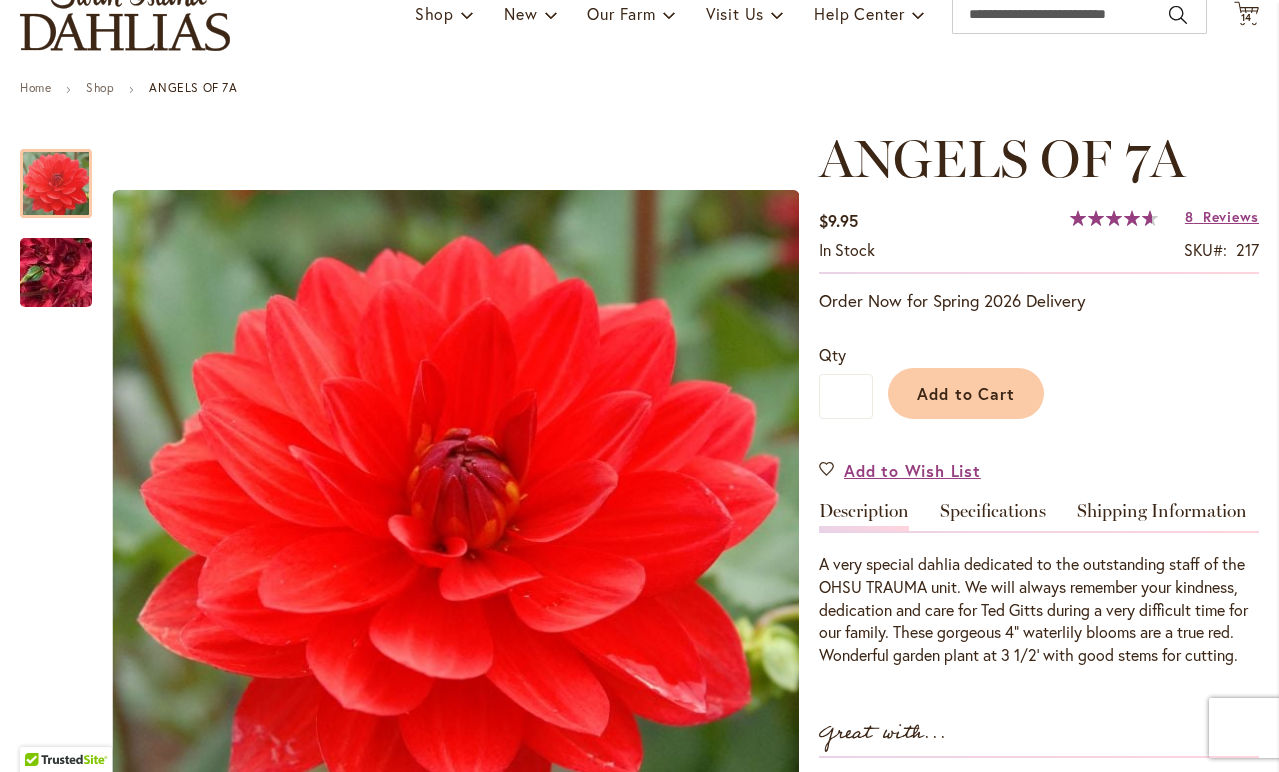 scroll, scrollTop: 162, scrollLeft: 0, axis: vertical 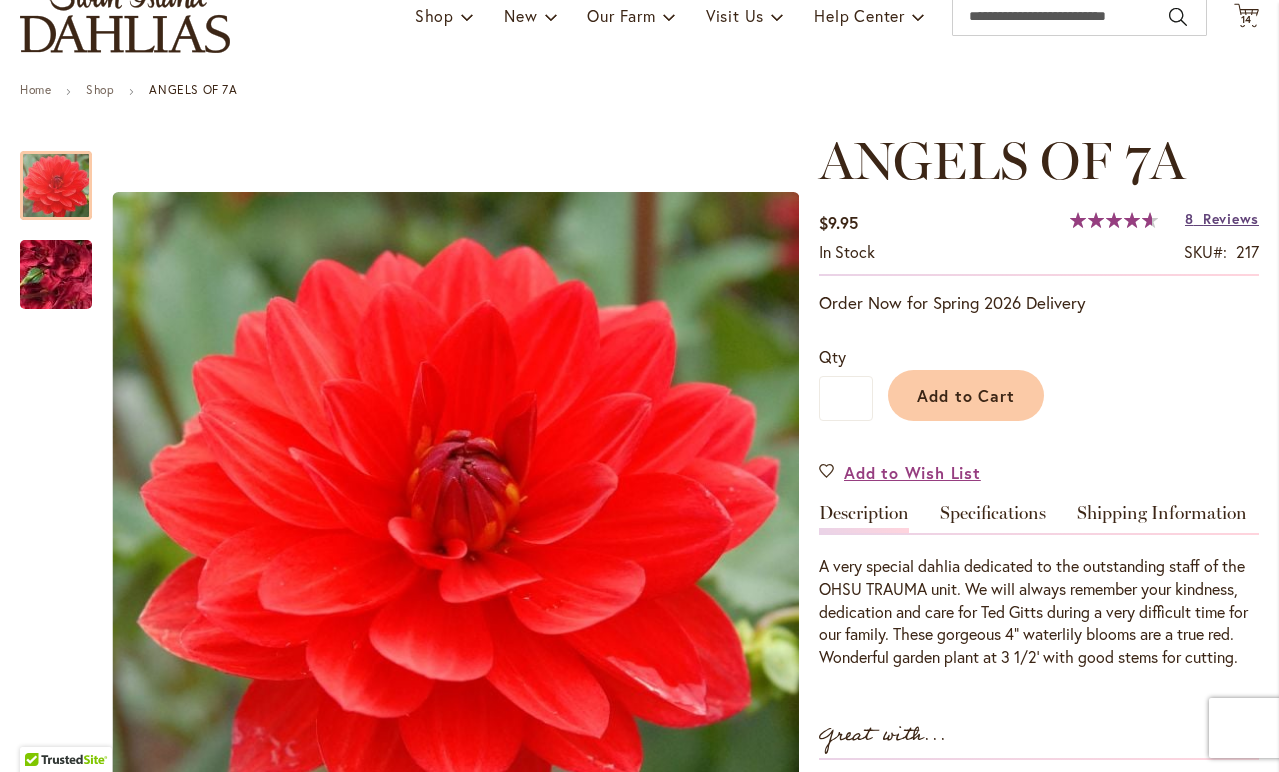 click on "Reviews" at bounding box center (1231, 218) 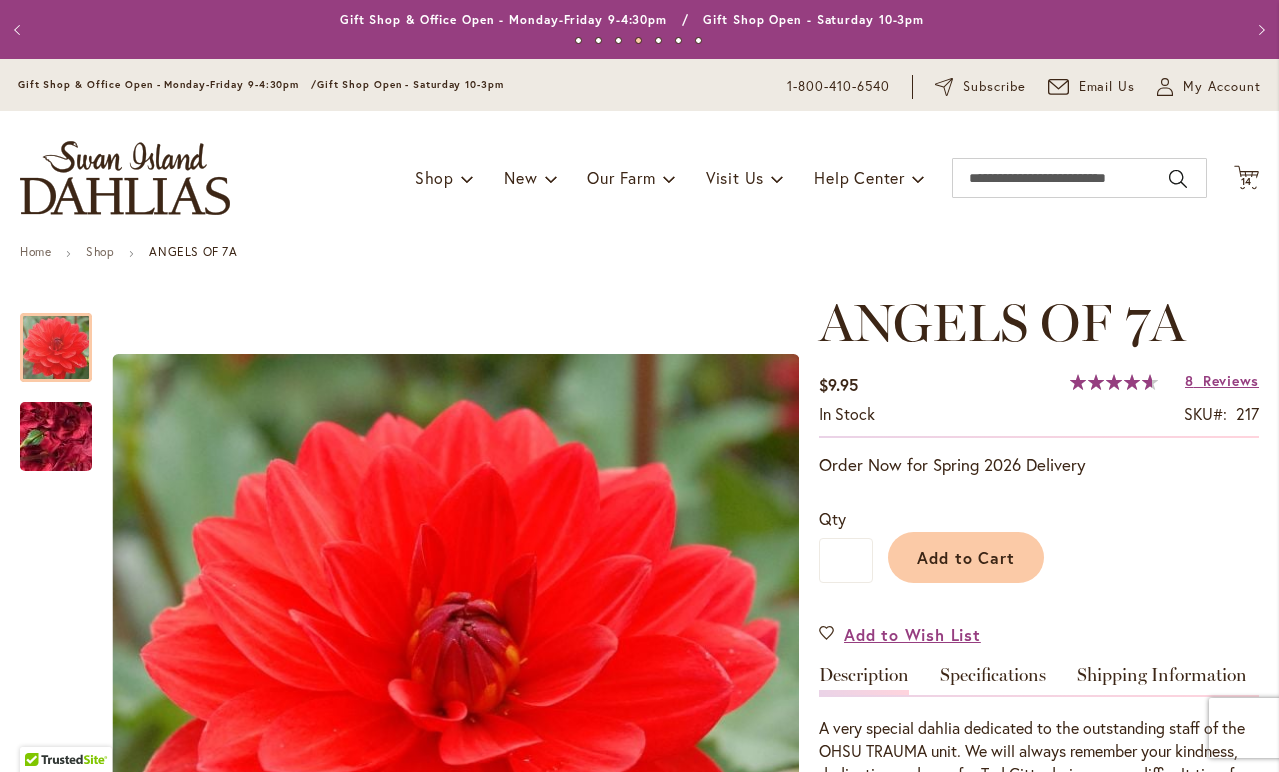 scroll, scrollTop: 0, scrollLeft: 0, axis: both 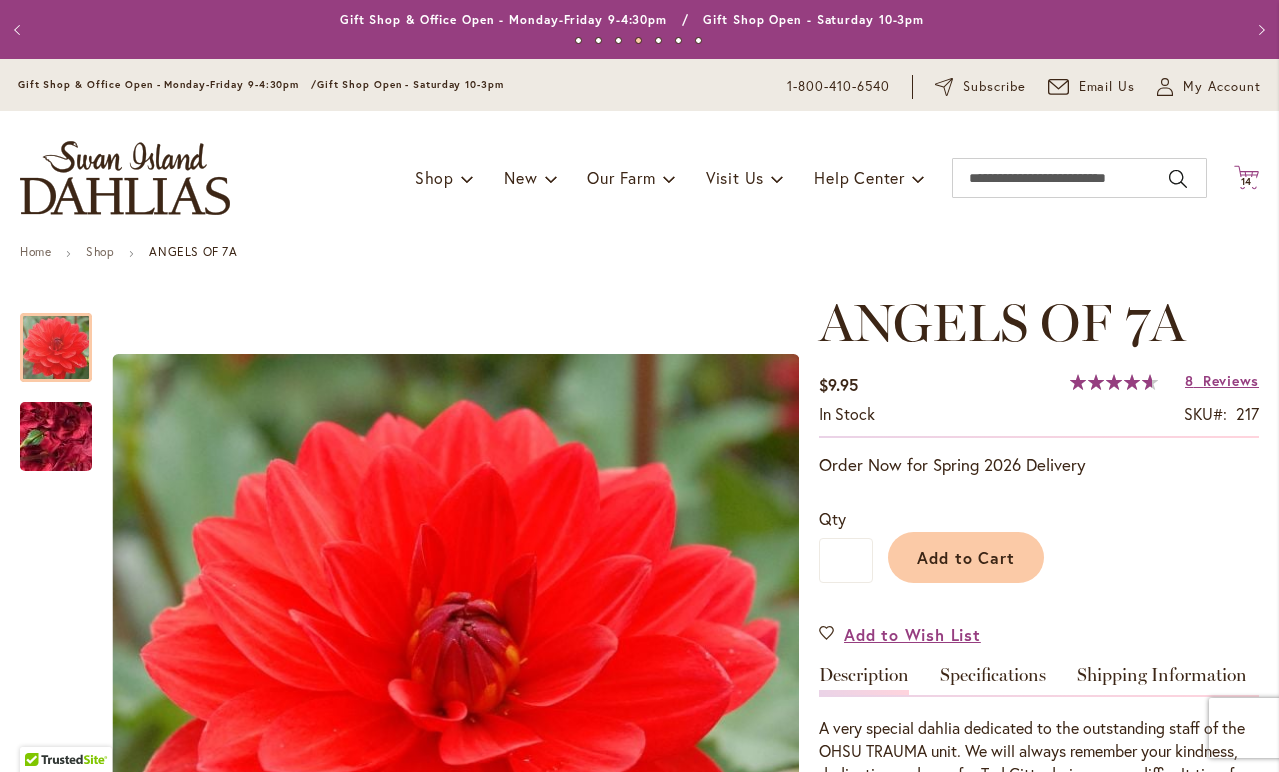 click on "14" at bounding box center (1247, 181) 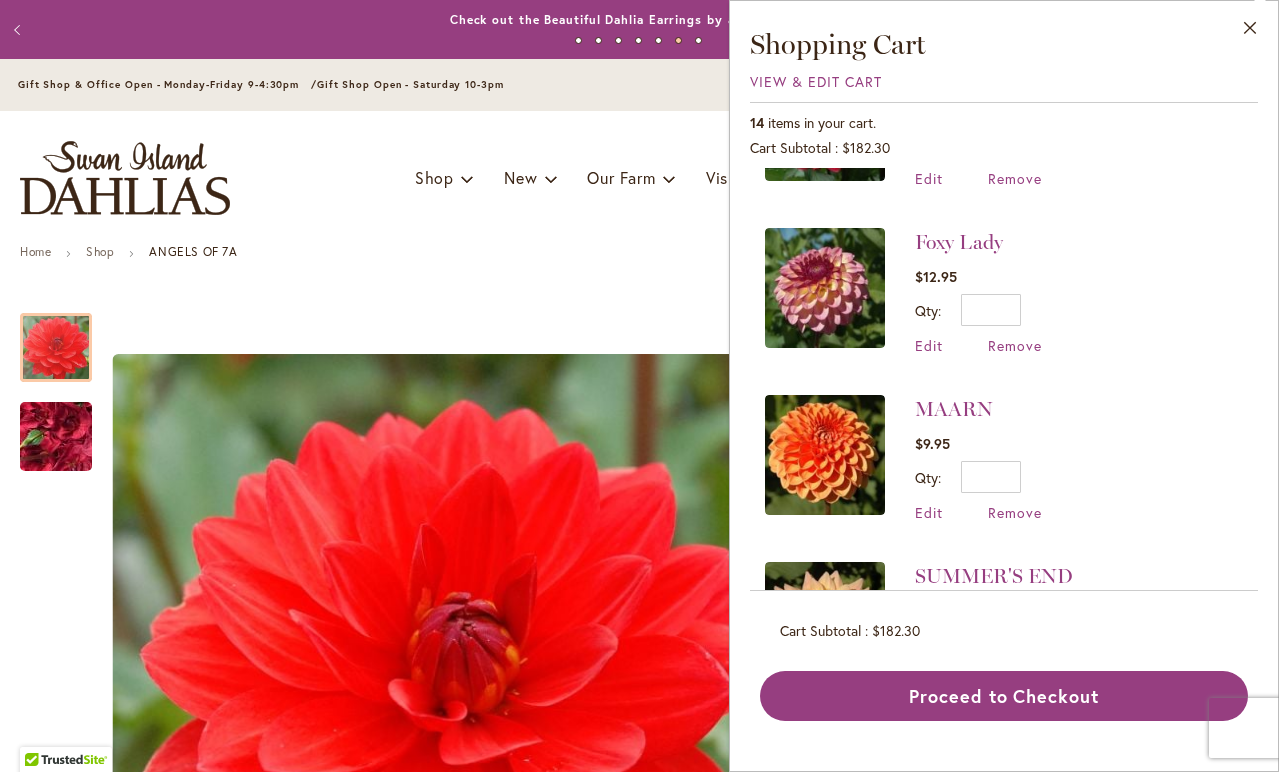 scroll, scrollTop: 958, scrollLeft: 0, axis: vertical 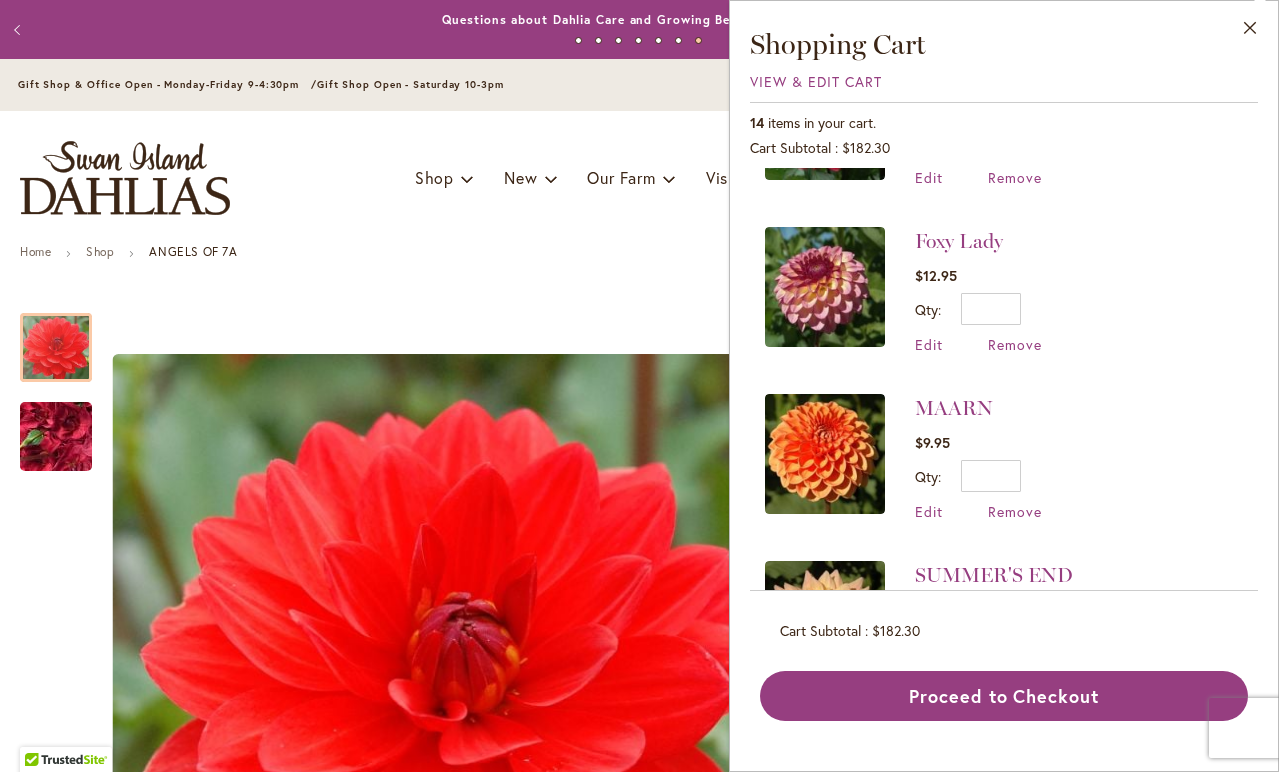 click on "Home
Shop
ANGELS OF 7A" at bounding box center (639, 254) 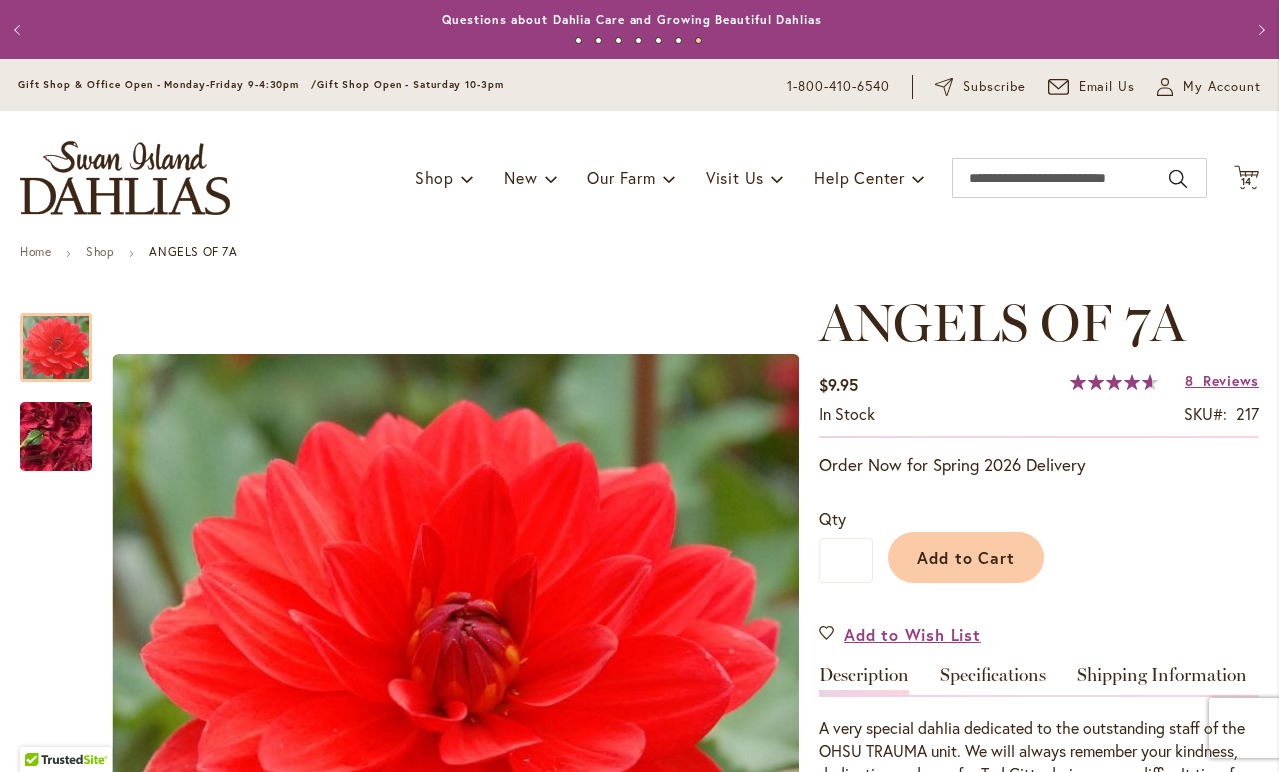 click on "Previous" at bounding box center [20, 30] 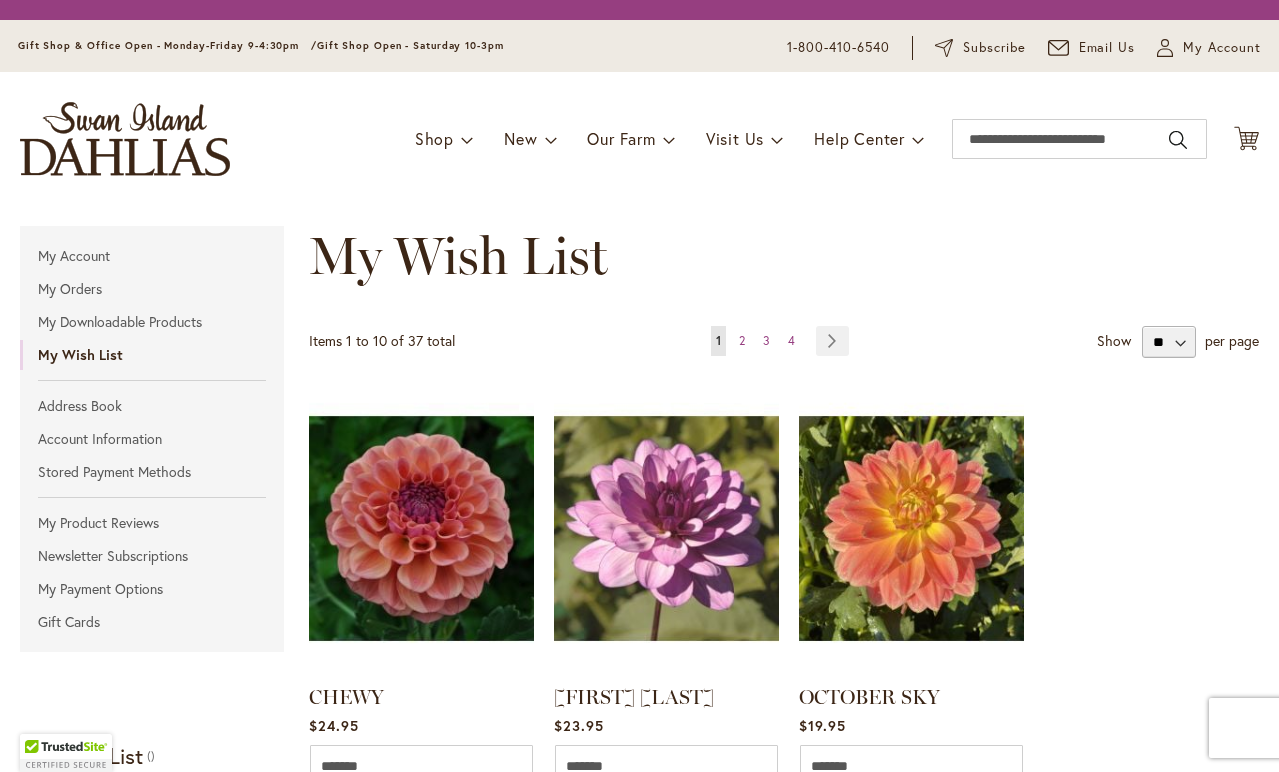 scroll, scrollTop: 0, scrollLeft: 0, axis: both 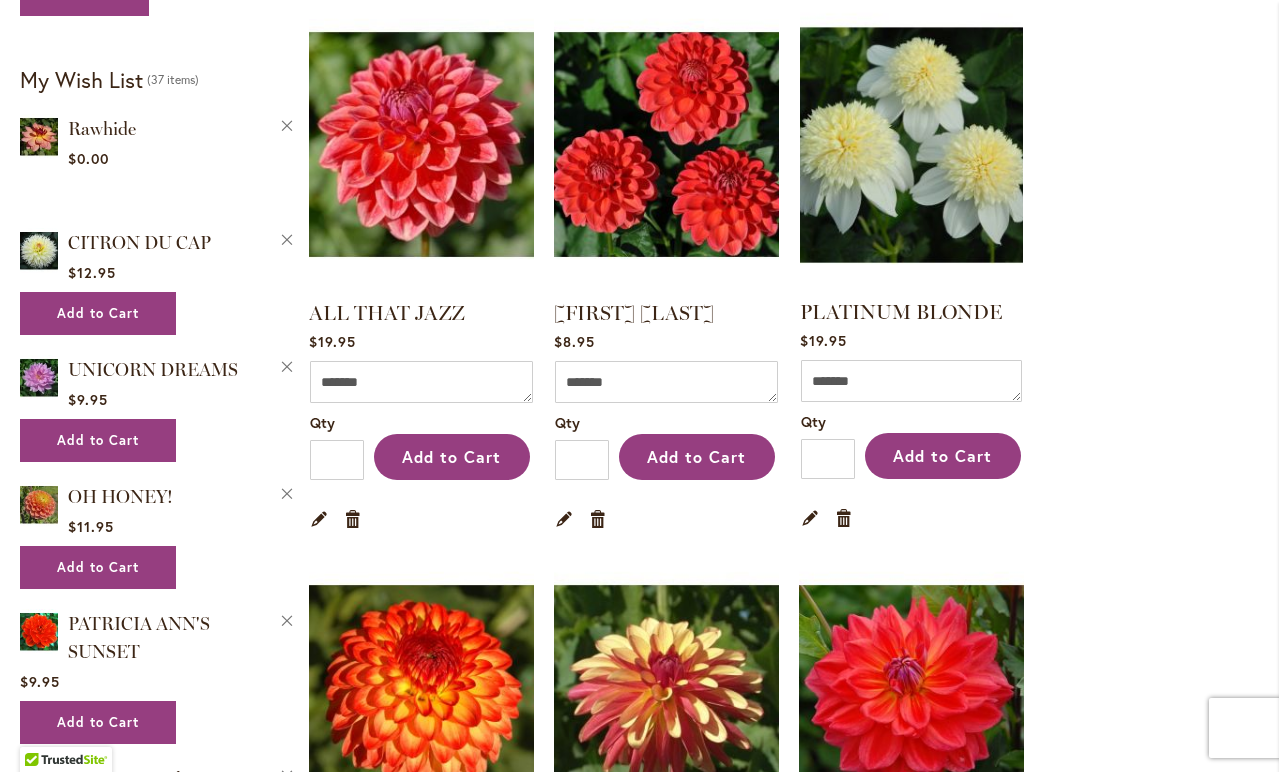 click at bounding box center [911, 144] 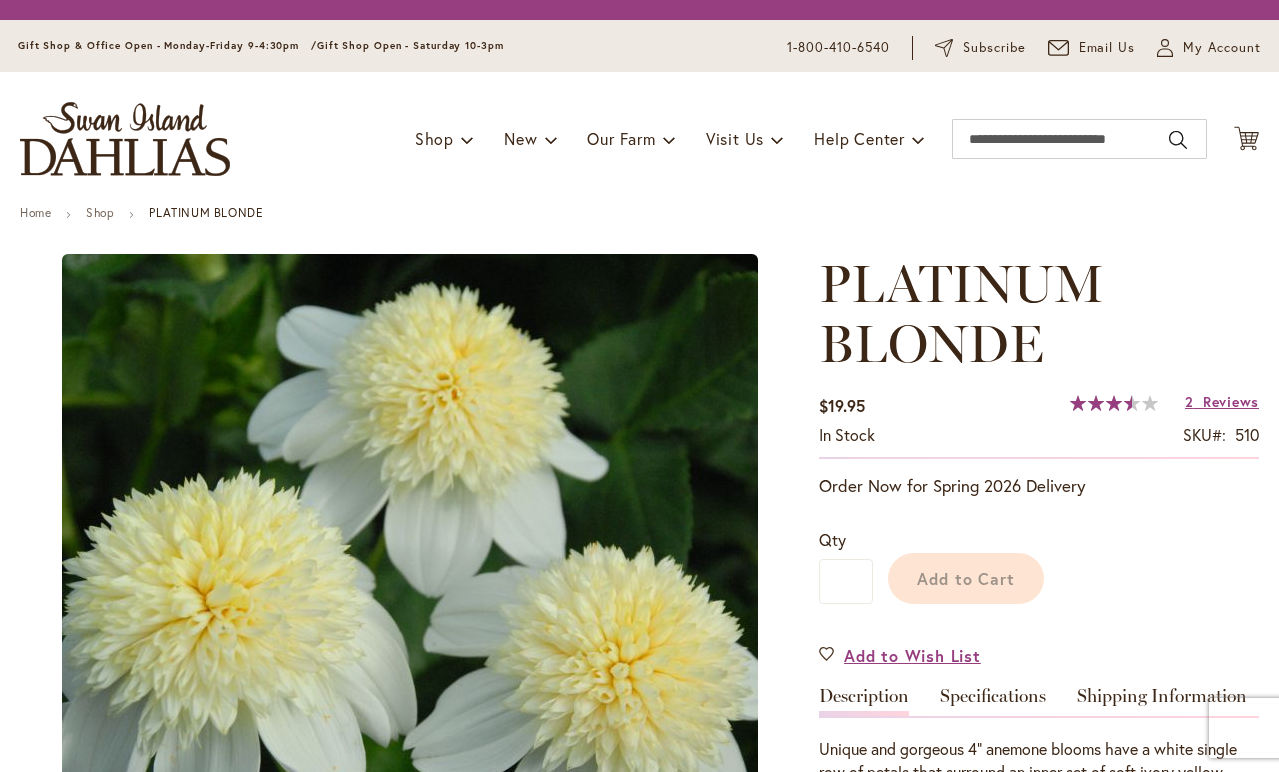 scroll, scrollTop: 0, scrollLeft: 0, axis: both 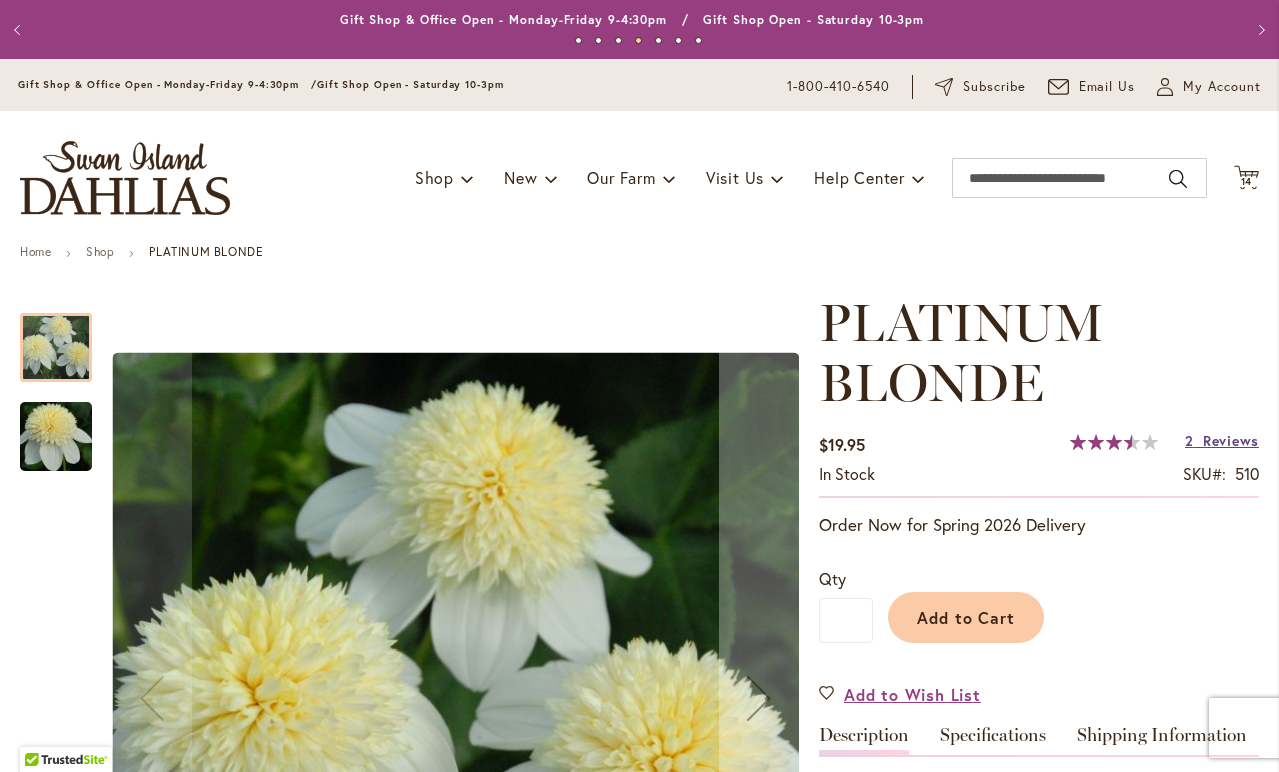 click on "Reviews" at bounding box center [1231, 440] 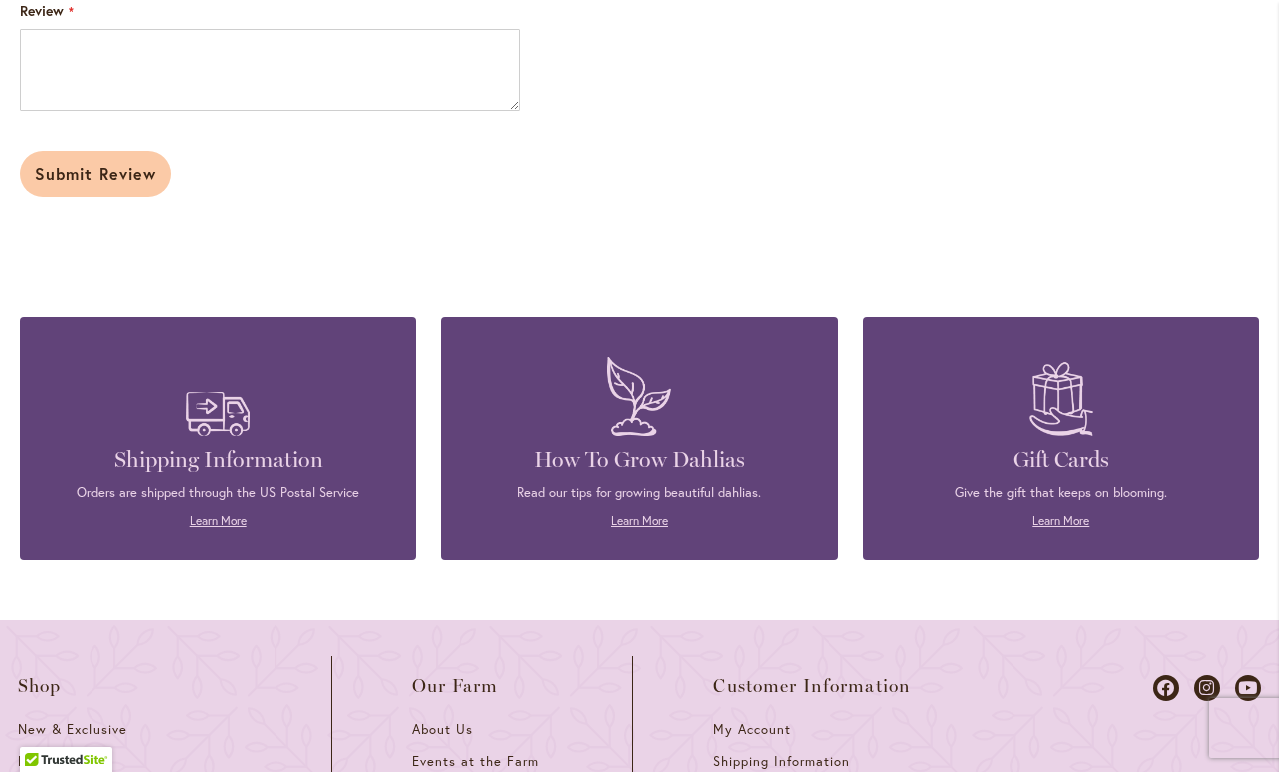 scroll, scrollTop: 3681, scrollLeft: 0, axis: vertical 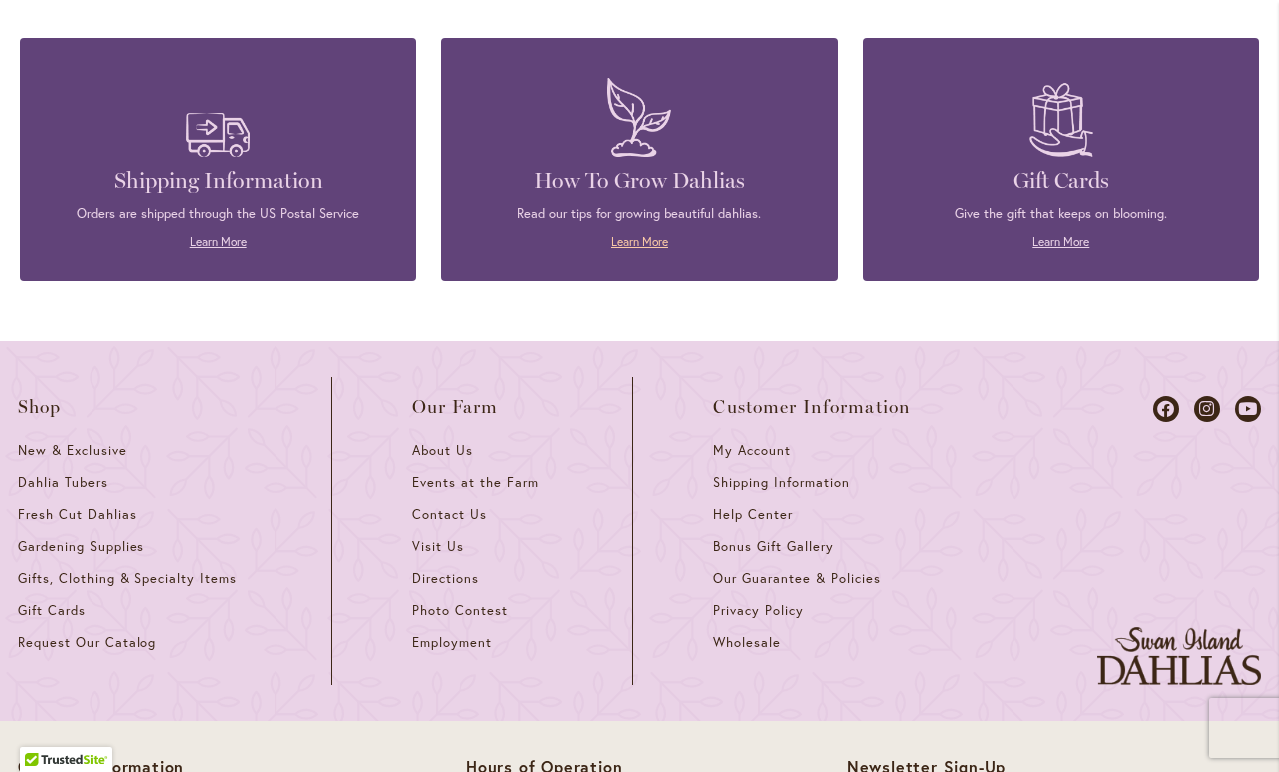 click on "Learn More" at bounding box center (639, 241) 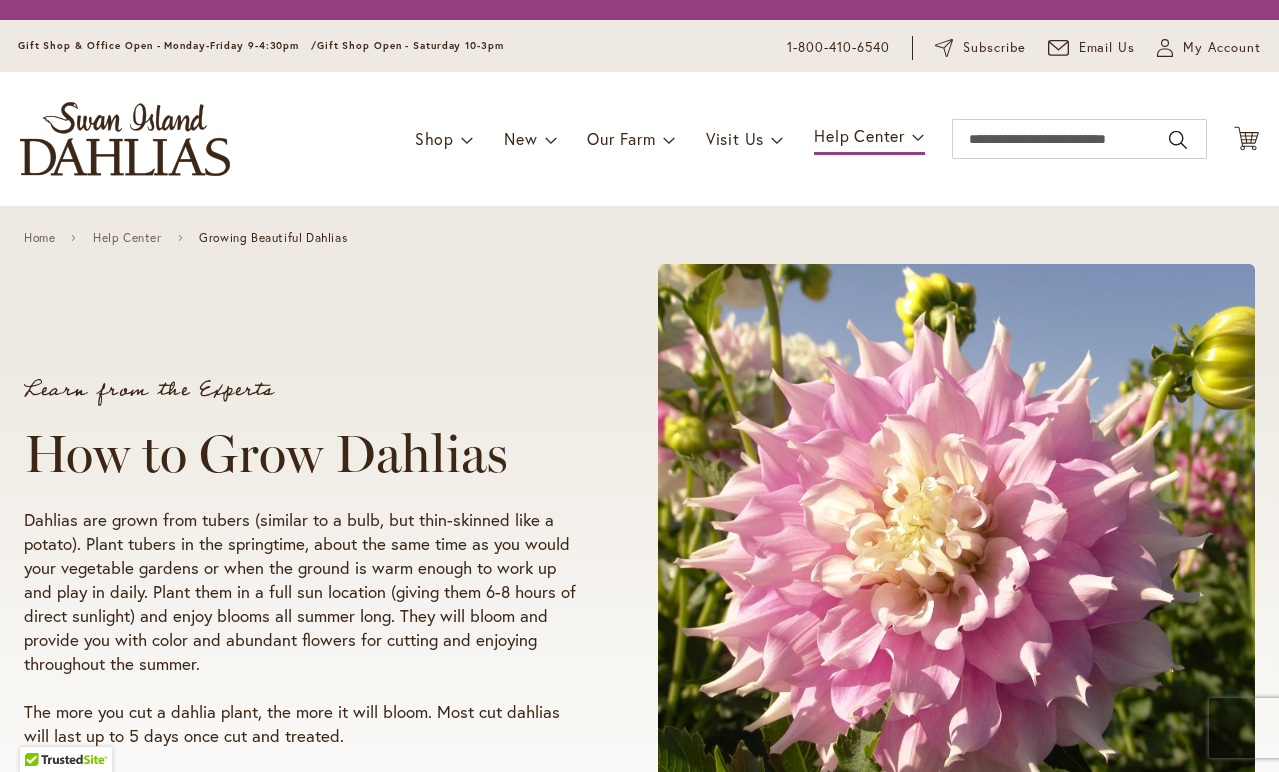 scroll, scrollTop: 0, scrollLeft: 0, axis: both 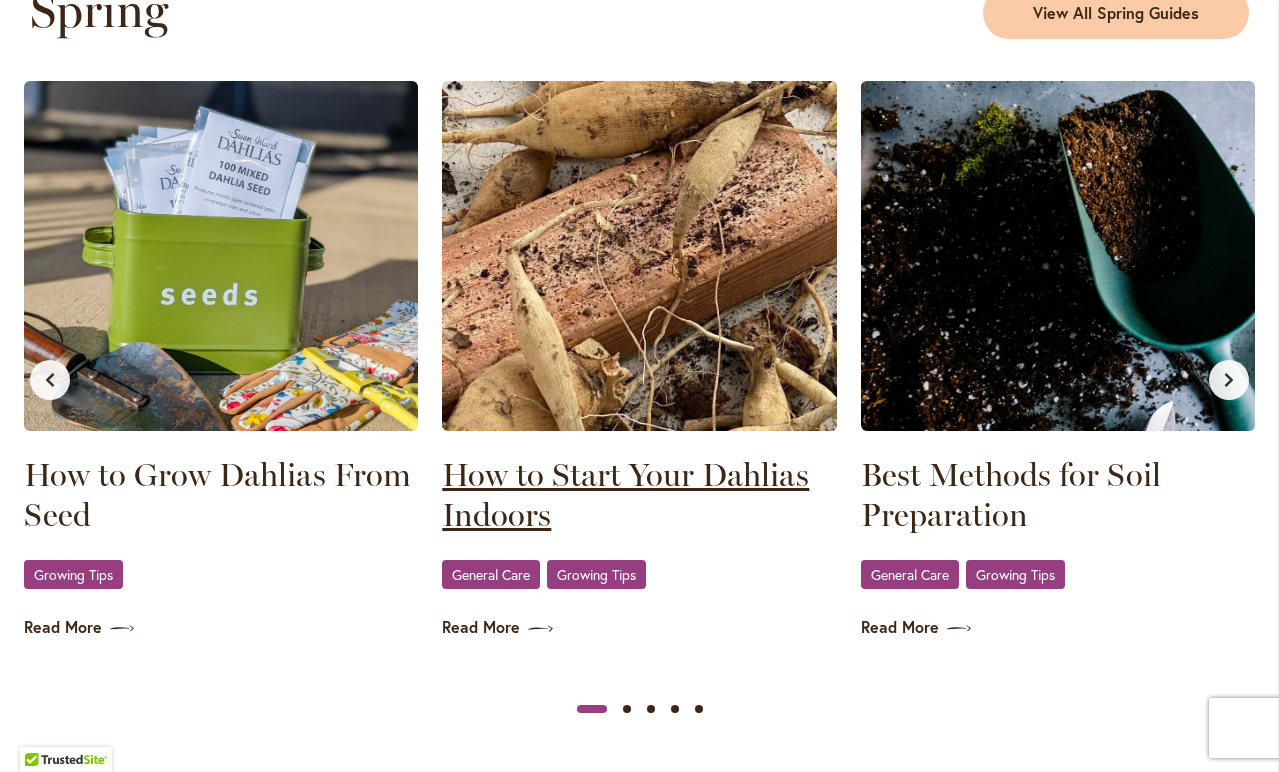 click on "How to Start Your Dahlias Indoors" at bounding box center (639, 495) 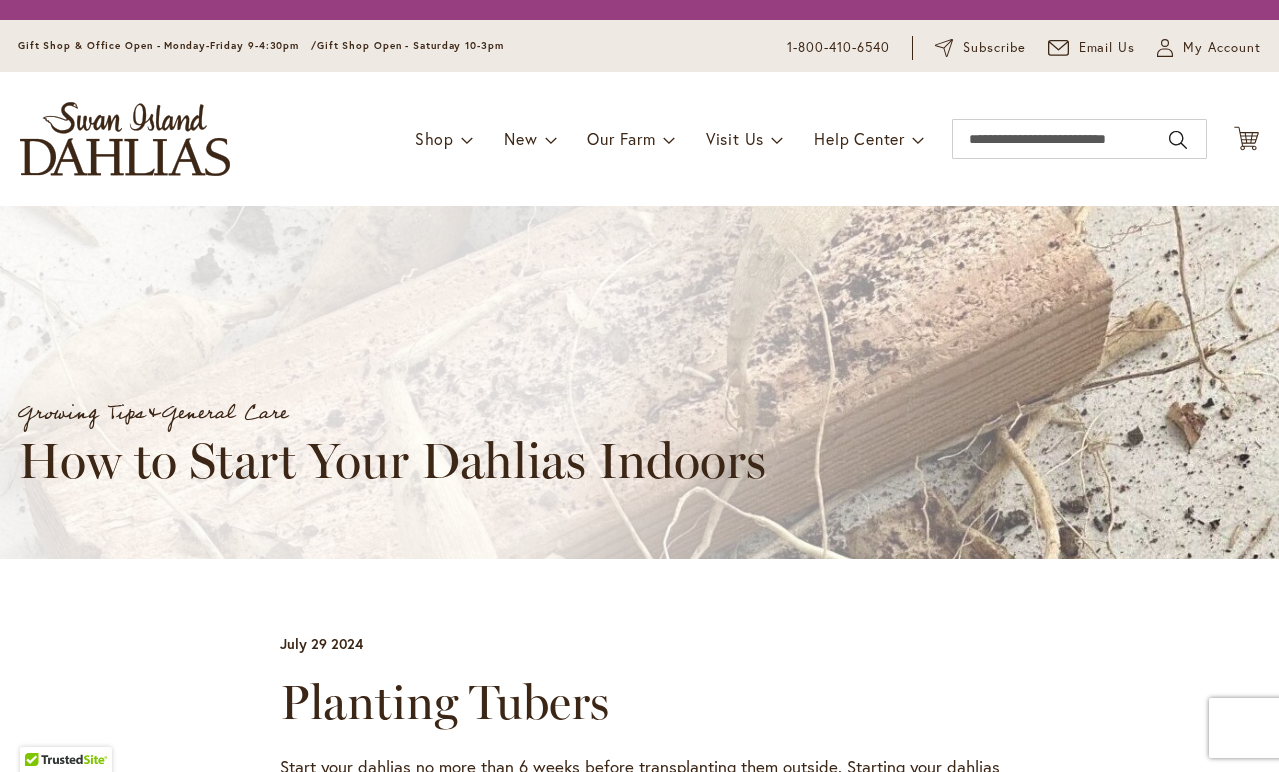 scroll, scrollTop: 0, scrollLeft: 0, axis: both 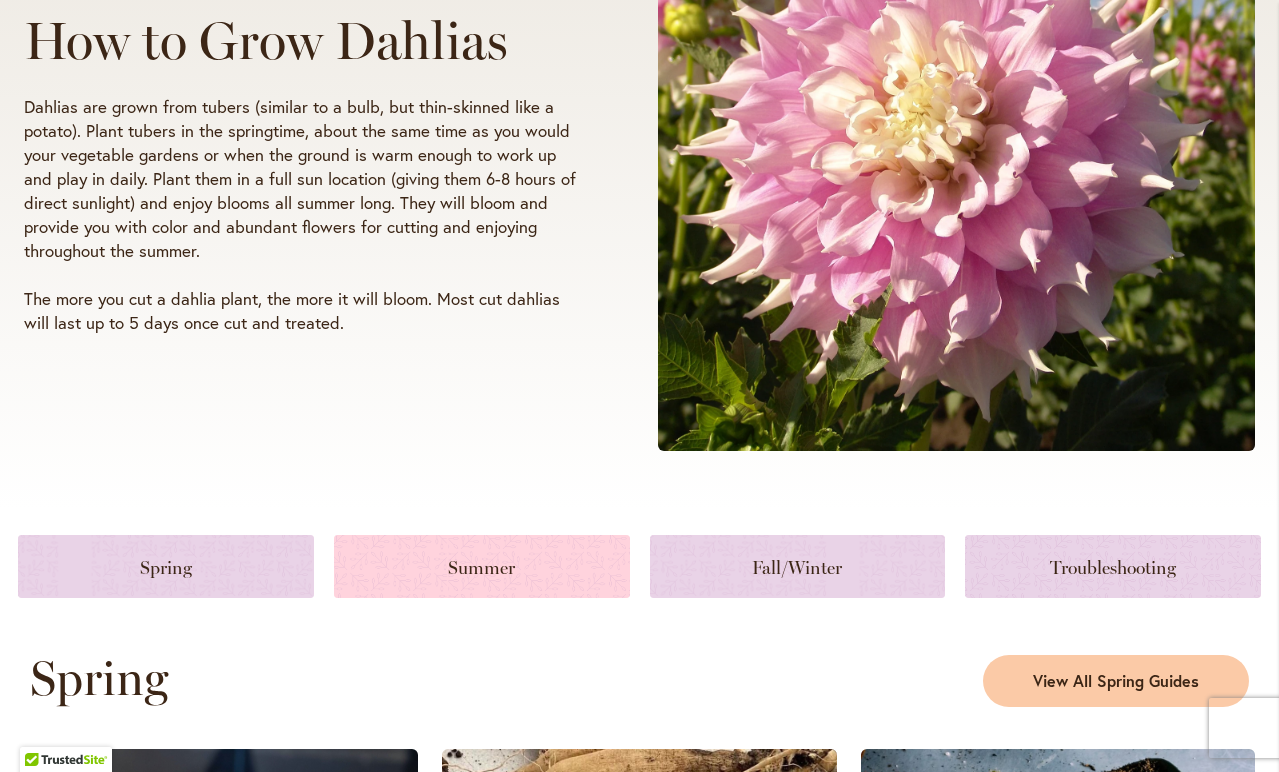 click at bounding box center [482, 566] 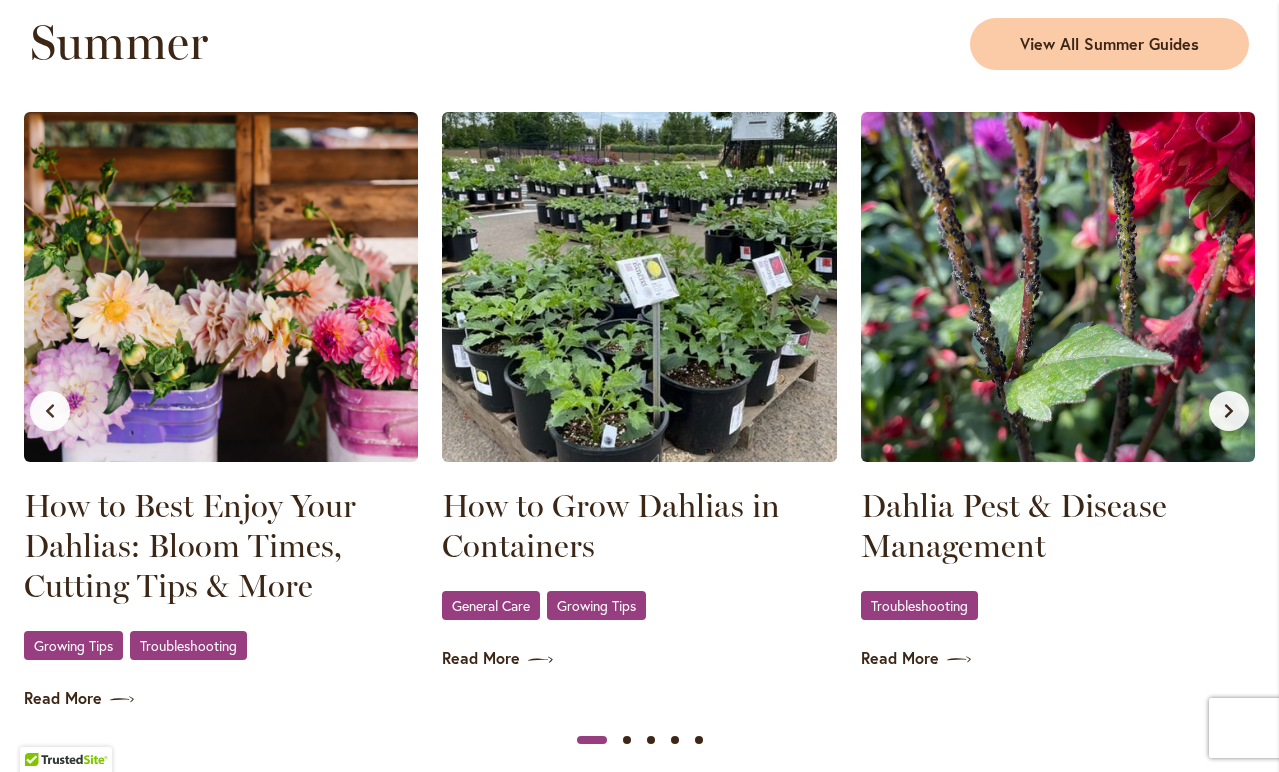 click at bounding box center (639, 287) 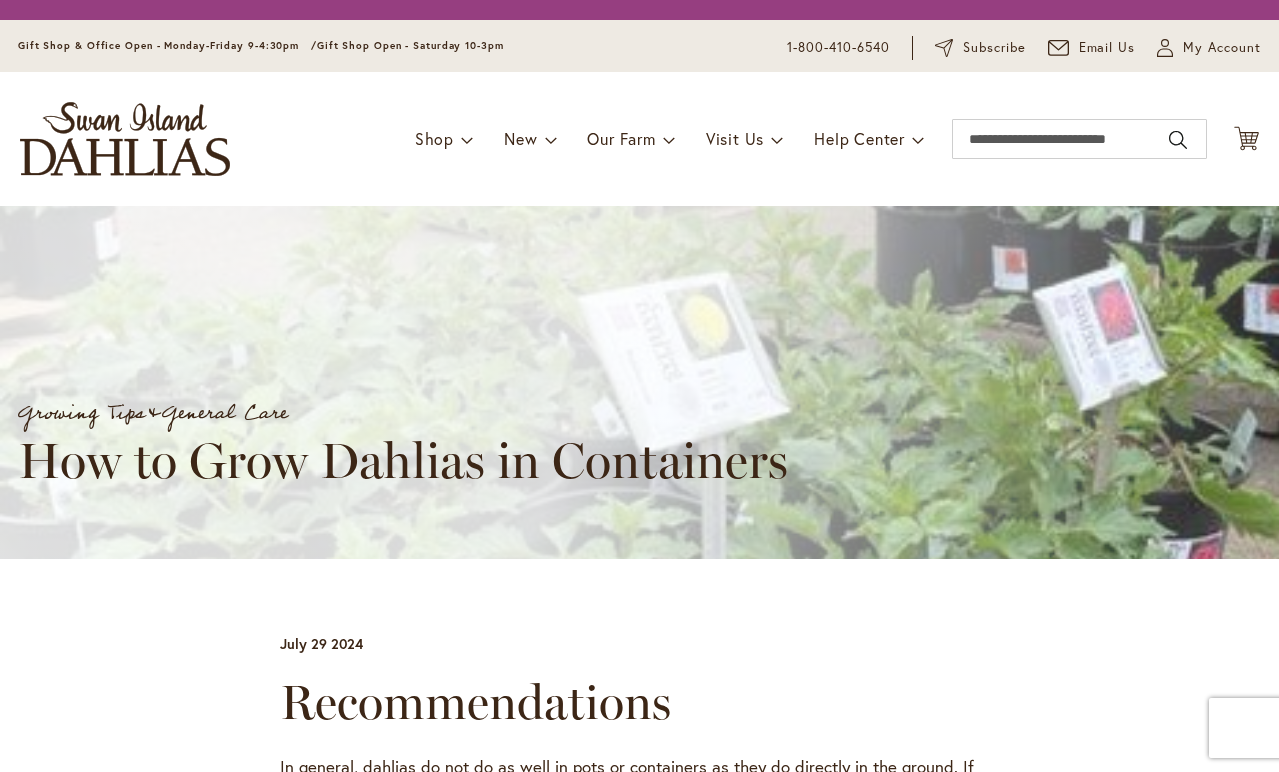 scroll, scrollTop: 0, scrollLeft: 0, axis: both 